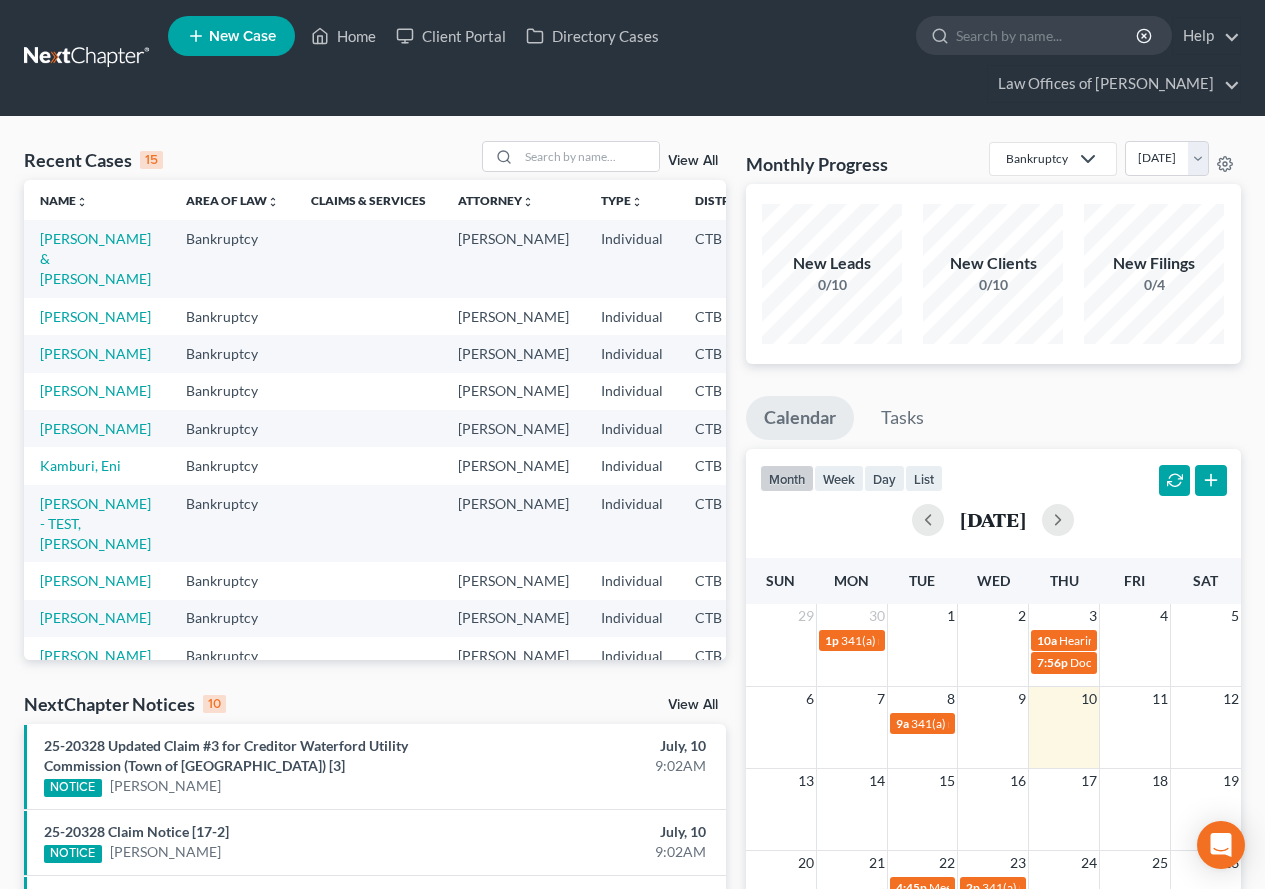 scroll, scrollTop: 100, scrollLeft: 0, axis: vertical 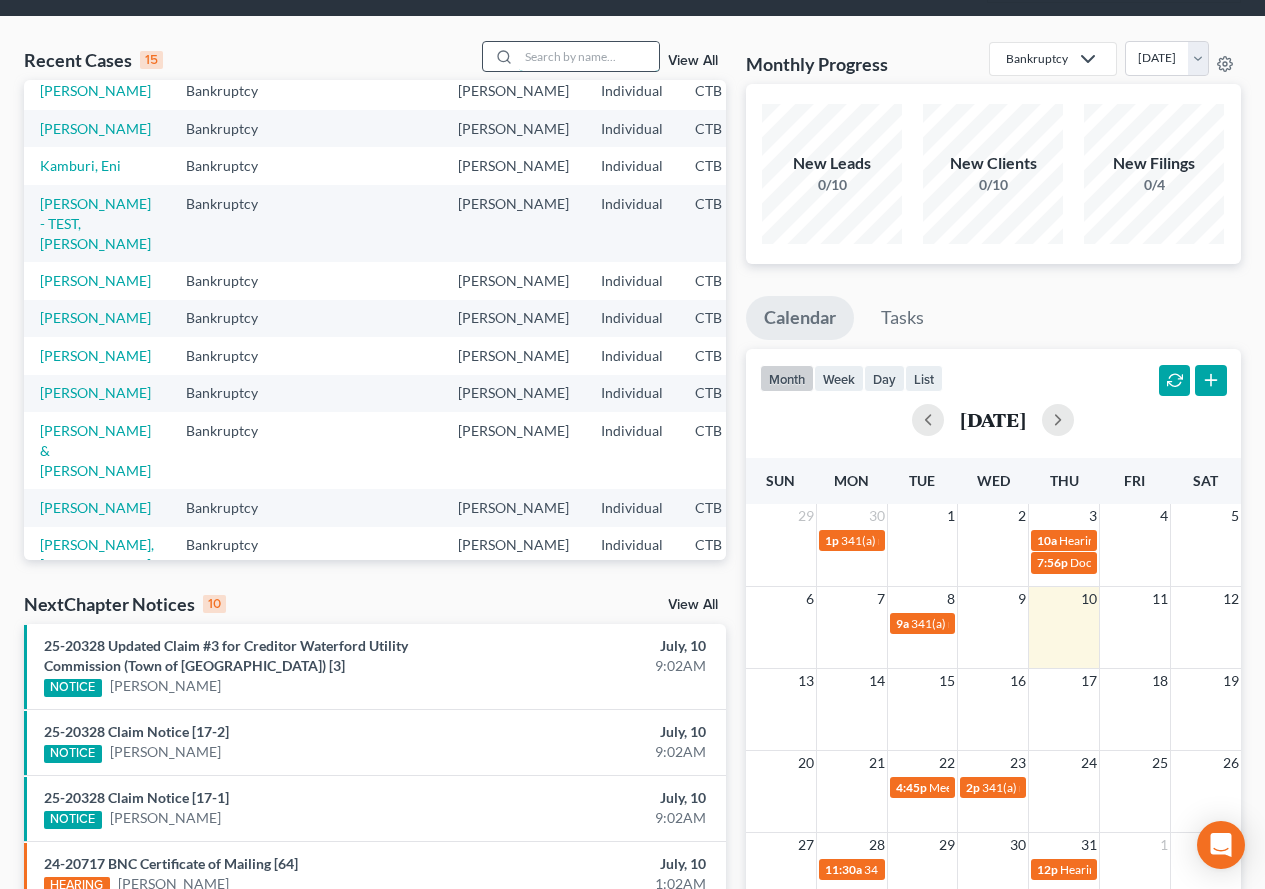 click at bounding box center (589, 56) 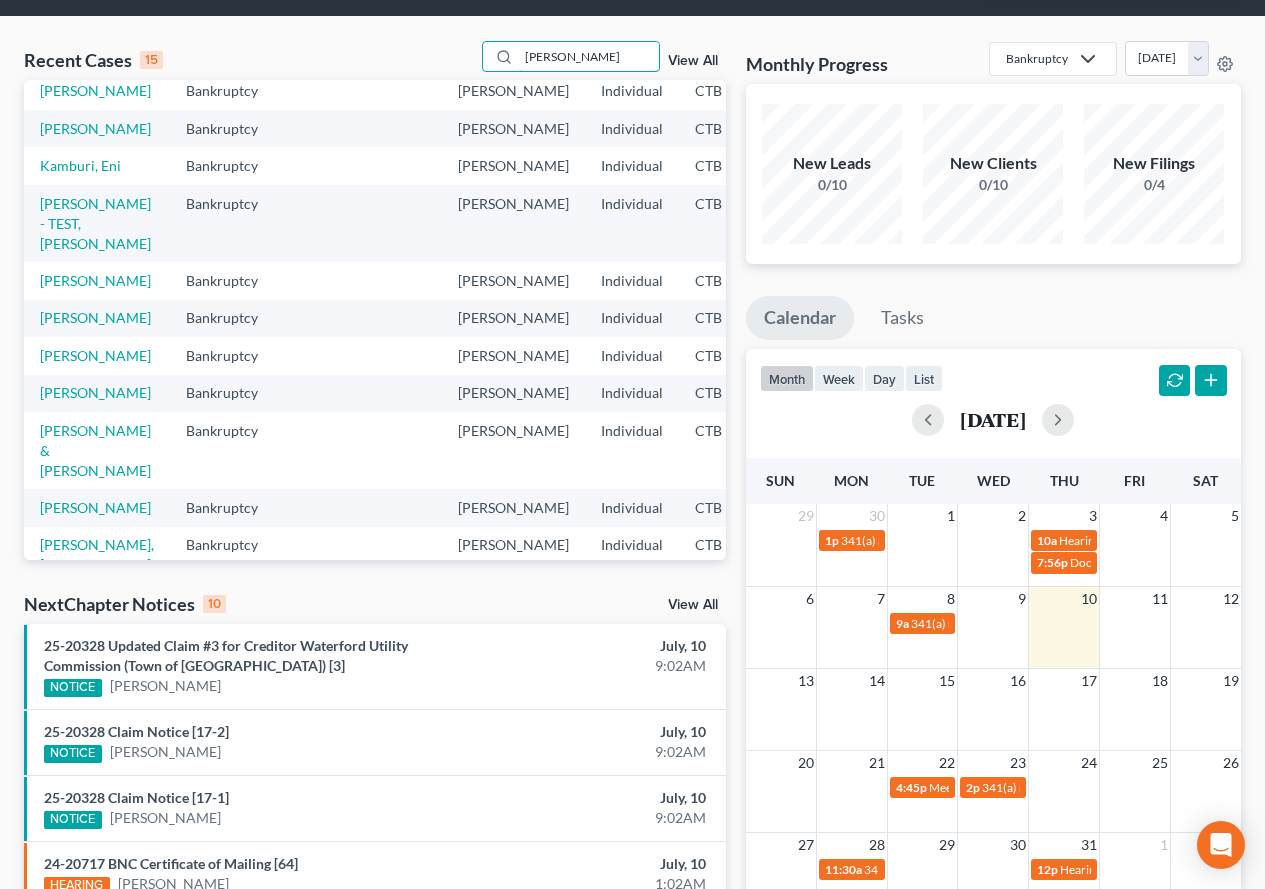 type on "[PERSON_NAME]" 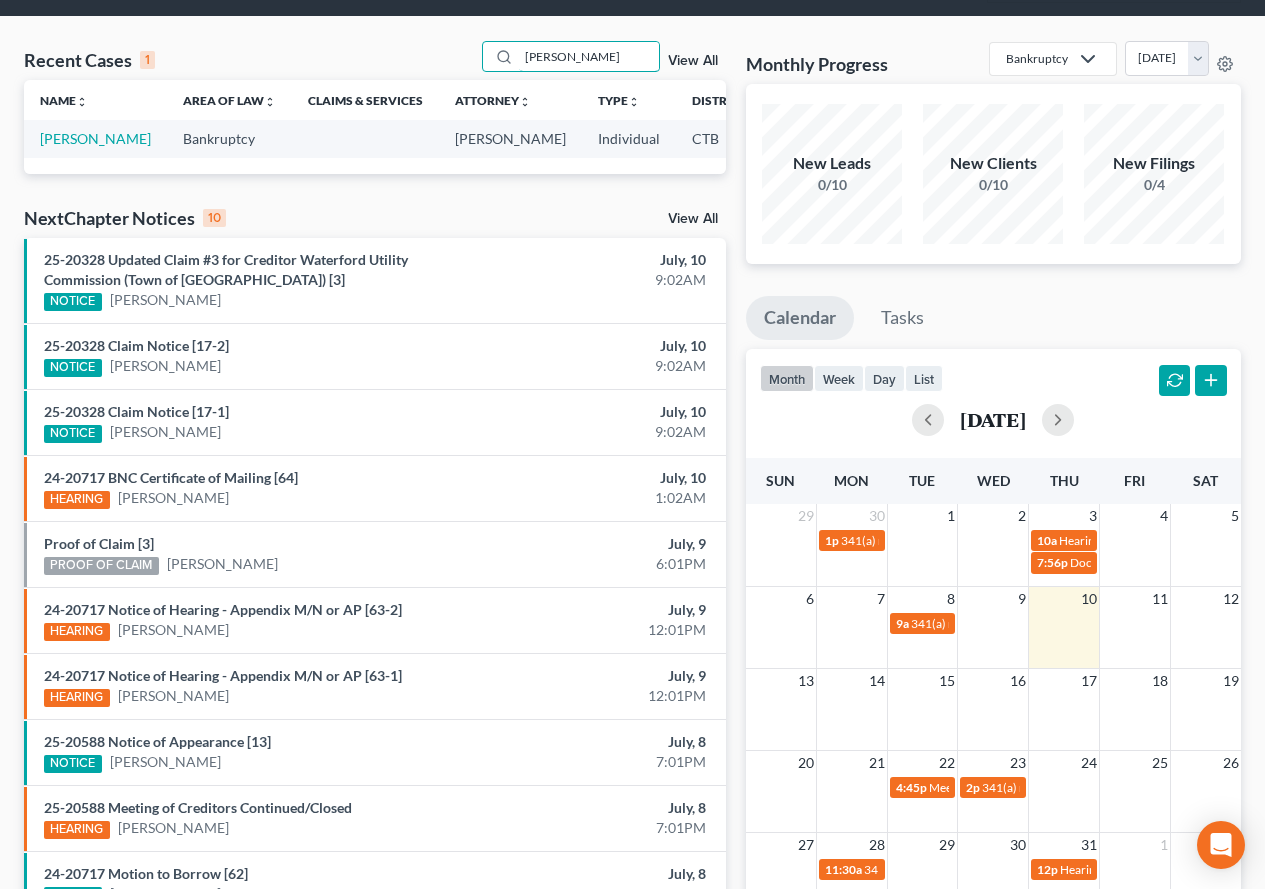 scroll, scrollTop: 0, scrollLeft: 0, axis: both 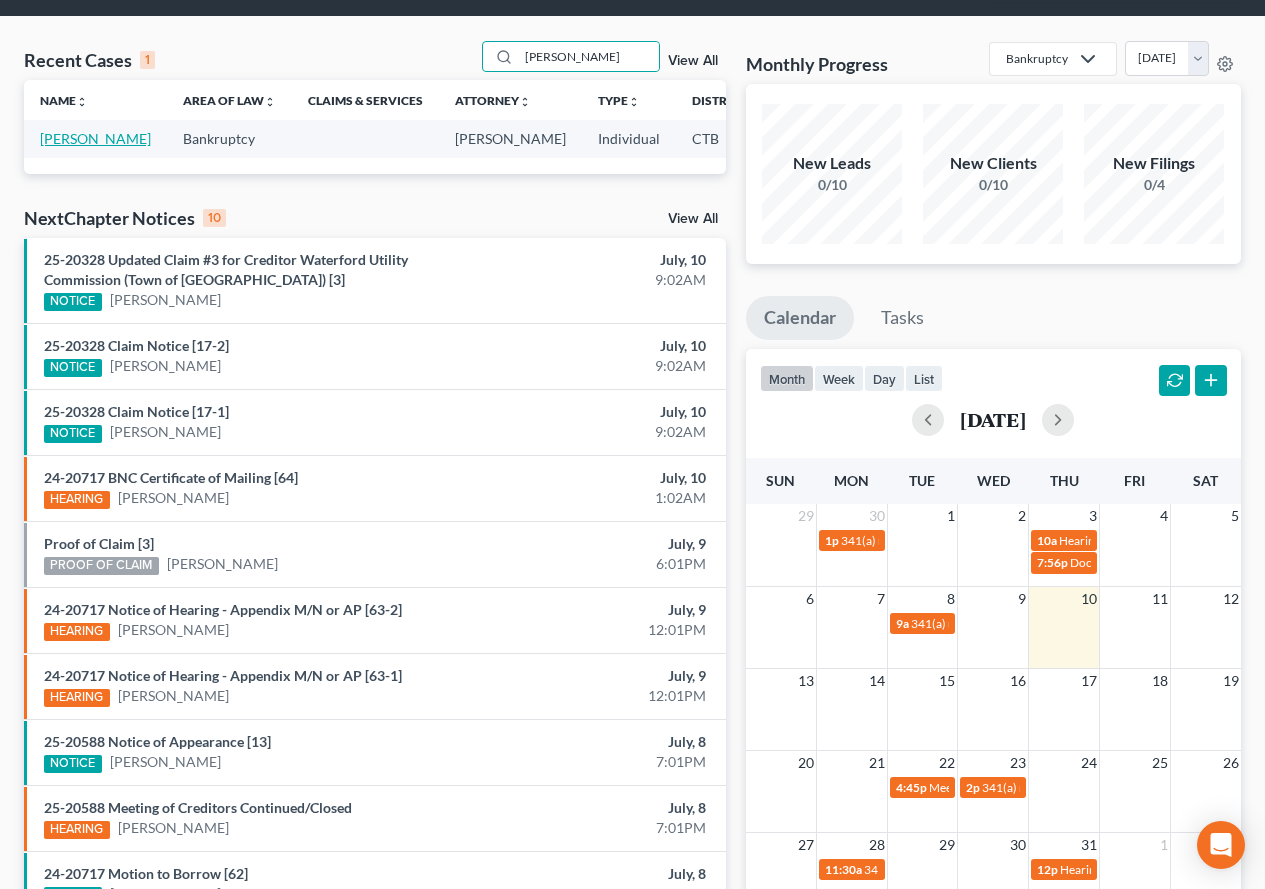 click on "[PERSON_NAME]" at bounding box center [95, 138] 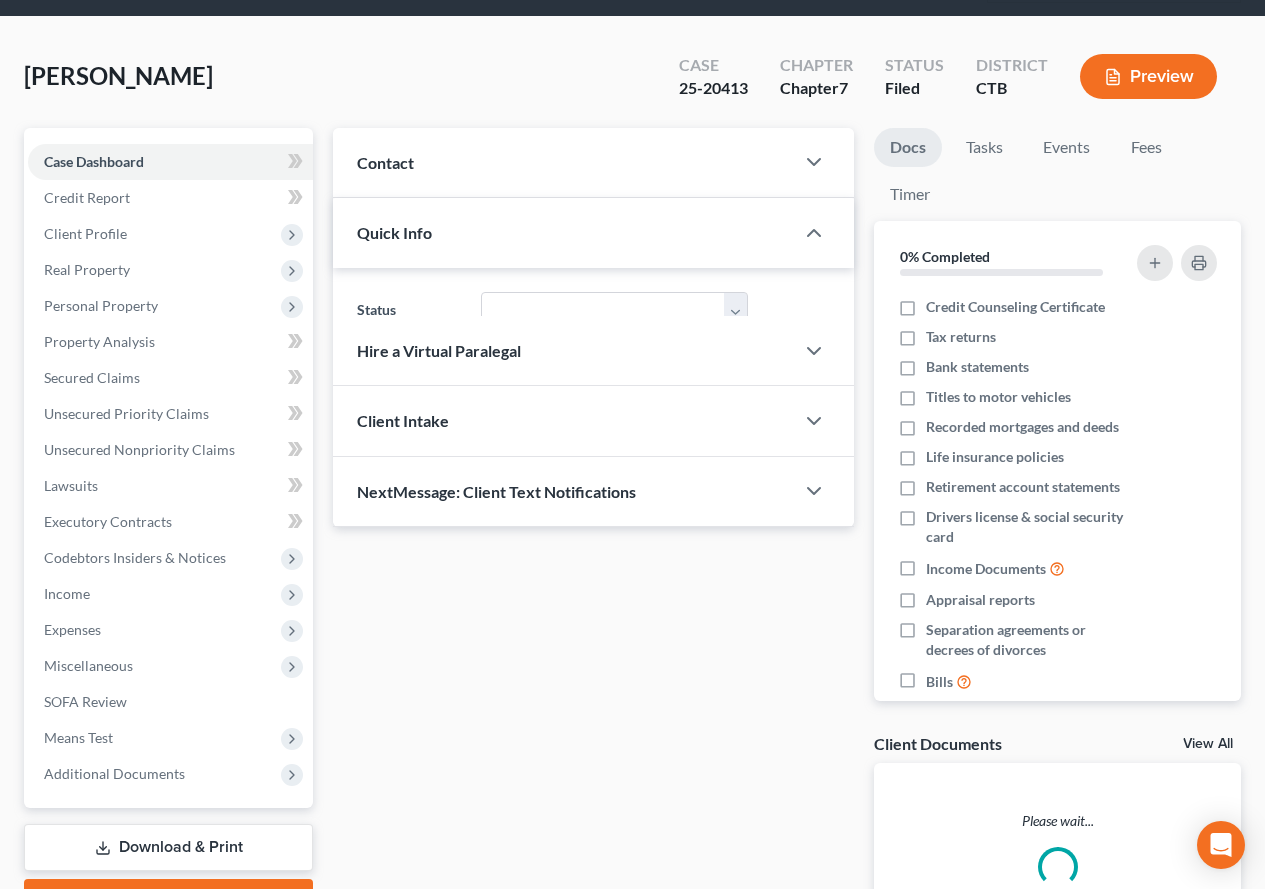 scroll, scrollTop: 0, scrollLeft: 0, axis: both 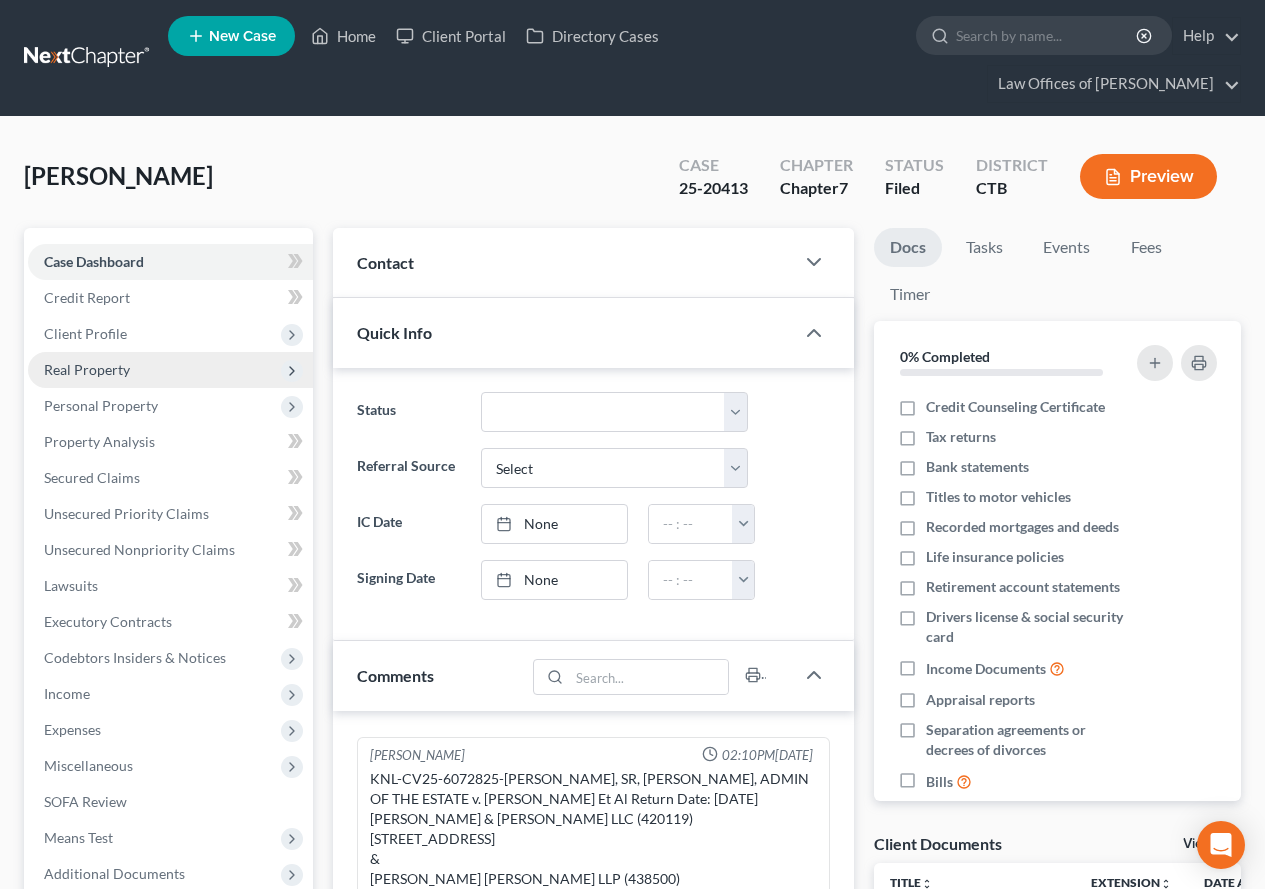 click on "Real Property" at bounding box center [87, 369] 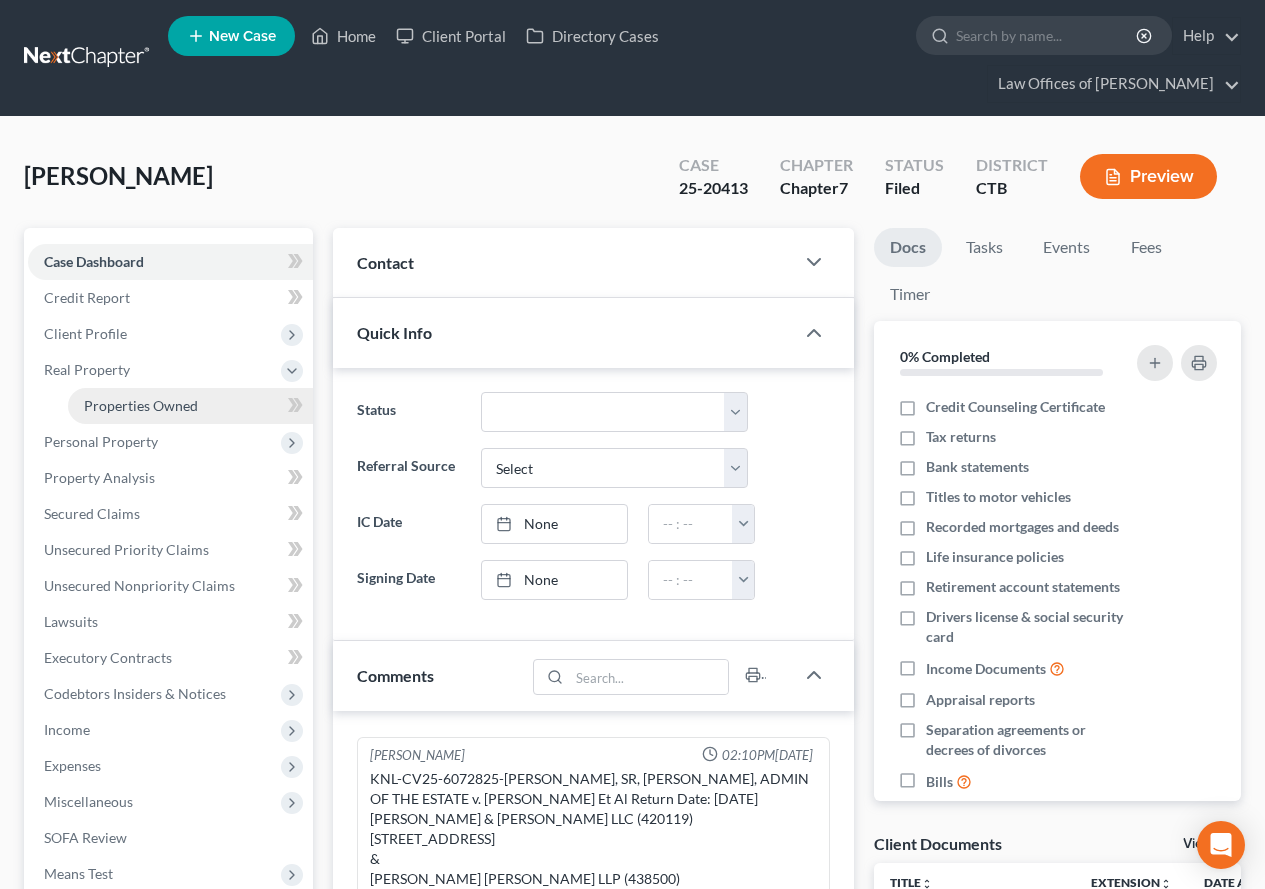 click on "Properties Owned" at bounding box center [141, 405] 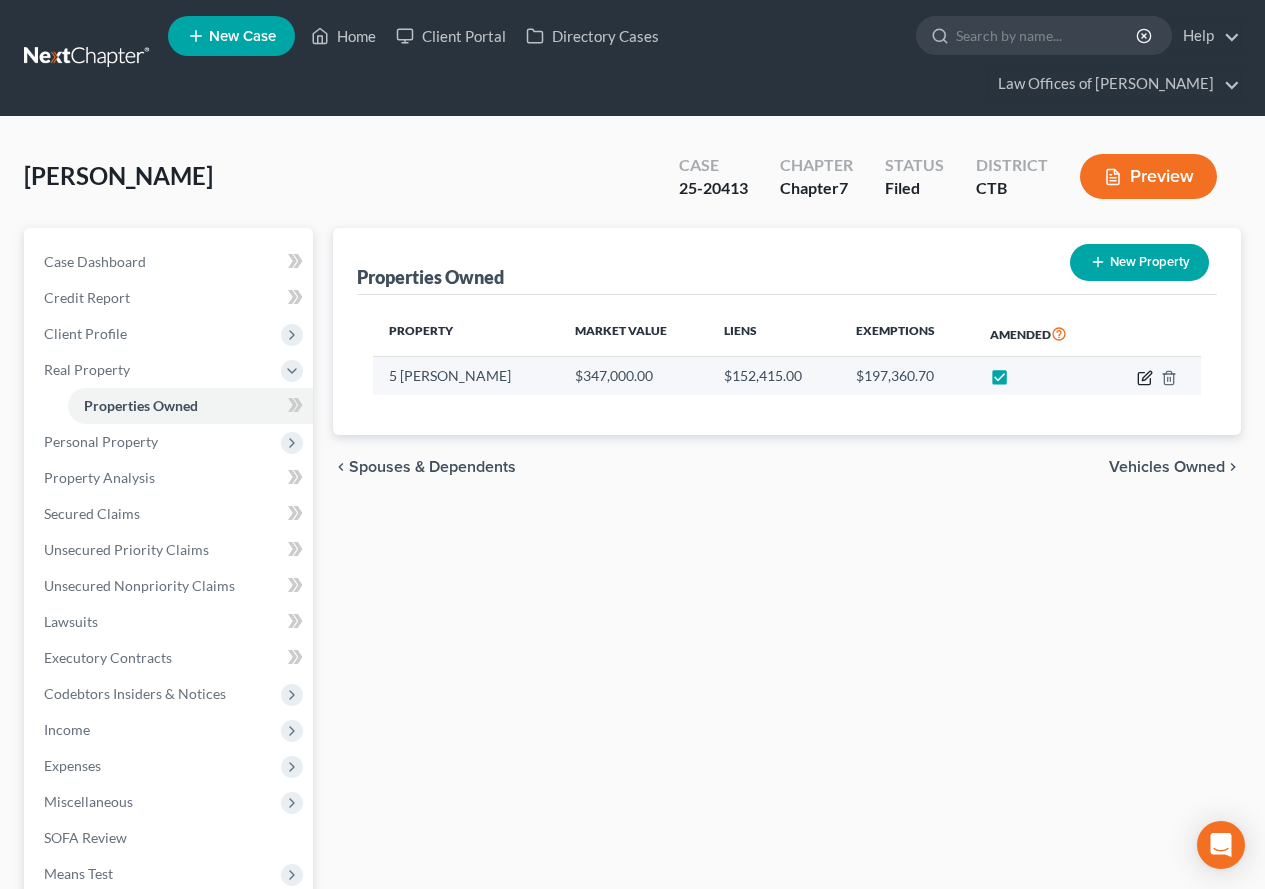 click 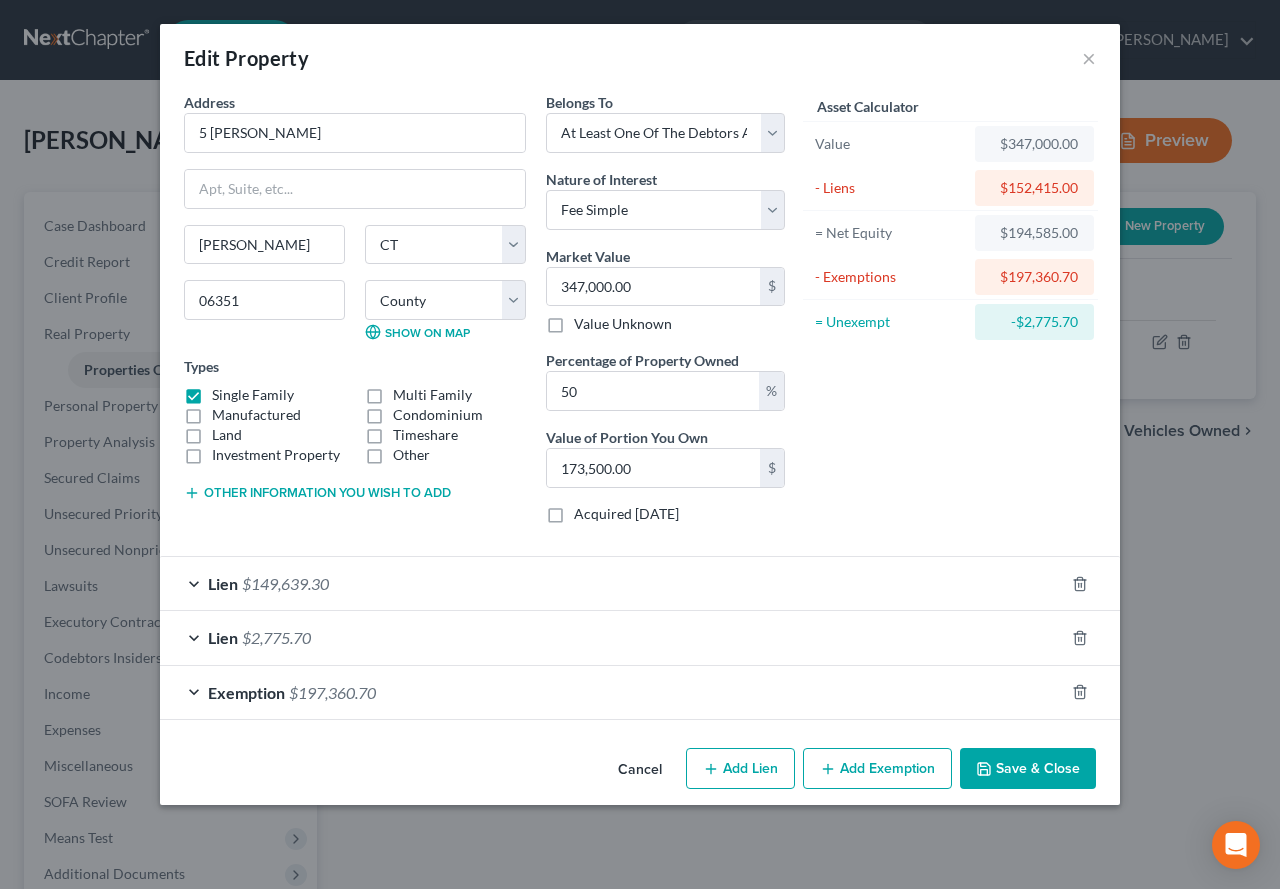 click on "Lien $149,639.30" at bounding box center [612, 583] 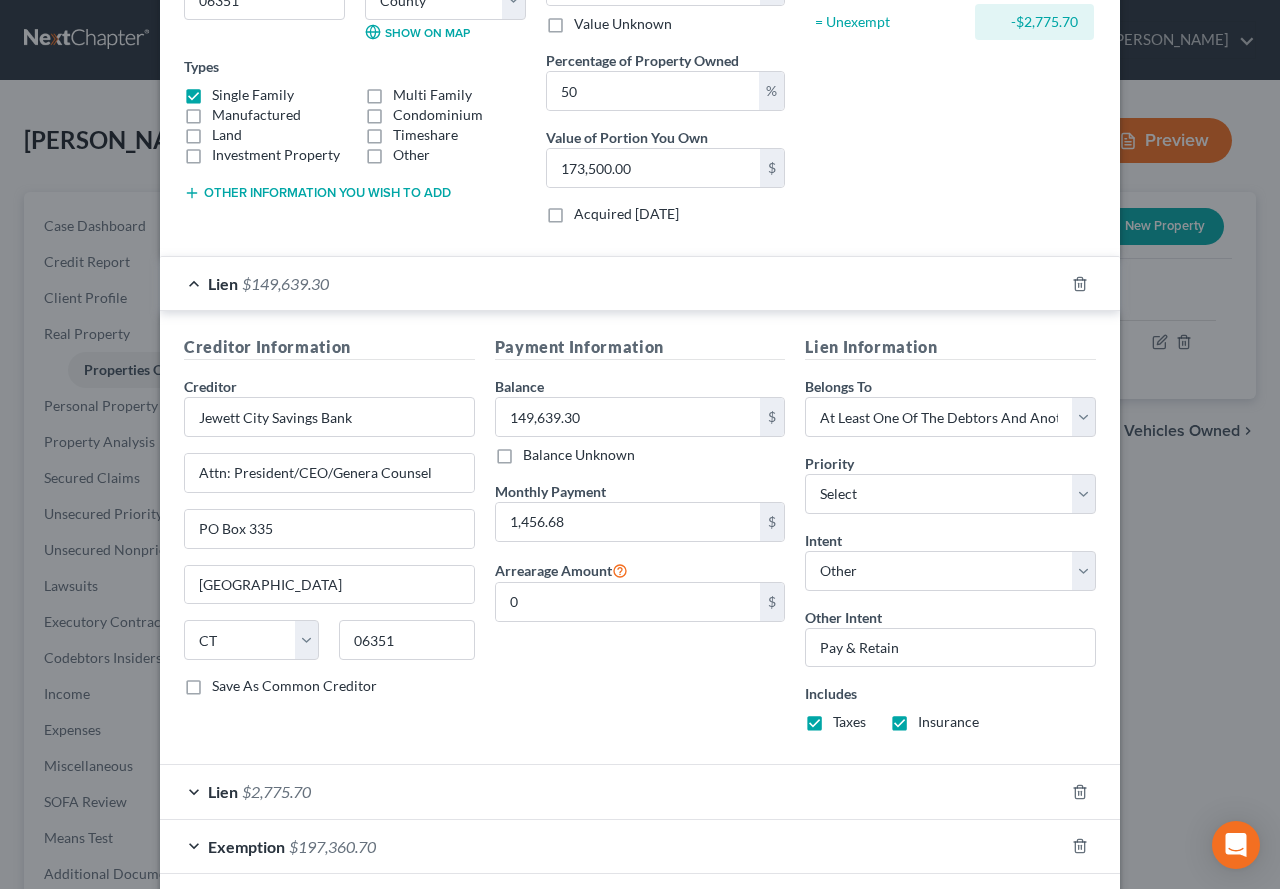 scroll, scrollTop: 395, scrollLeft: 0, axis: vertical 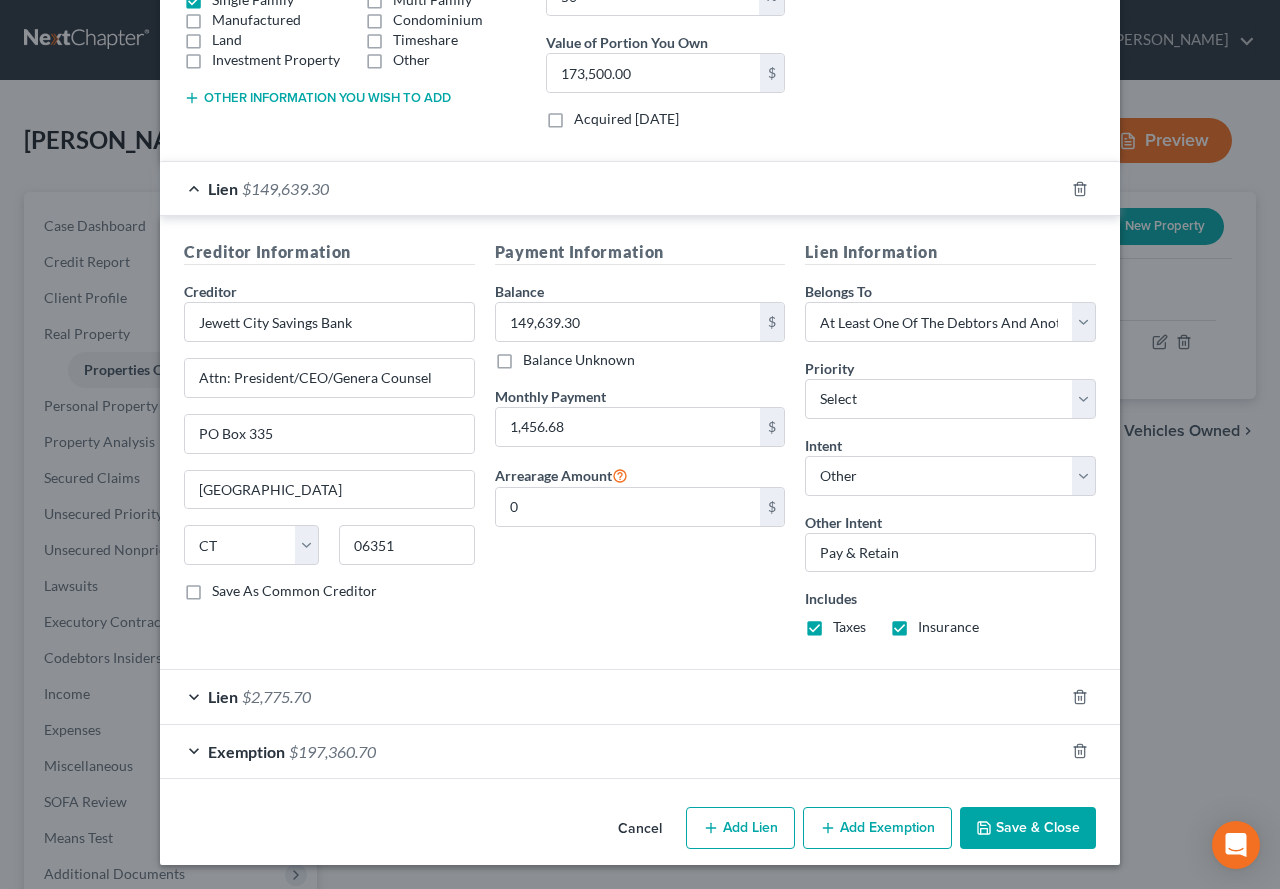 click on "Lien $2,775.70" at bounding box center (612, 696) 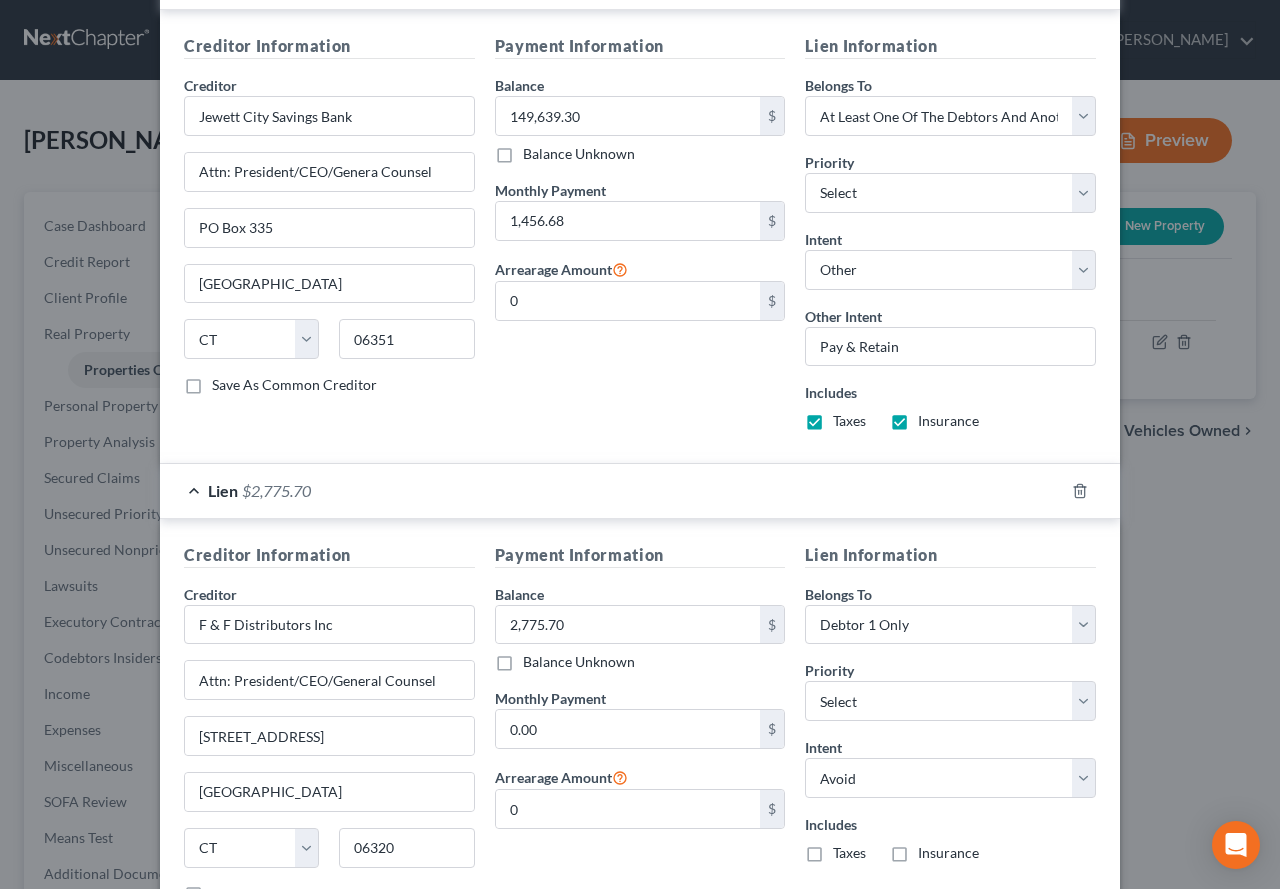 scroll, scrollTop: 695, scrollLeft: 0, axis: vertical 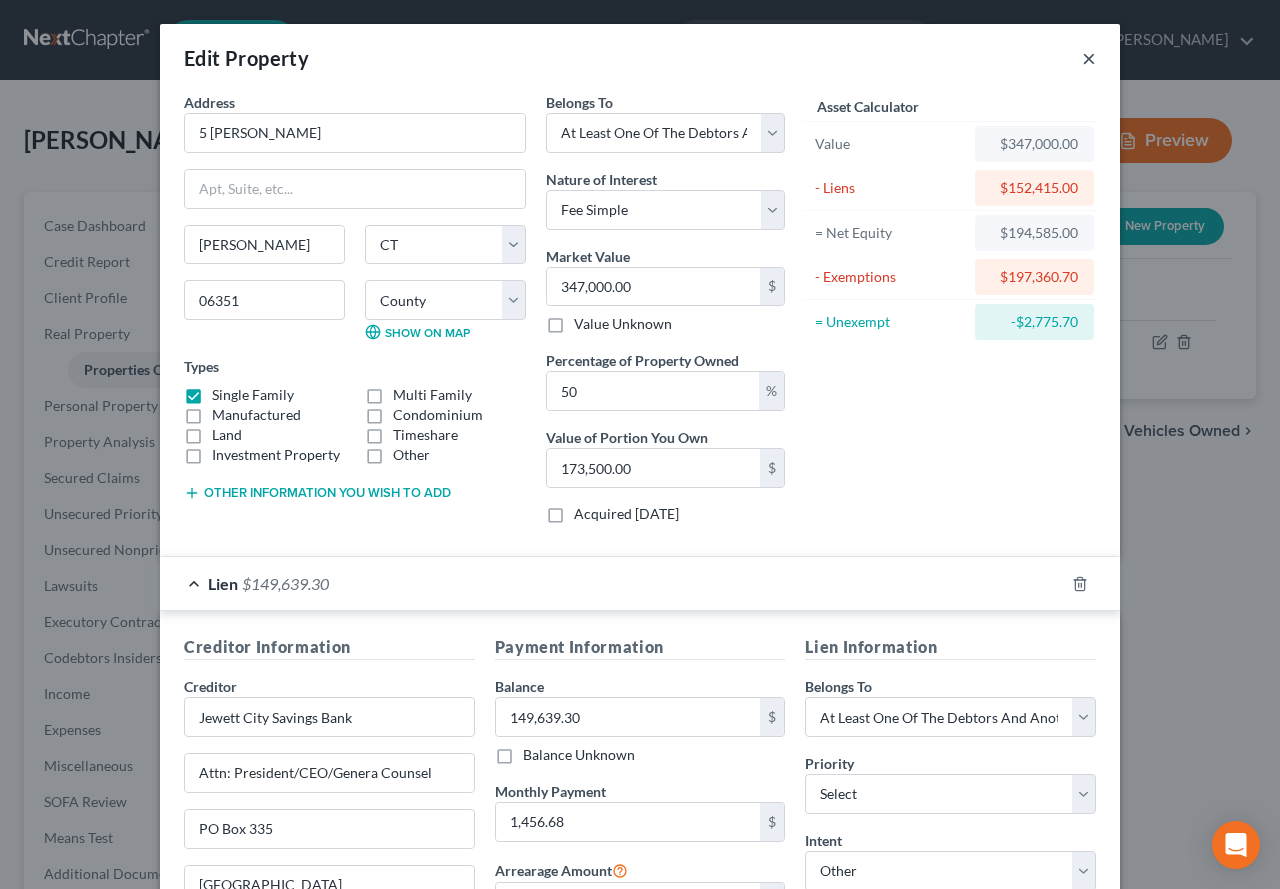 click on "×" at bounding box center (1089, 58) 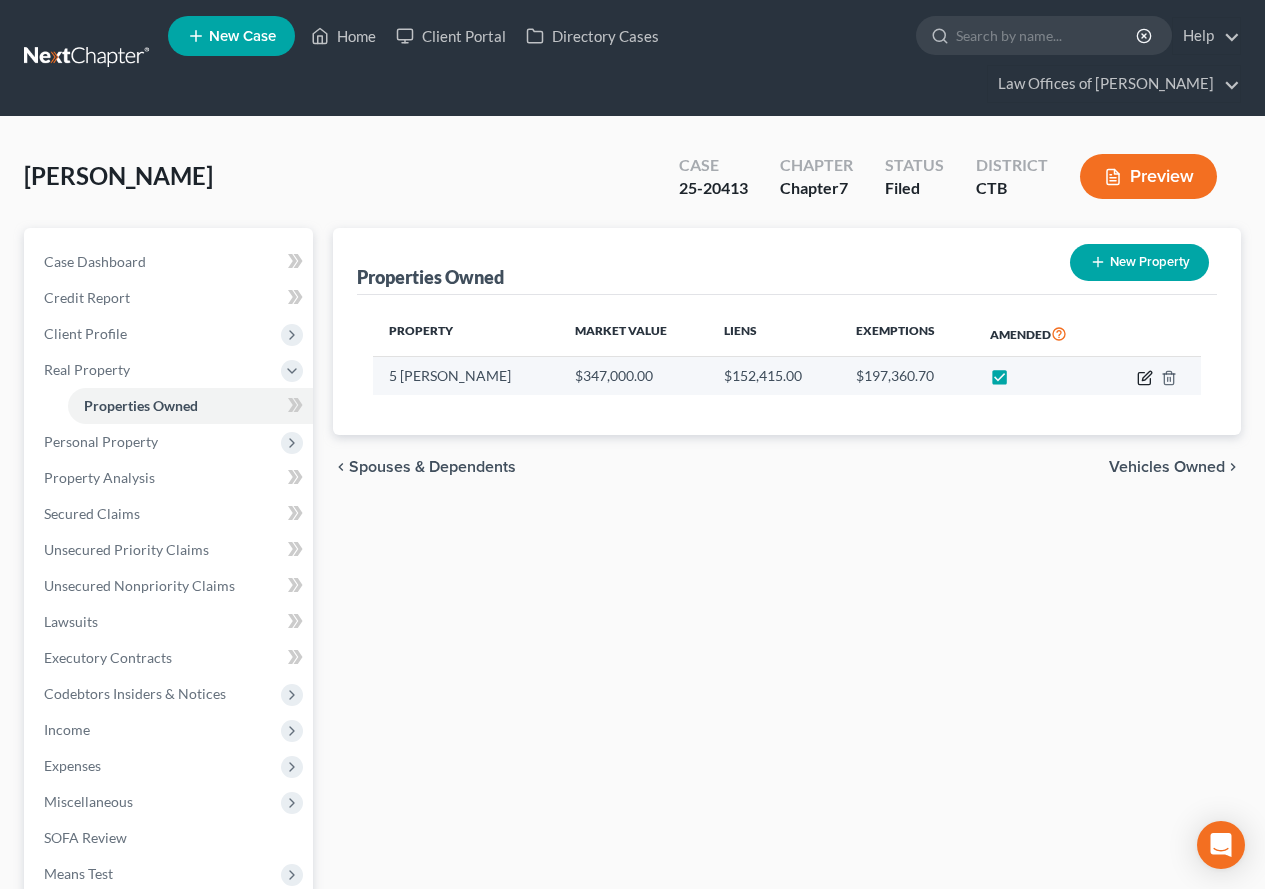 click 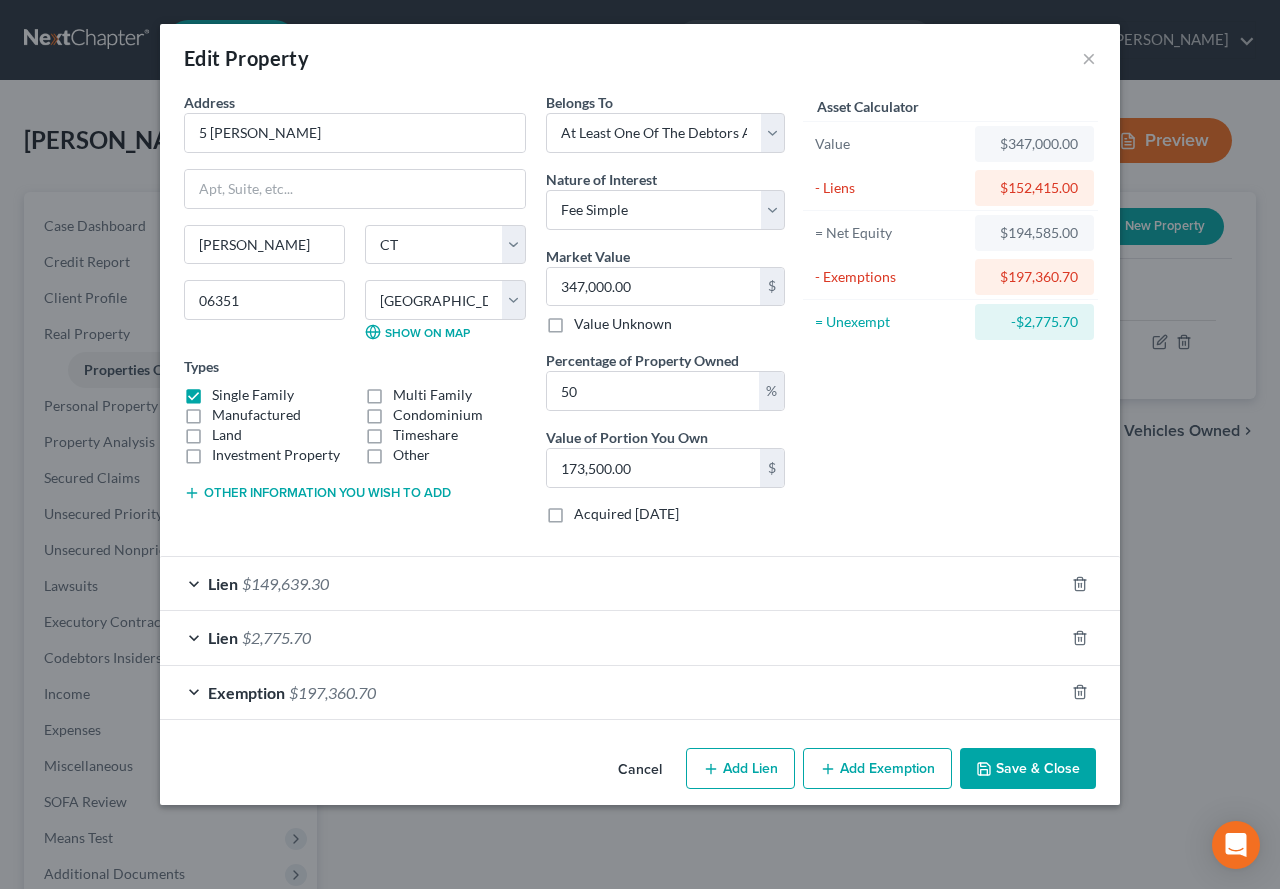 click on "Lien $149,639.30" at bounding box center [612, 583] 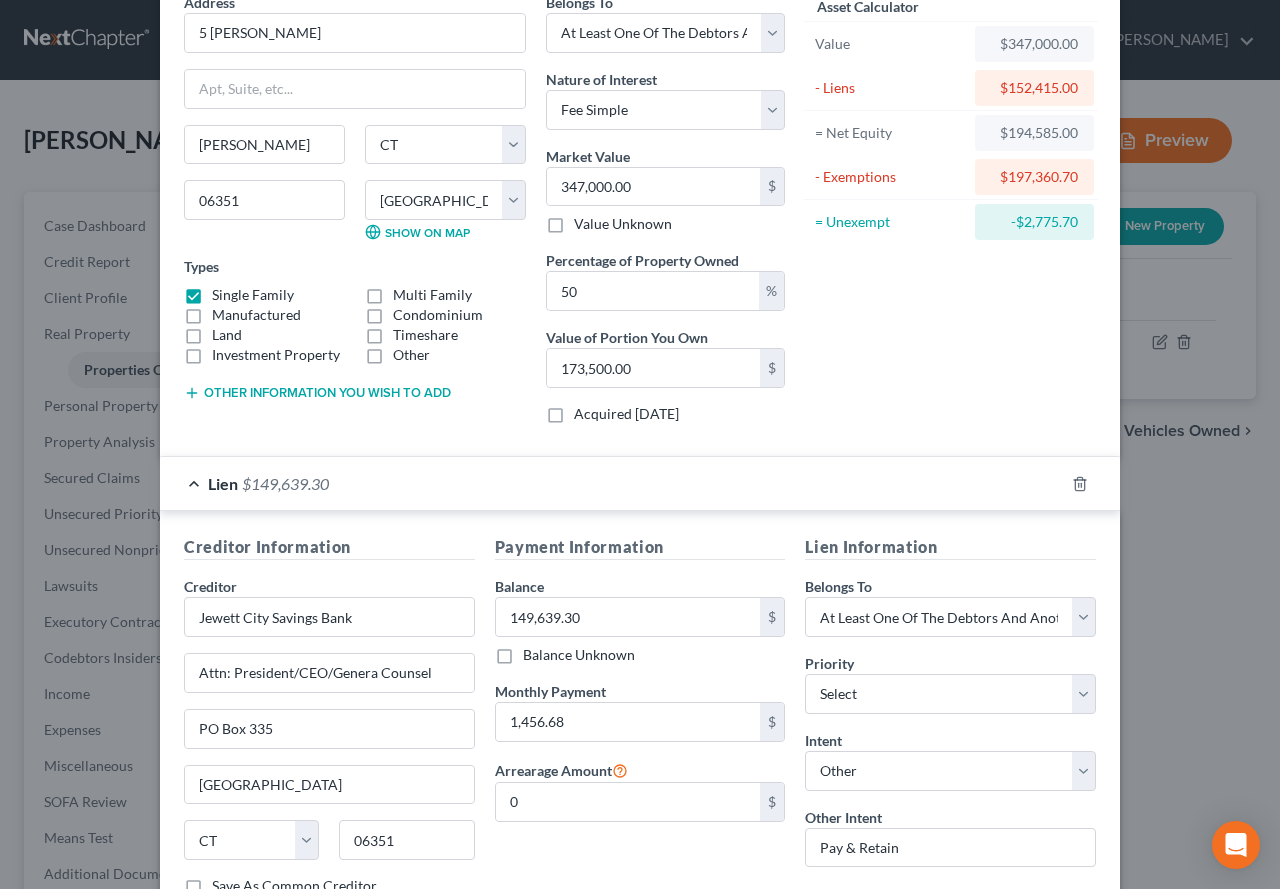 scroll, scrollTop: 200, scrollLeft: 0, axis: vertical 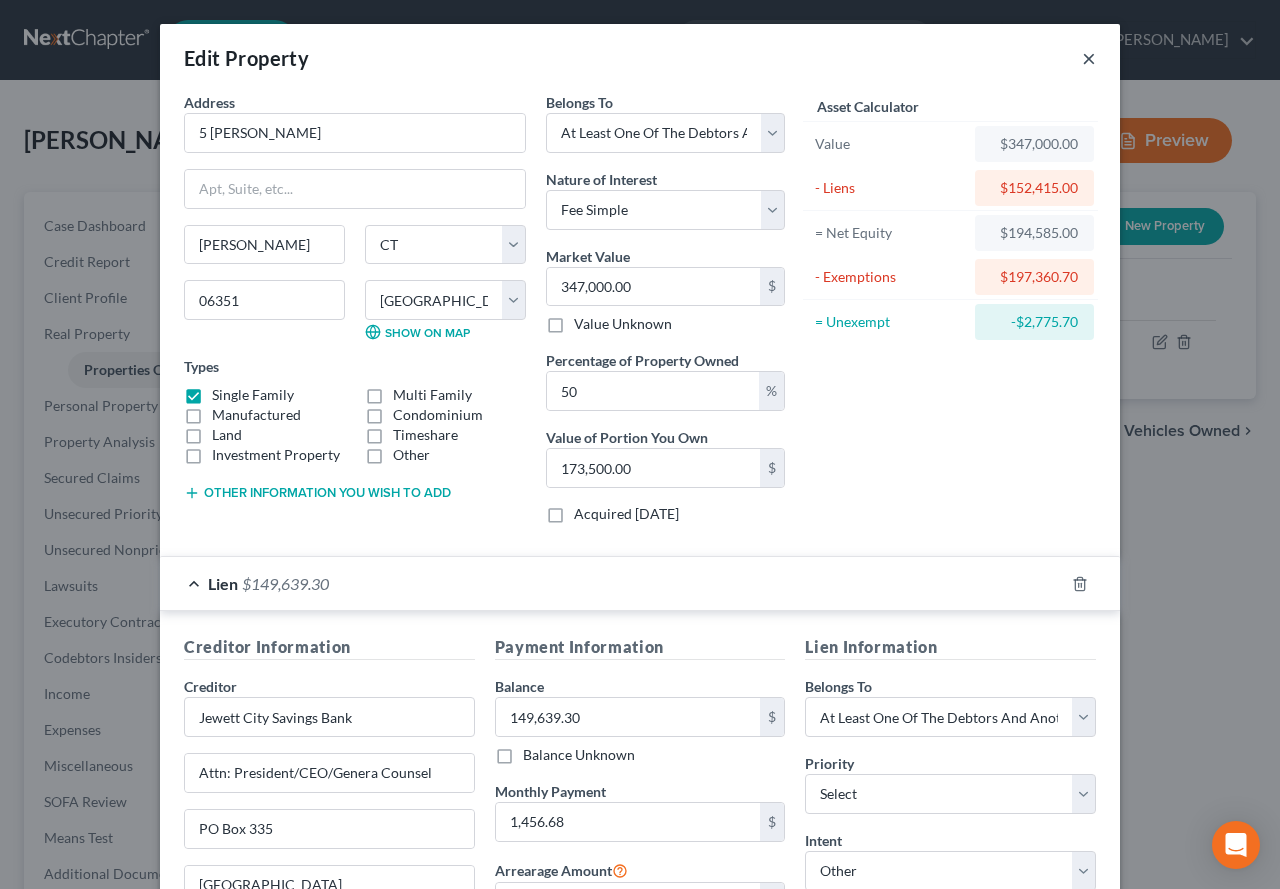click on "×" at bounding box center (1089, 58) 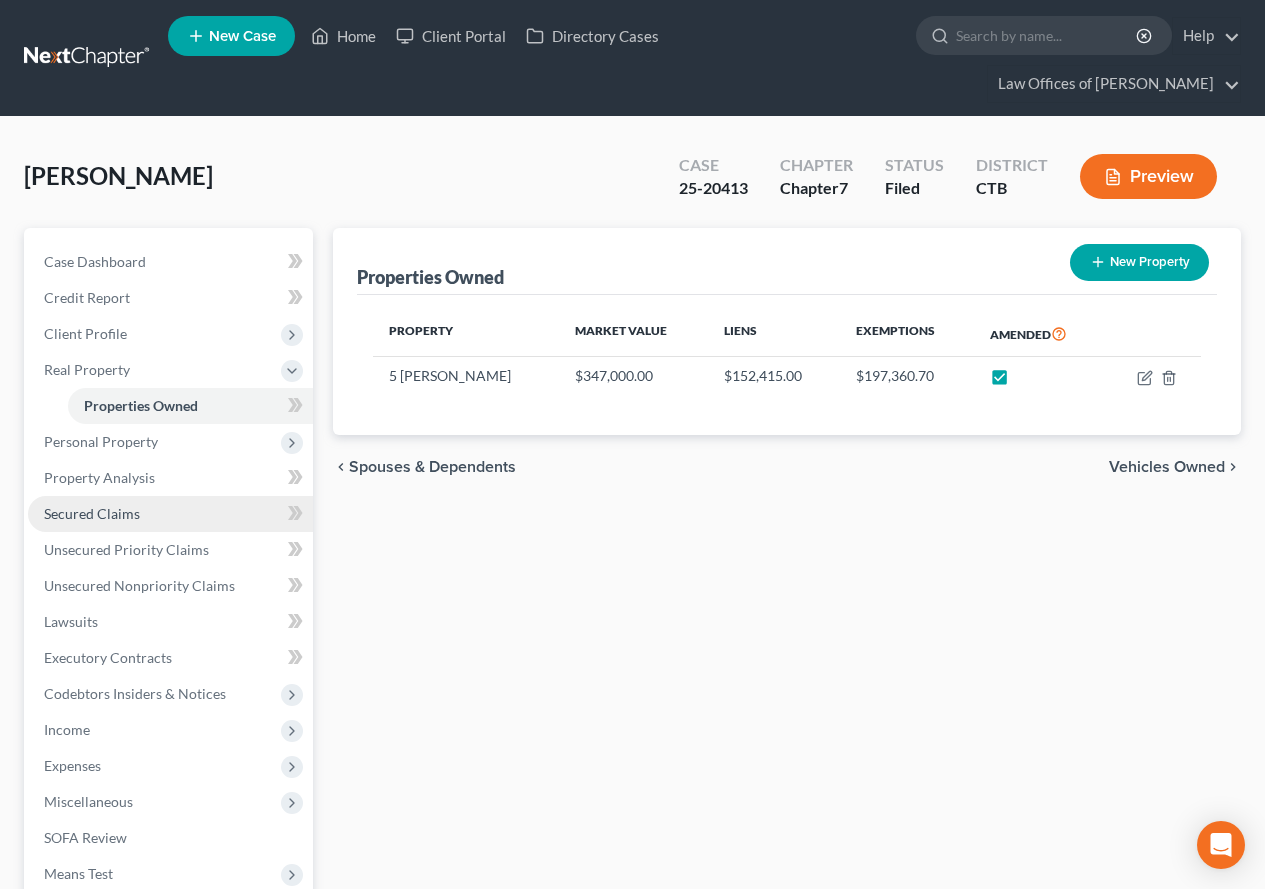 click on "Secured Claims" at bounding box center (92, 513) 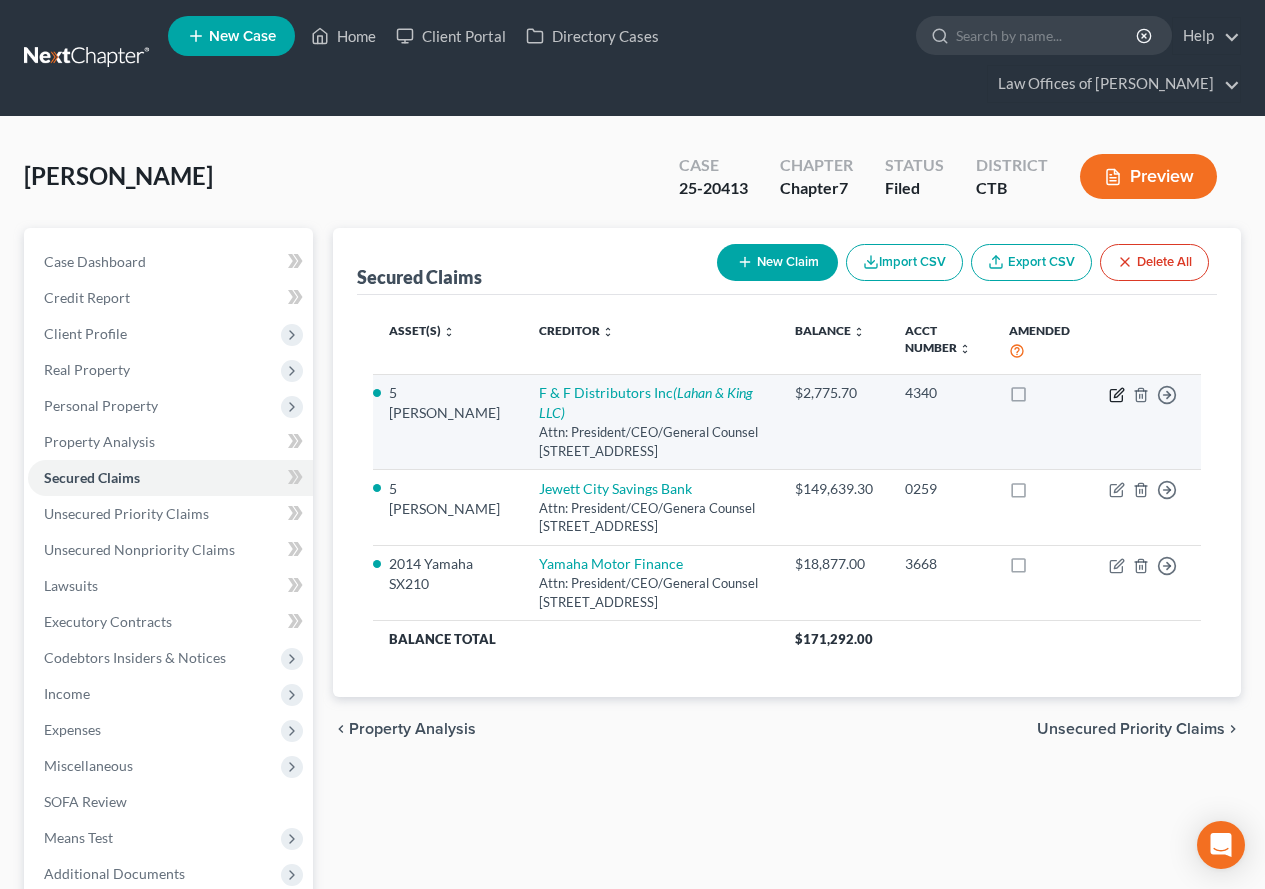 click 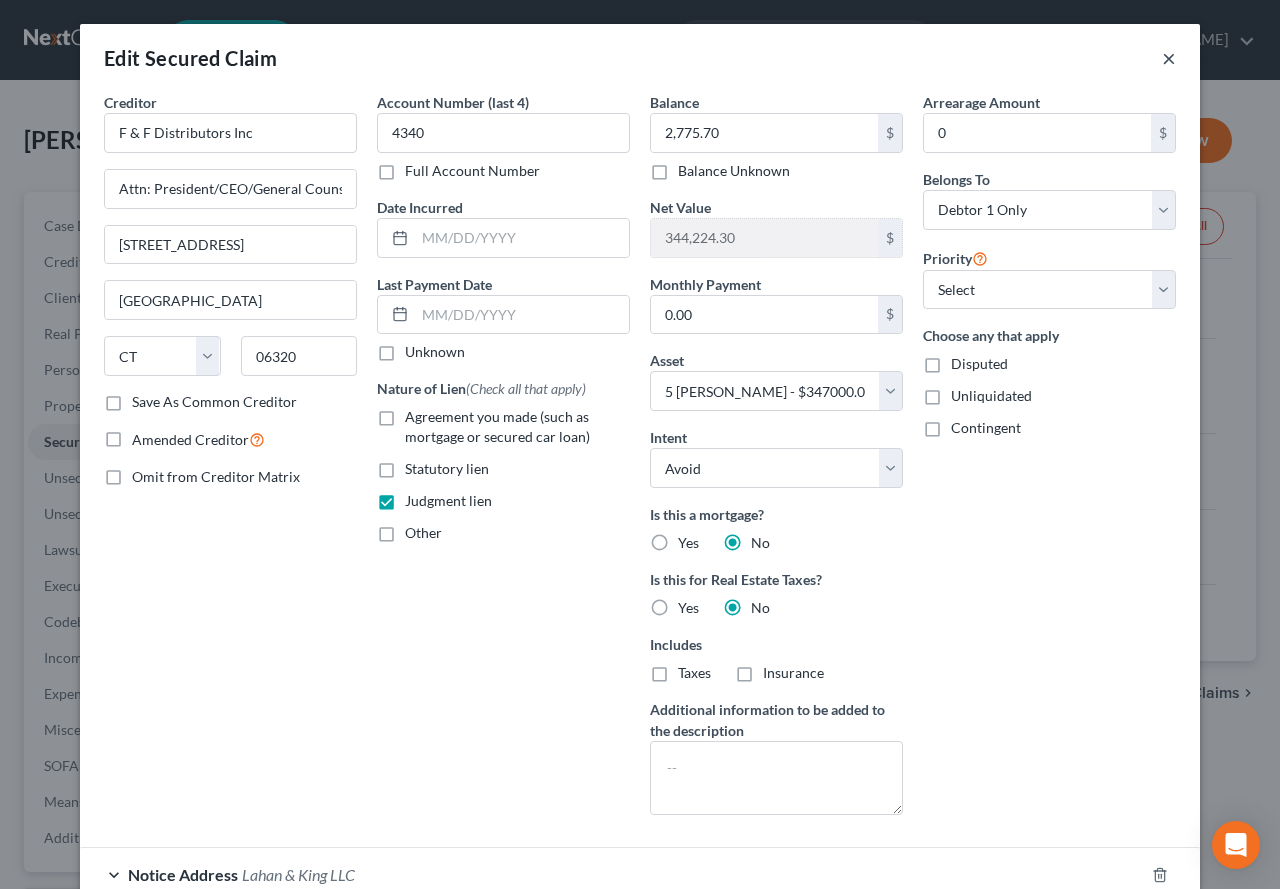 click on "×" at bounding box center (1169, 58) 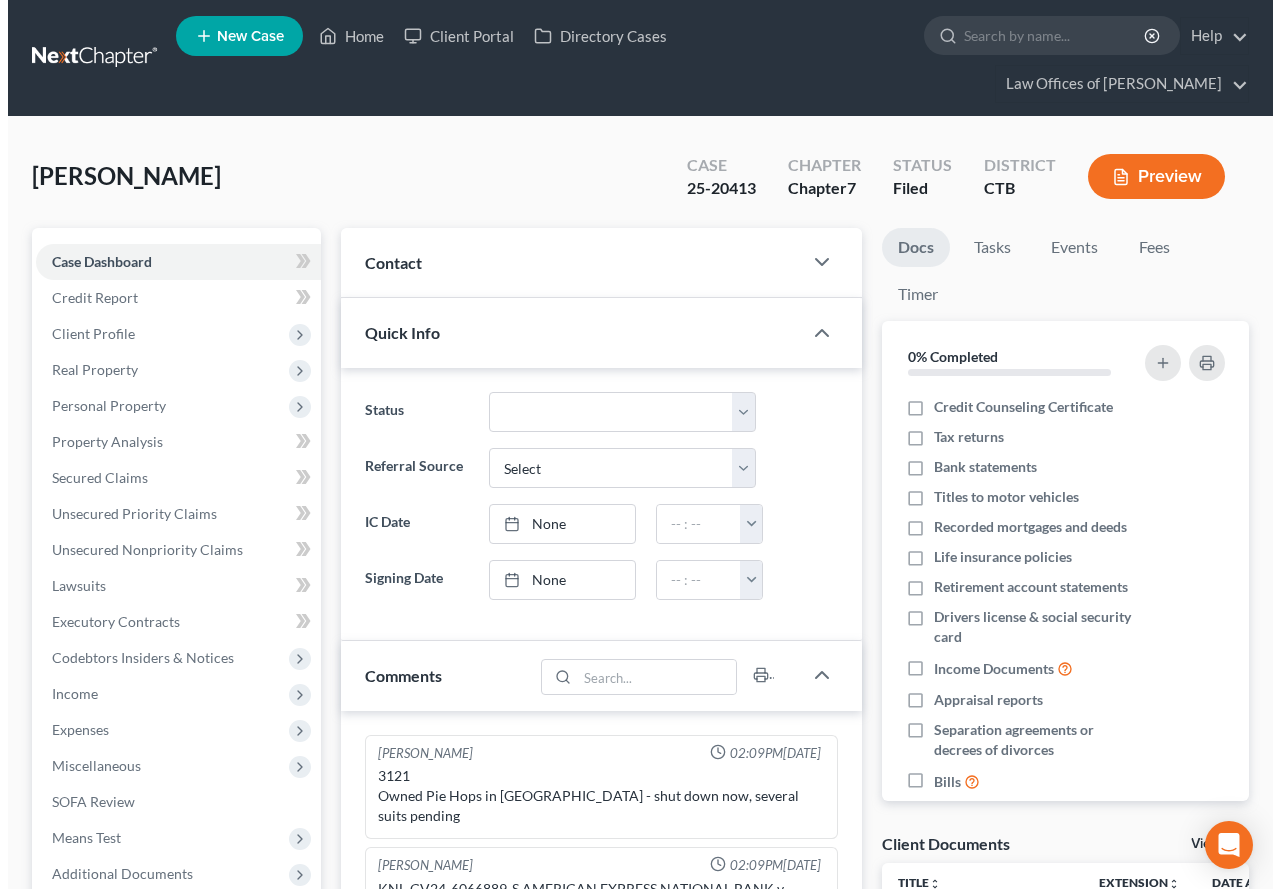 scroll, scrollTop: 953, scrollLeft: 0, axis: vertical 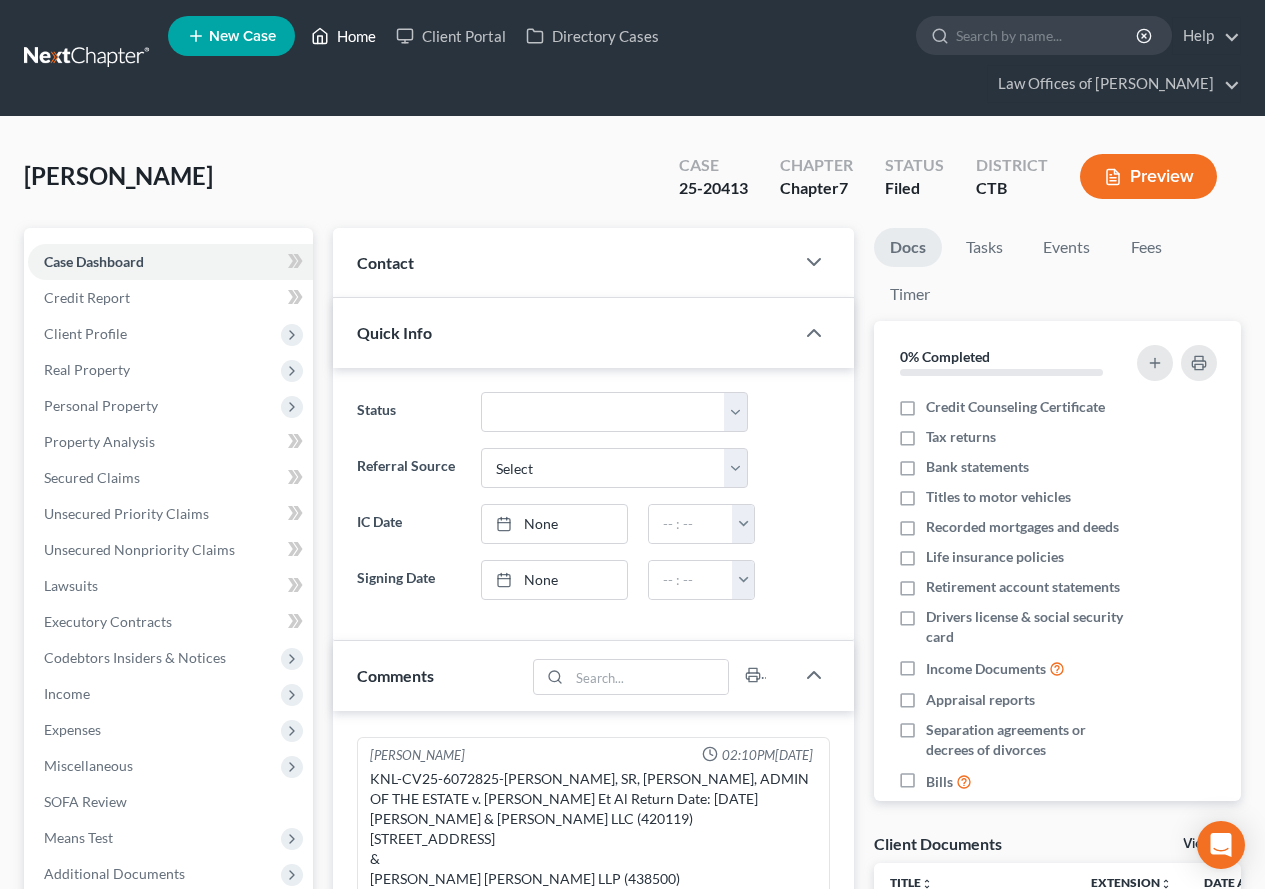 click on "Home" at bounding box center [343, 36] 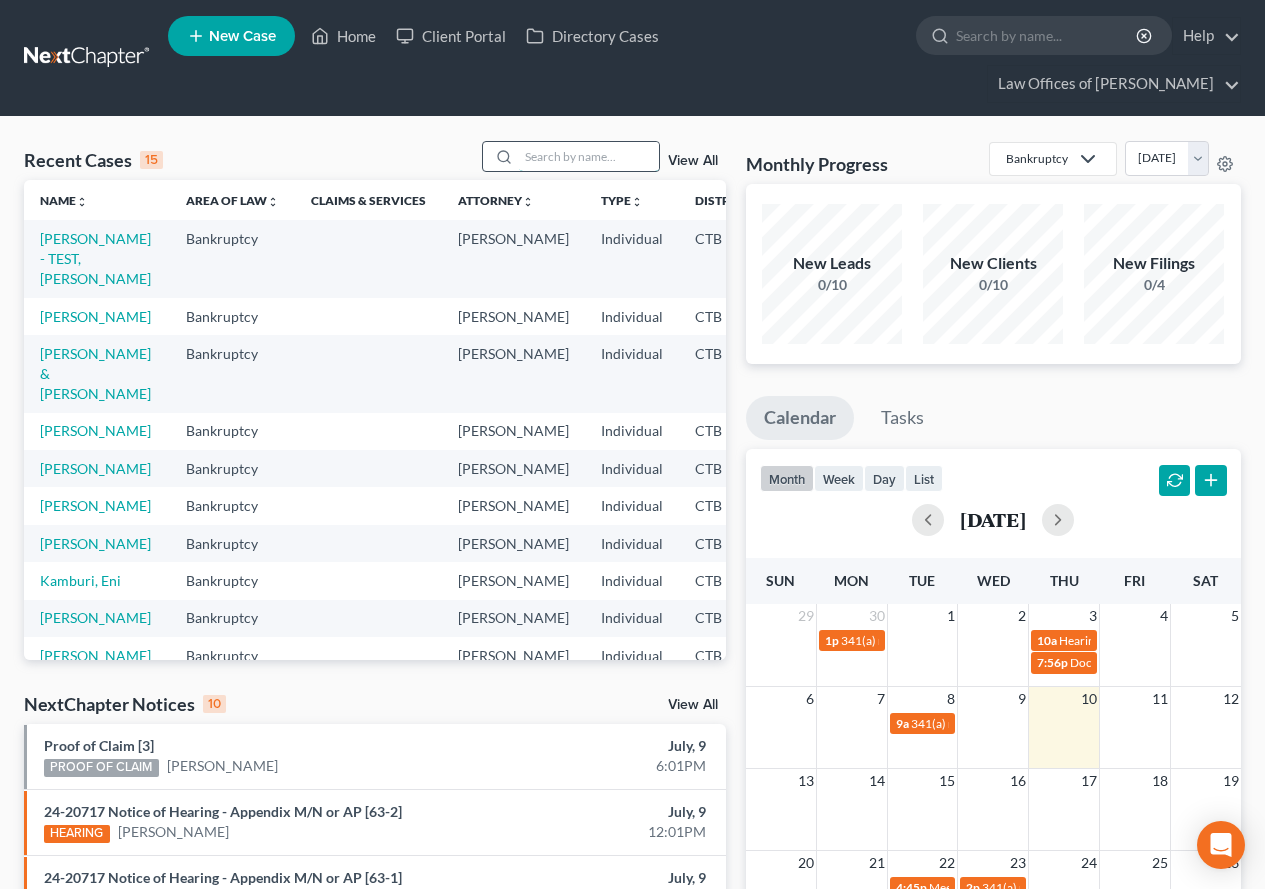 click at bounding box center [589, 156] 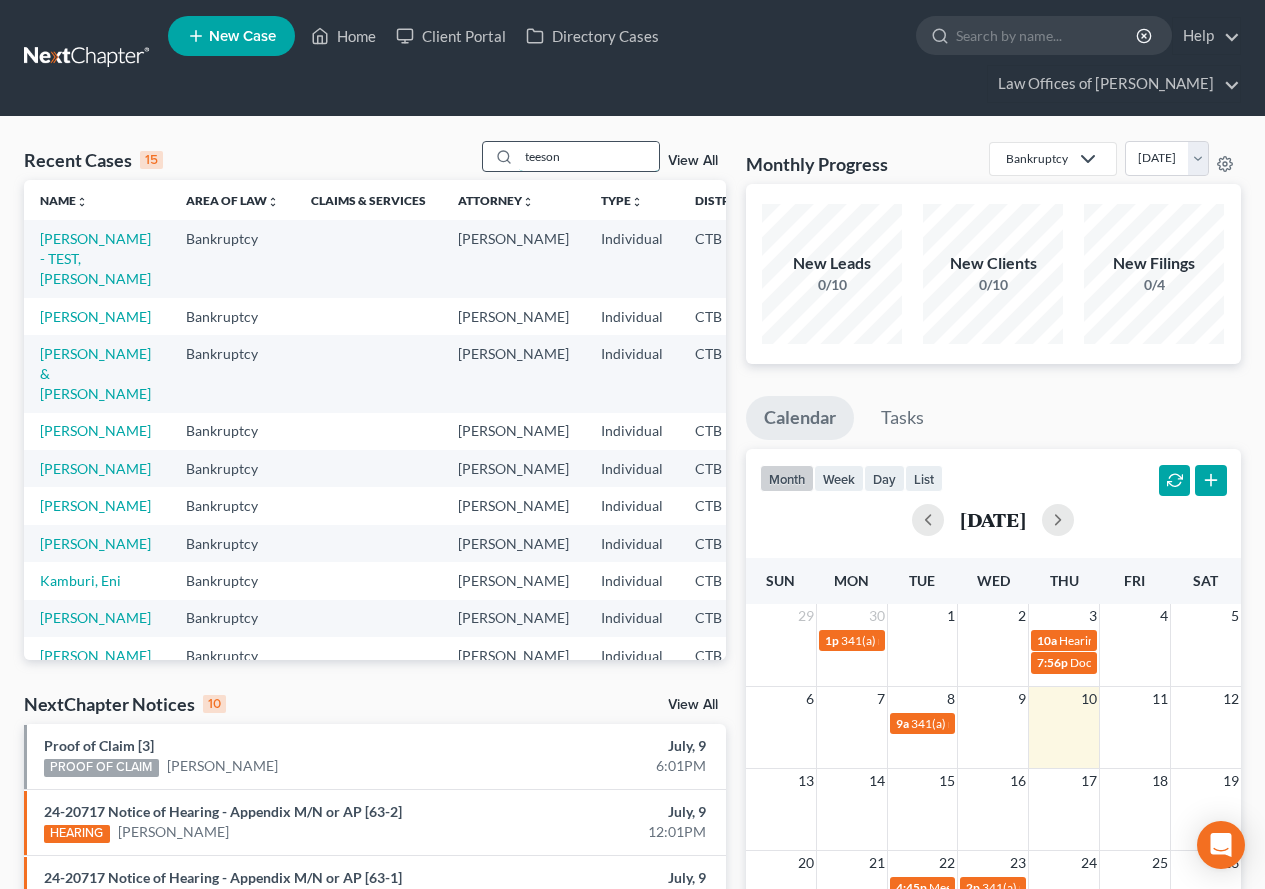 type on "teeson" 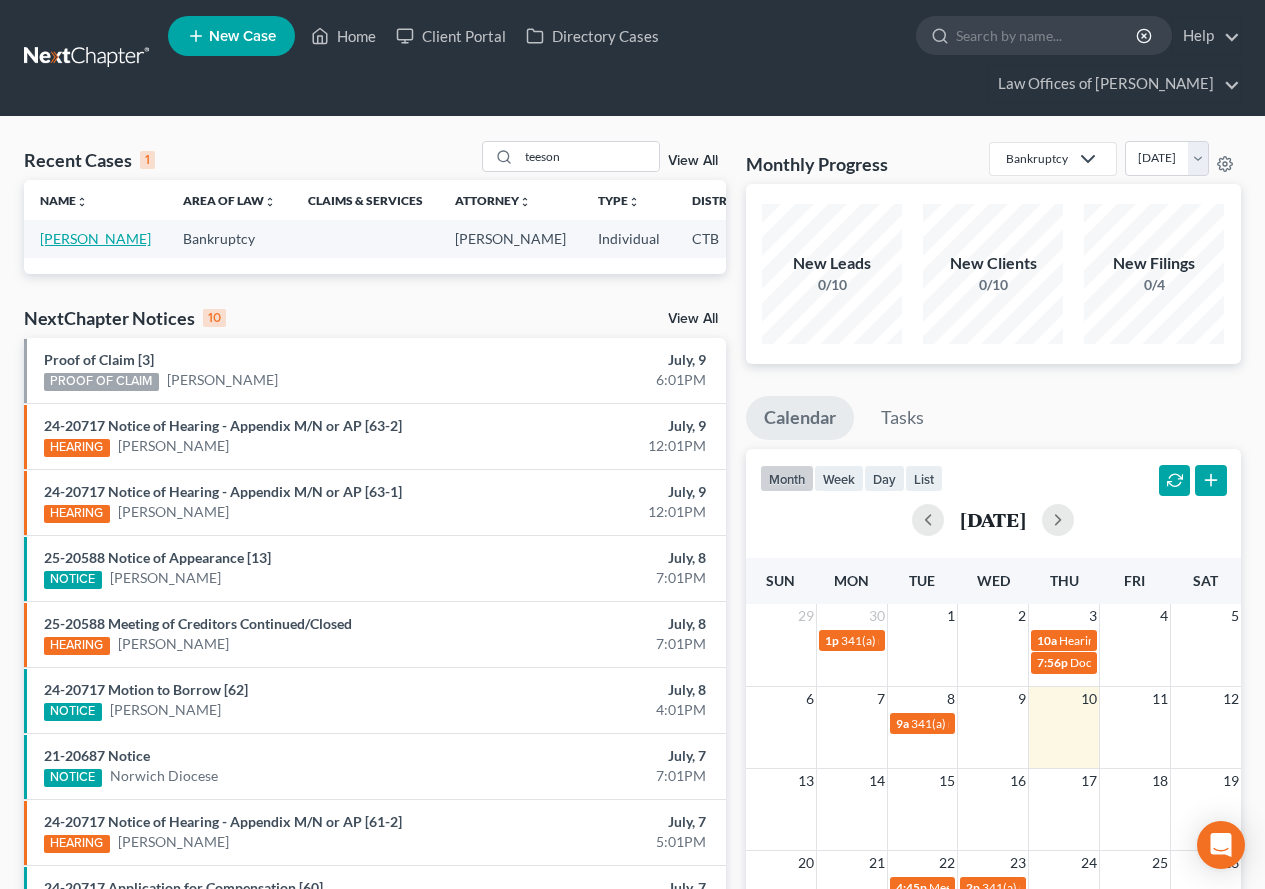 click on "[PERSON_NAME]" at bounding box center [95, 238] 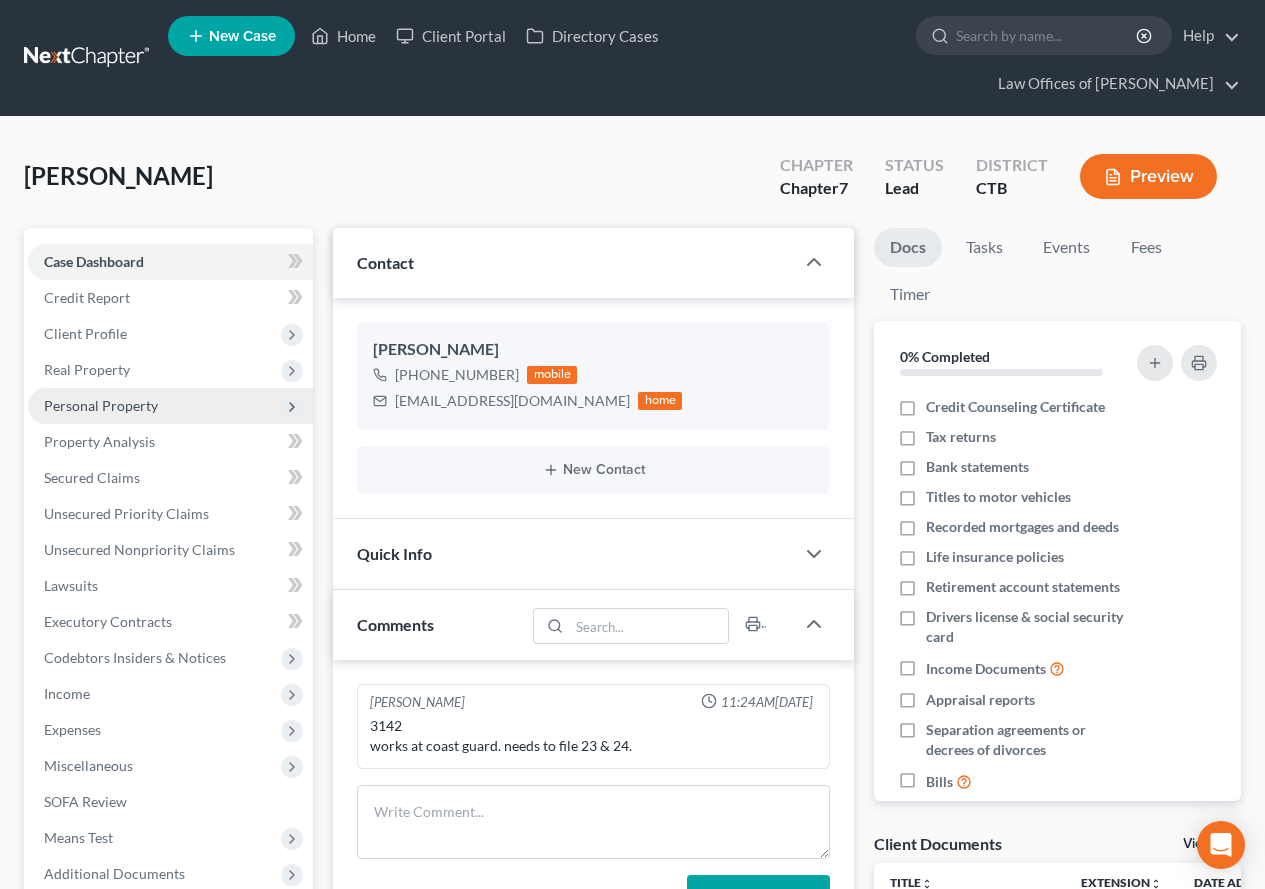 click on "Personal Property" at bounding box center [101, 405] 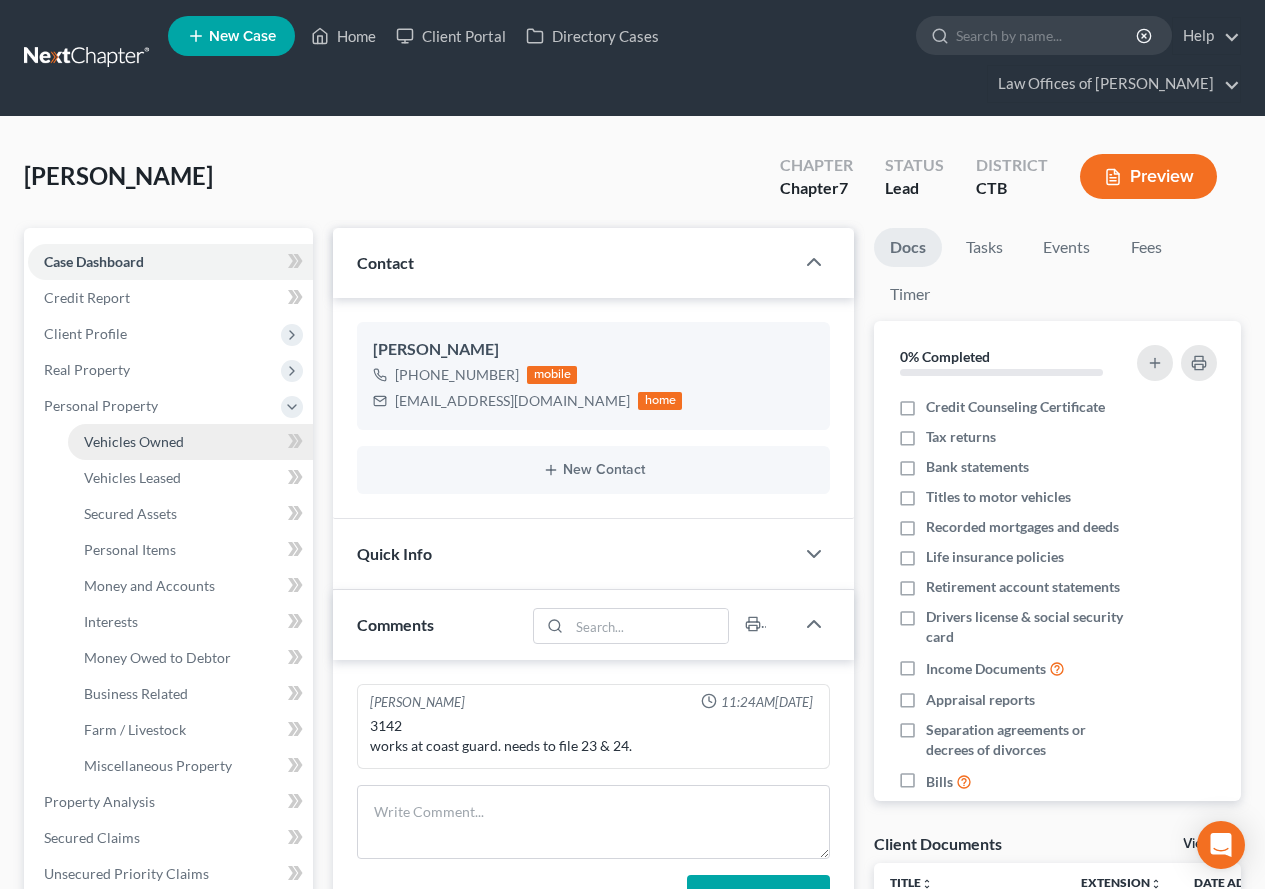 click on "Vehicles Owned" at bounding box center [134, 441] 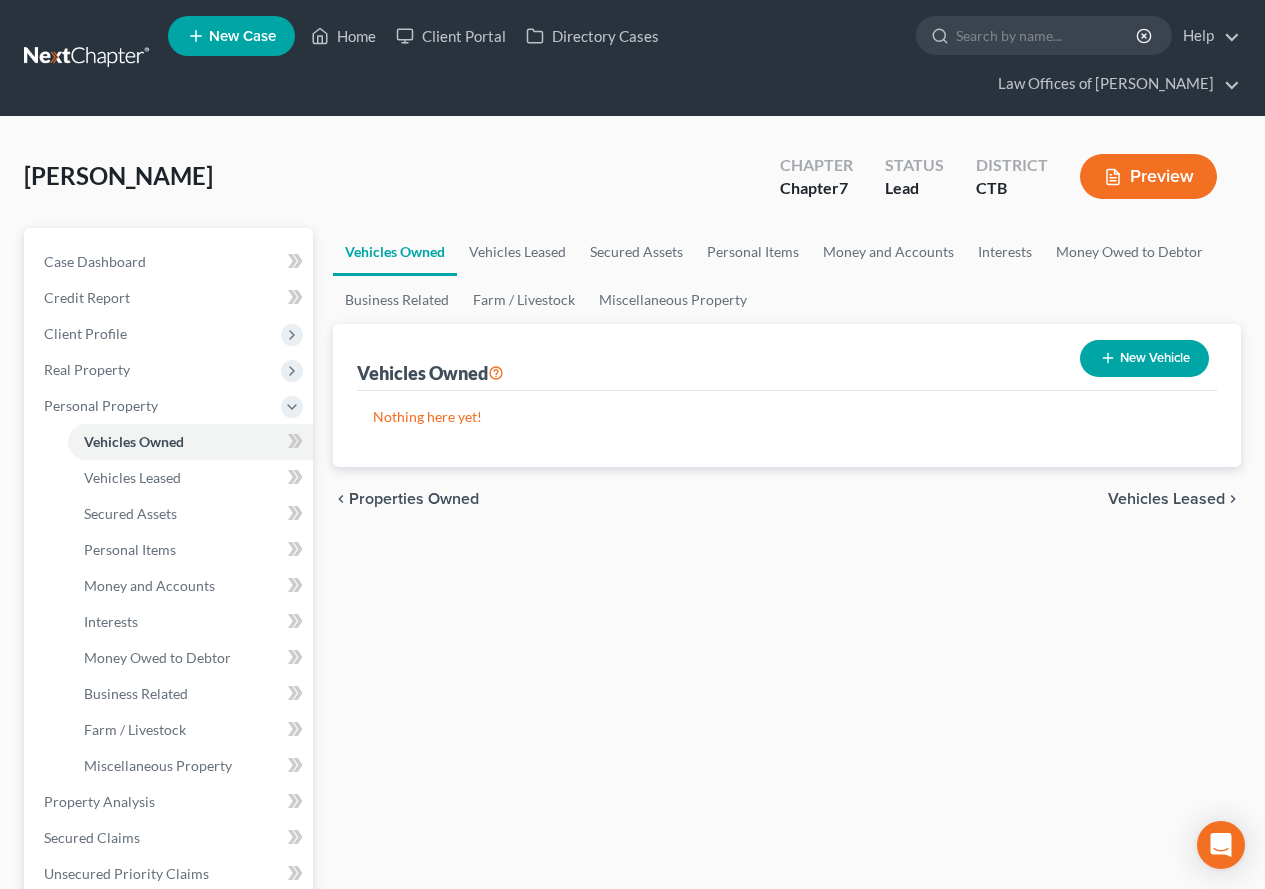 click on "New Vehicle" at bounding box center [1144, 358] 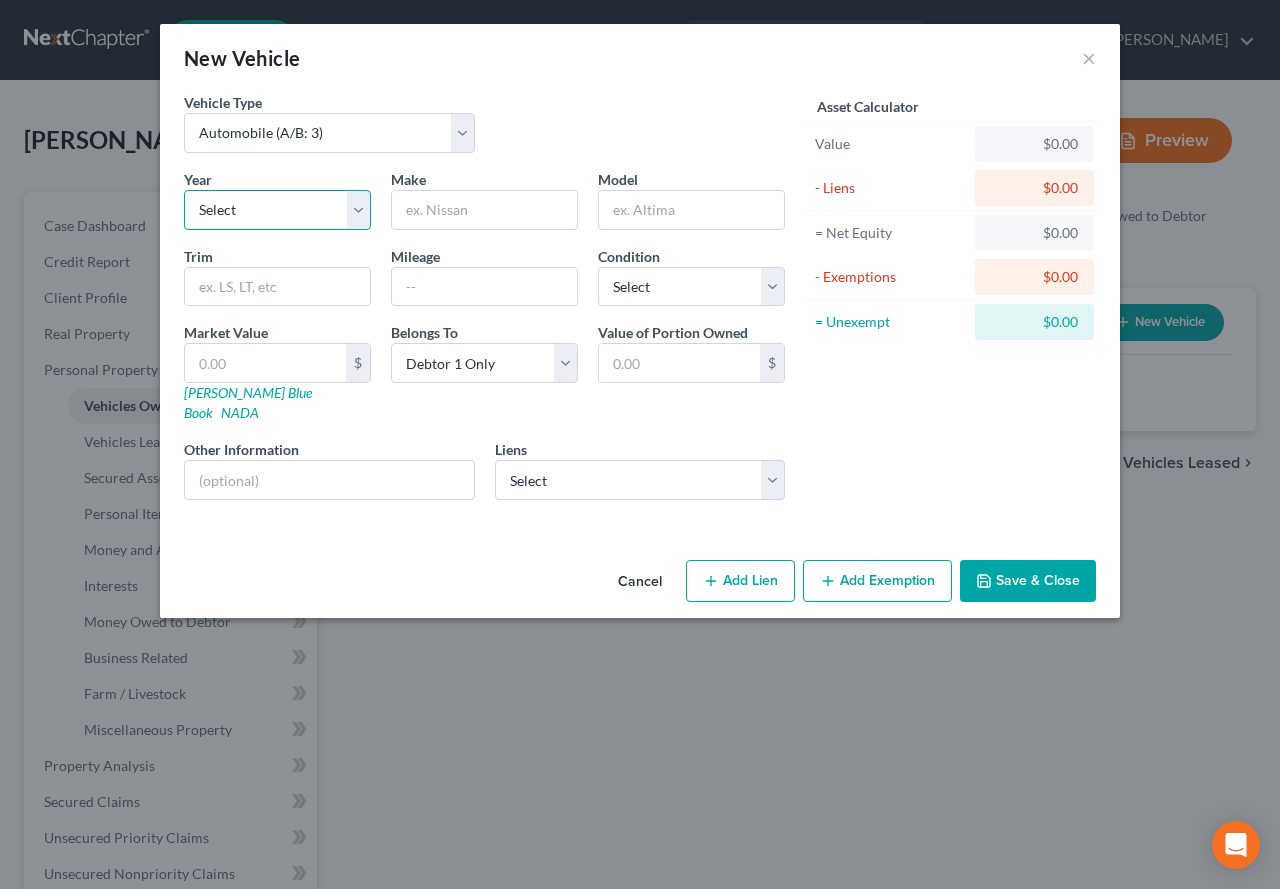 click on "Select 2026 2025 2024 2023 2022 2021 2020 2019 2018 2017 2016 2015 2014 2013 2012 2011 2010 2009 2008 2007 2006 2005 2004 2003 2002 2001 2000 1999 1998 1997 1996 1995 1994 1993 1992 1991 1990 1989 1988 1987 1986 1985 1984 1983 1982 1981 1980 1979 1978 1977 1976 1975 1974 1973 1972 1971 1970 1969 1968 1967 1966 1965 1964 1963 1962 1961 1960 1959 1958 1957 1956 1955 1954 1953 1952 1951 1950 1949 1948 1947 1946 1945 1944 1943 1942 1941 1940 1939 1938 1937 1936 1935 1934 1933 1932 1931 1930 1929 1928 1927 1926 1925 1924 1923 1922 1921 1920 1919 1918 1917 1916 1915 1914 1913 1912 1911 1910 1909 1908 1907 1906 1905 1904 1903 1902 1901" at bounding box center (277, 210) 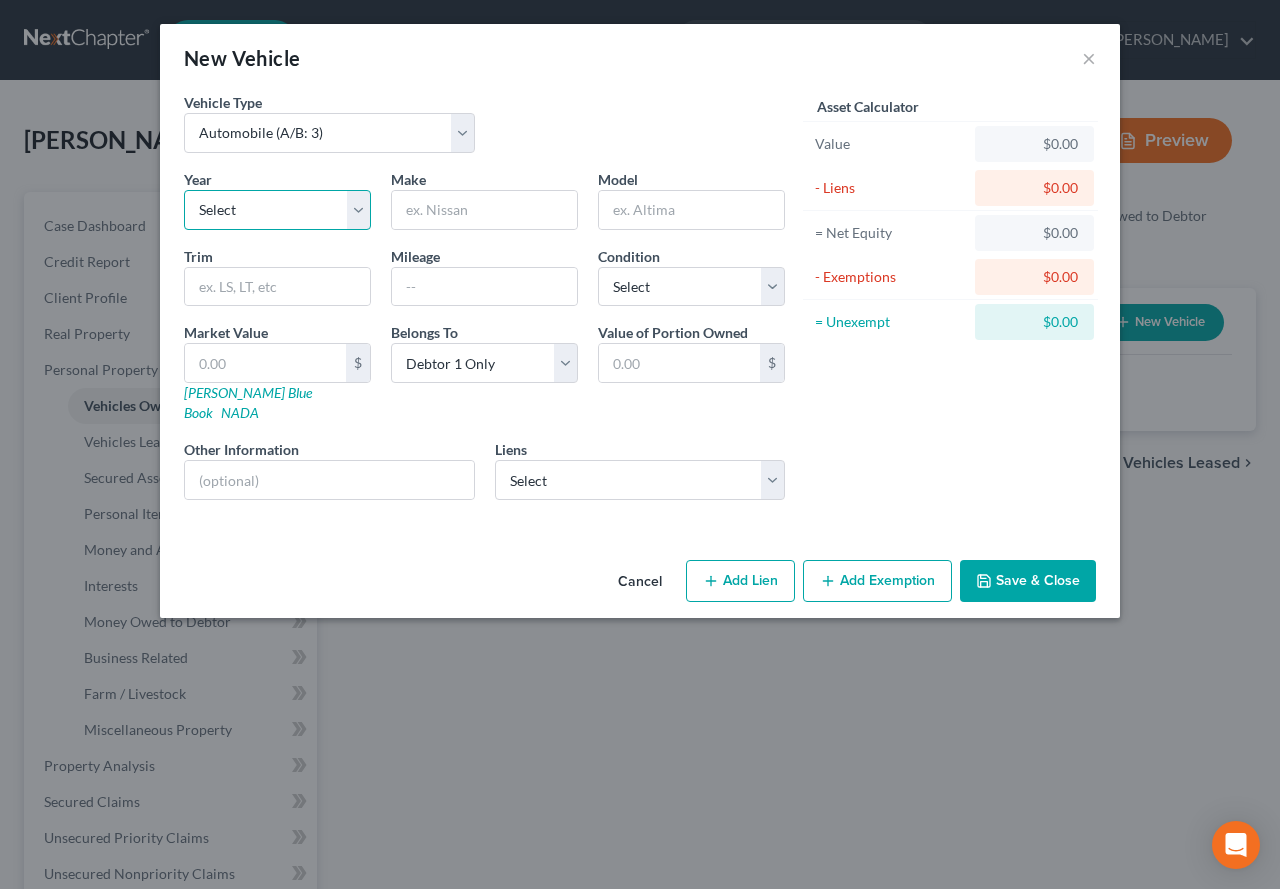 select on "8" 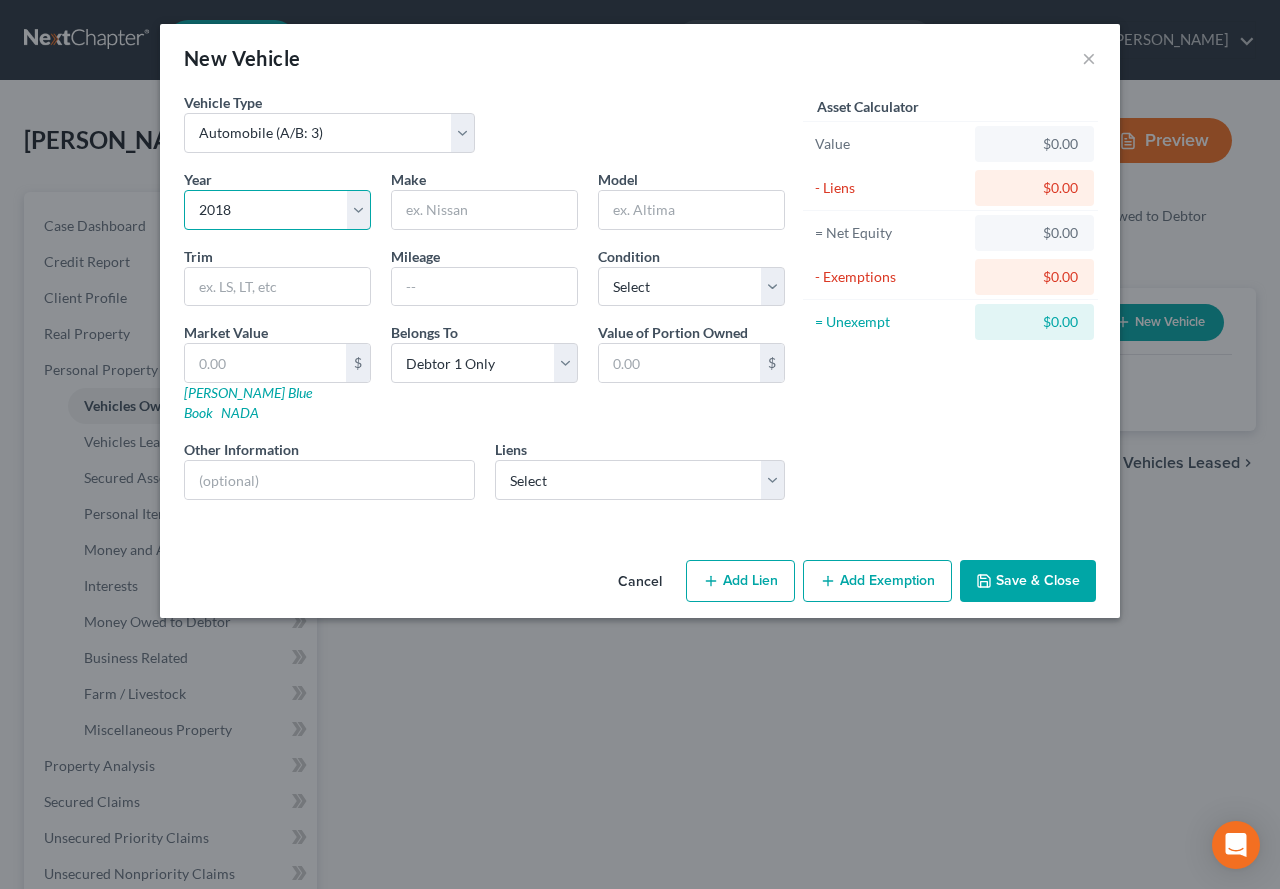 click on "Select 2026 2025 2024 2023 2022 2021 2020 2019 2018 2017 2016 2015 2014 2013 2012 2011 2010 2009 2008 2007 2006 2005 2004 2003 2002 2001 2000 1999 1998 1997 1996 1995 1994 1993 1992 1991 1990 1989 1988 1987 1986 1985 1984 1983 1982 1981 1980 1979 1978 1977 1976 1975 1974 1973 1972 1971 1970 1969 1968 1967 1966 1965 1964 1963 1962 1961 1960 1959 1958 1957 1956 1955 1954 1953 1952 1951 1950 1949 1948 1947 1946 1945 1944 1943 1942 1941 1940 1939 1938 1937 1936 1935 1934 1933 1932 1931 1930 1929 1928 1927 1926 1925 1924 1923 1922 1921 1920 1919 1918 1917 1916 1915 1914 1913 1912 1911 1910 1909 1908 1907 1906 1905 1904 1903 1902 1901" at bounding box center [277, 210] 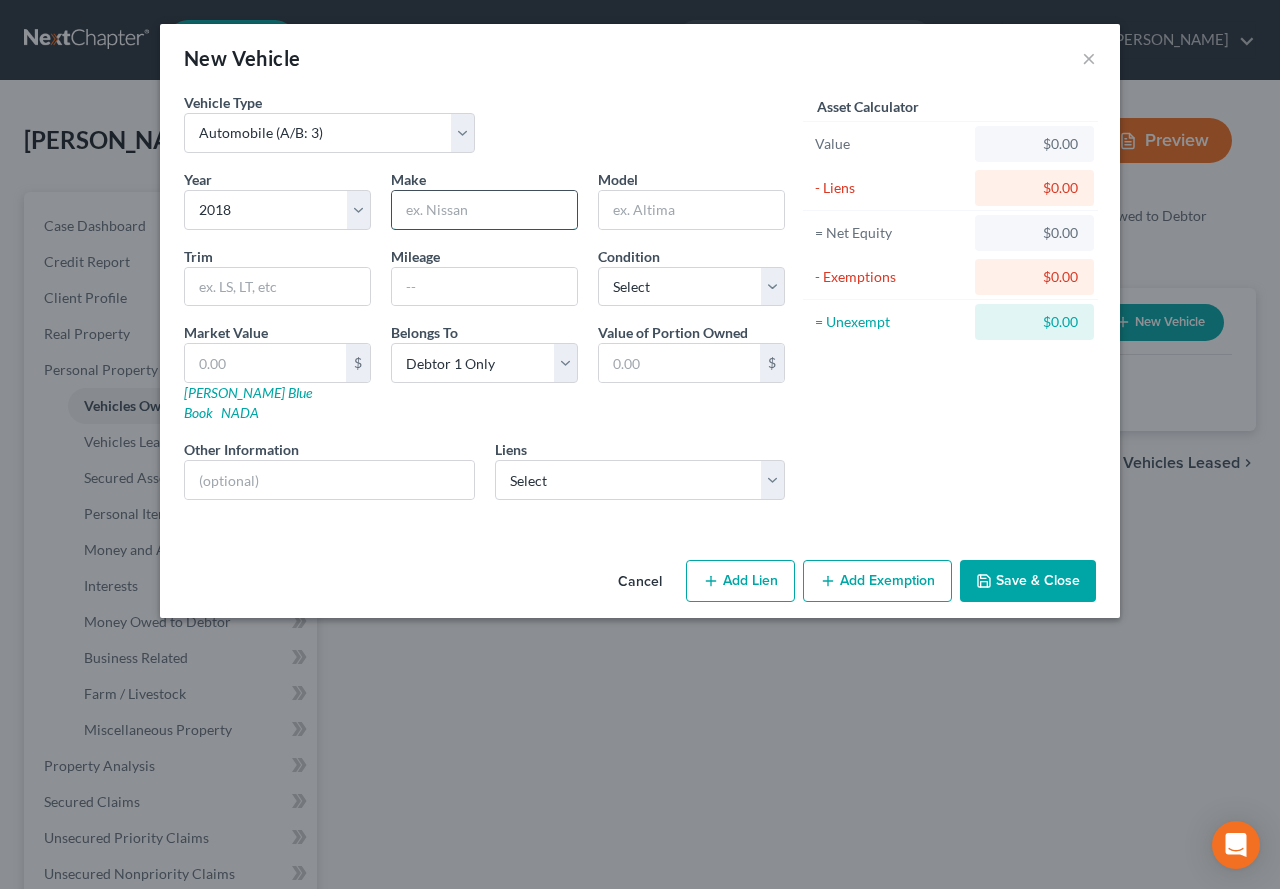 click at bounding box center (484, 210) 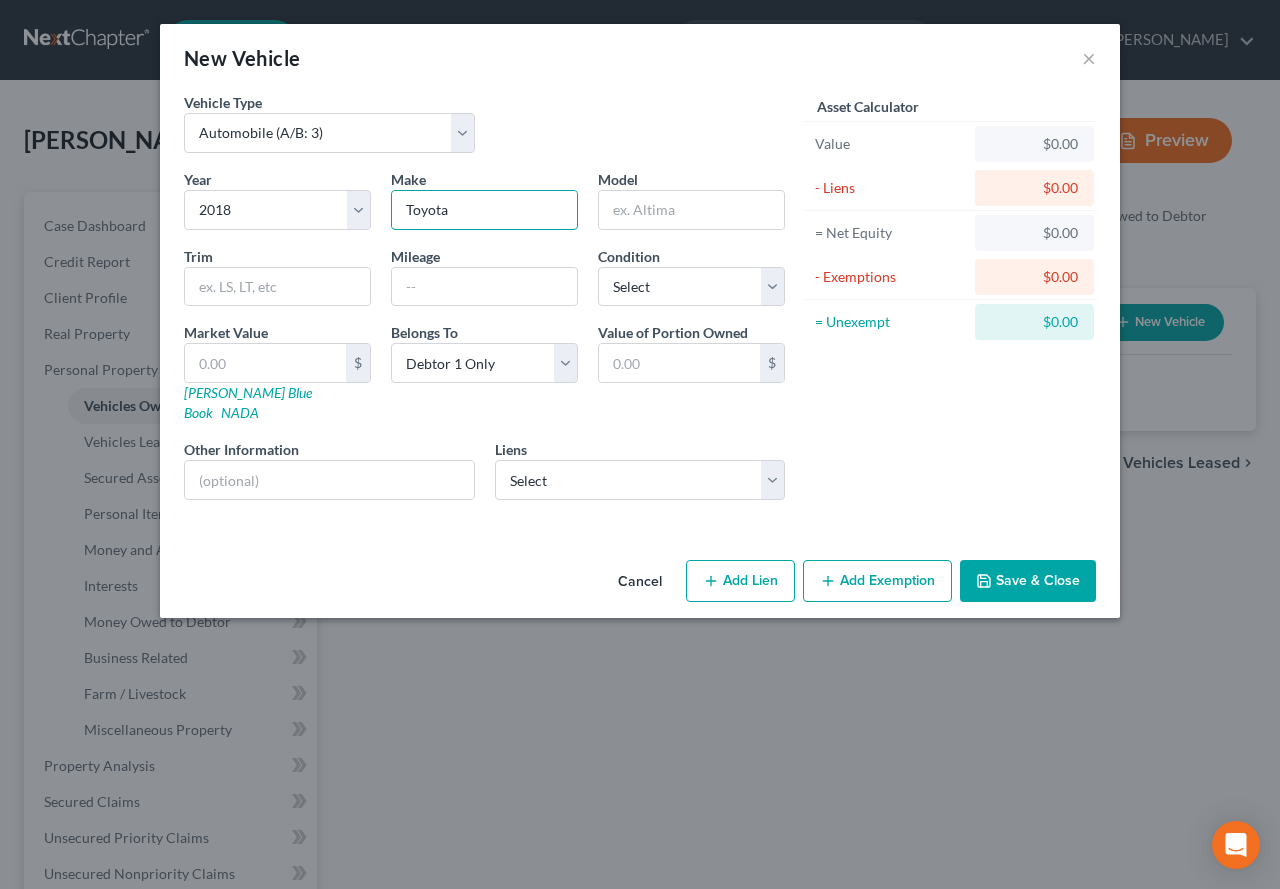 type on "Toyota" 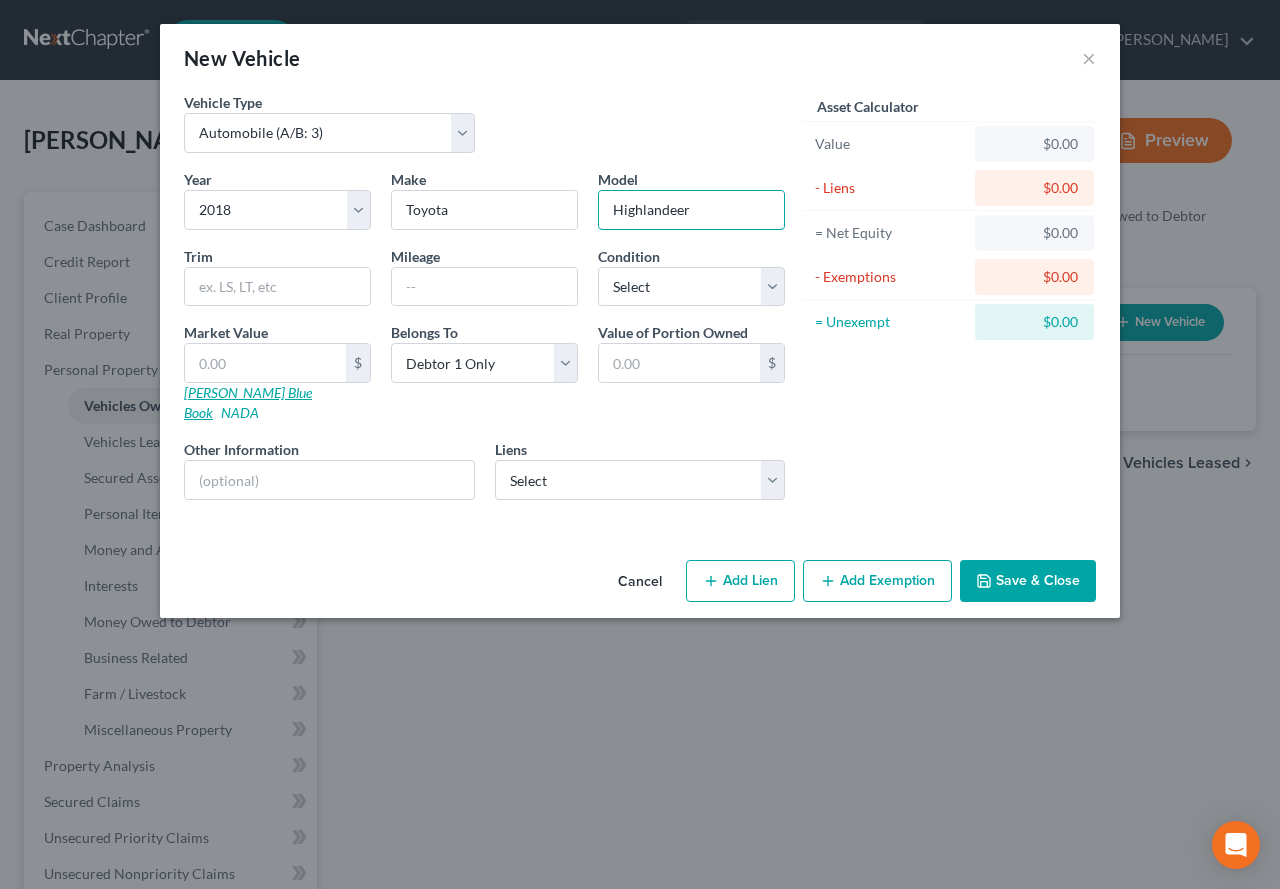 type on "Highlandeer" 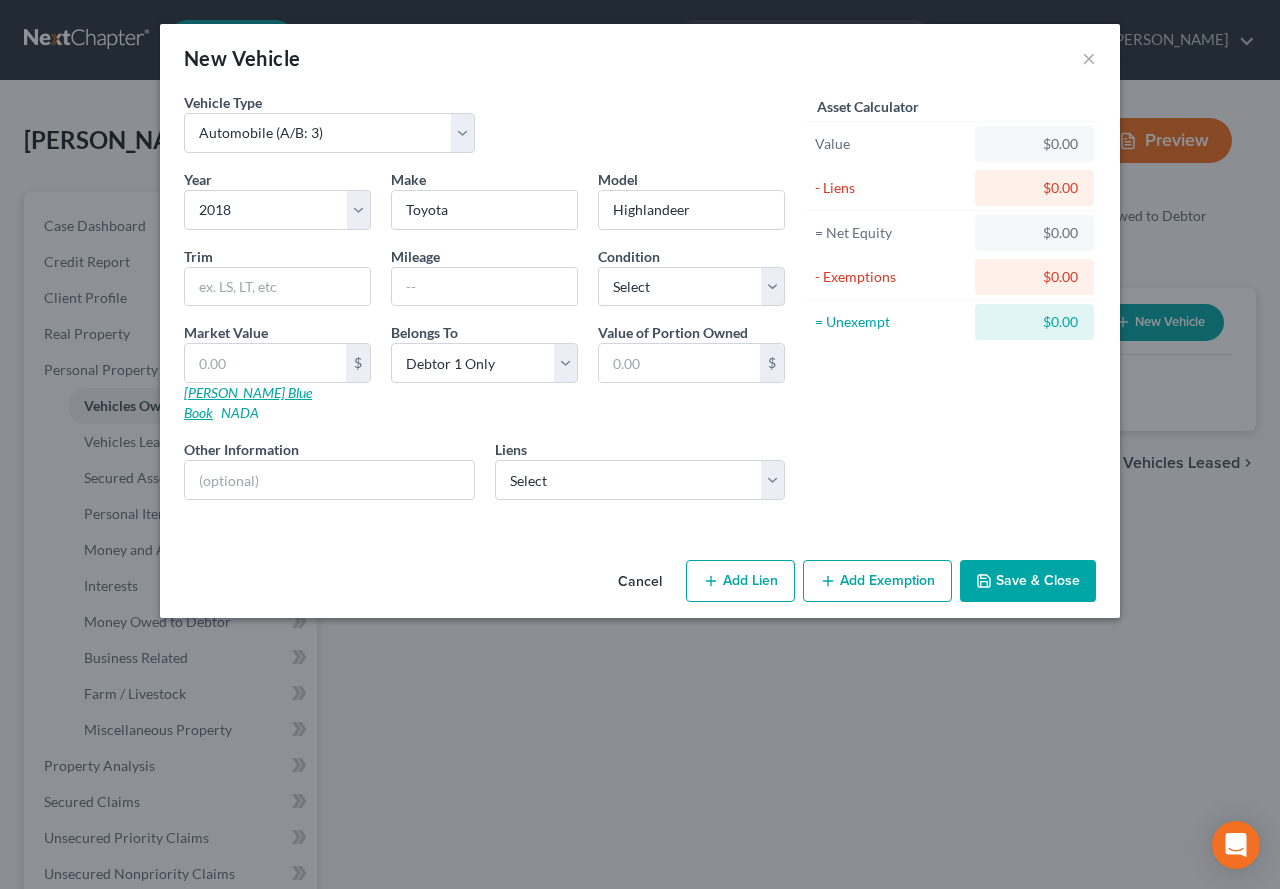 click on "[PERSON_NAME] Blue Book" at bounding box center [248, 402] 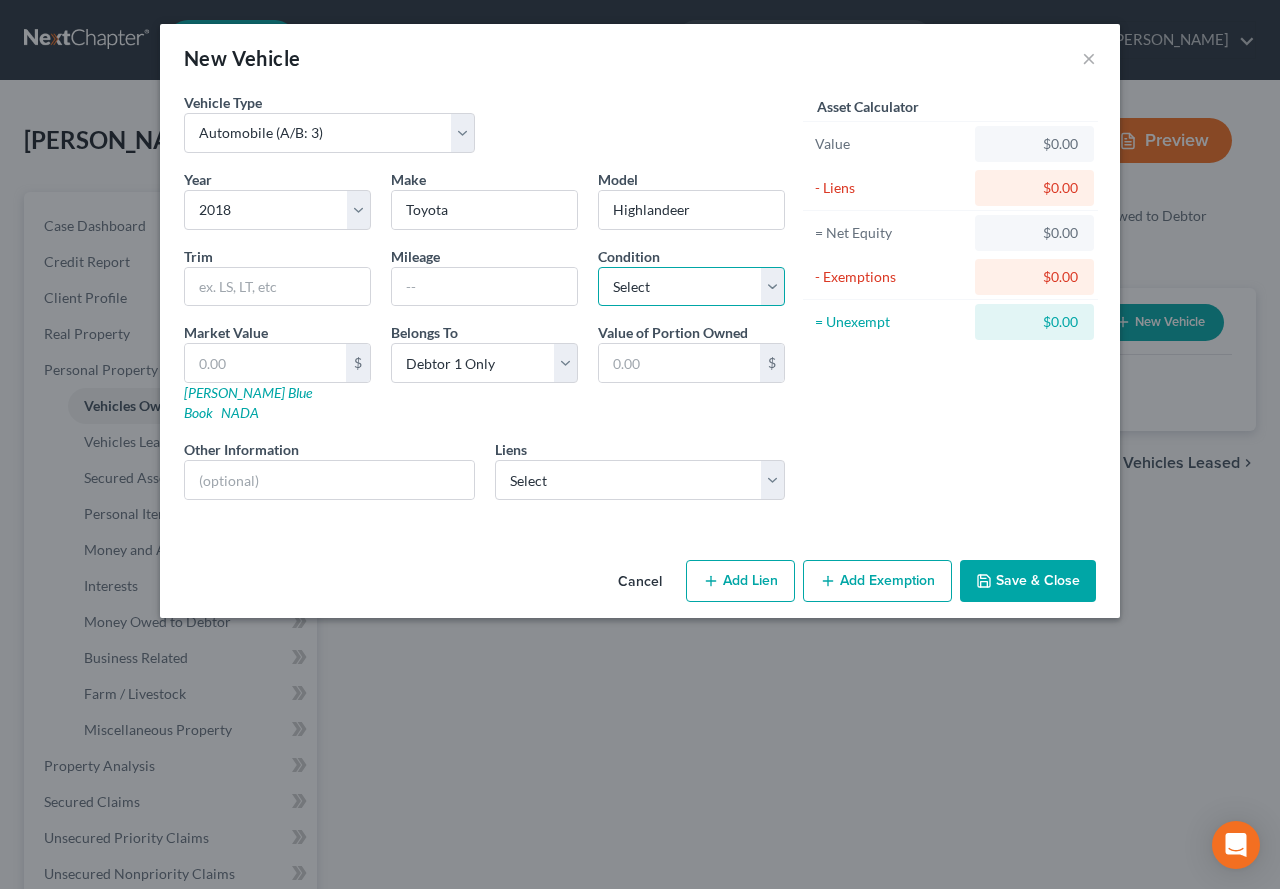 click on "Select Excellent Very Good Good Fair Poor" at bounding box center [691, 287] 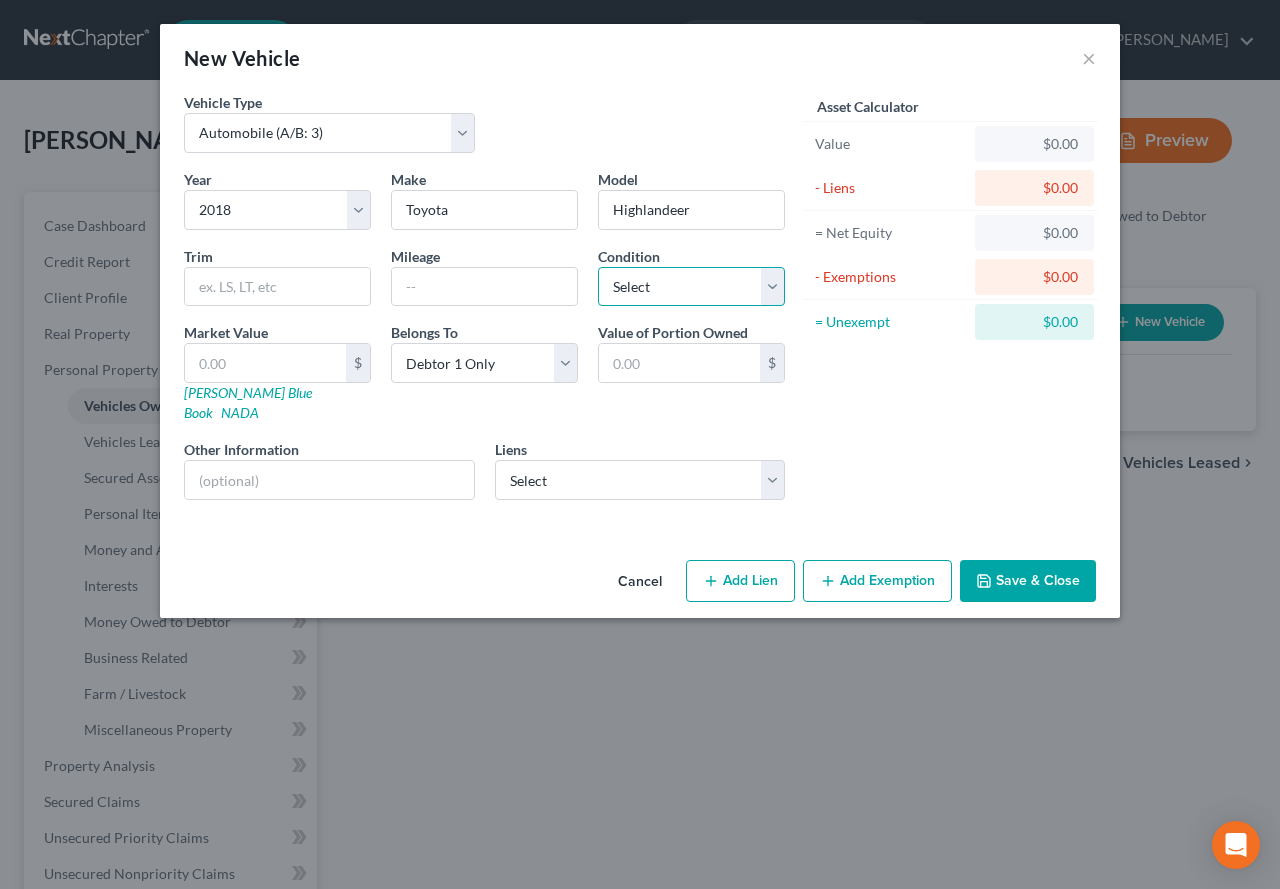 select on "2" 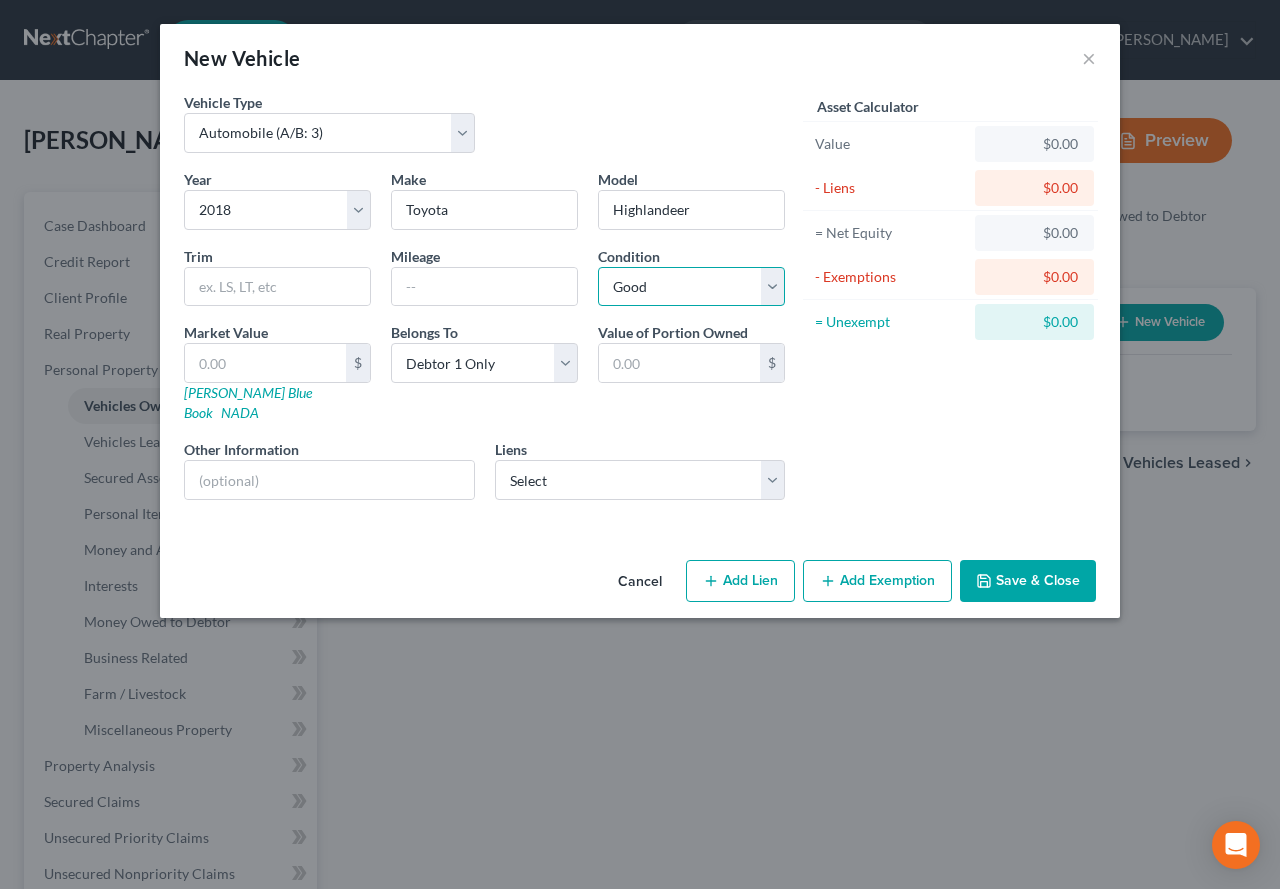 click on "Select Excellent Very Good Good Fair Poor" at bounding box center (691, 287) 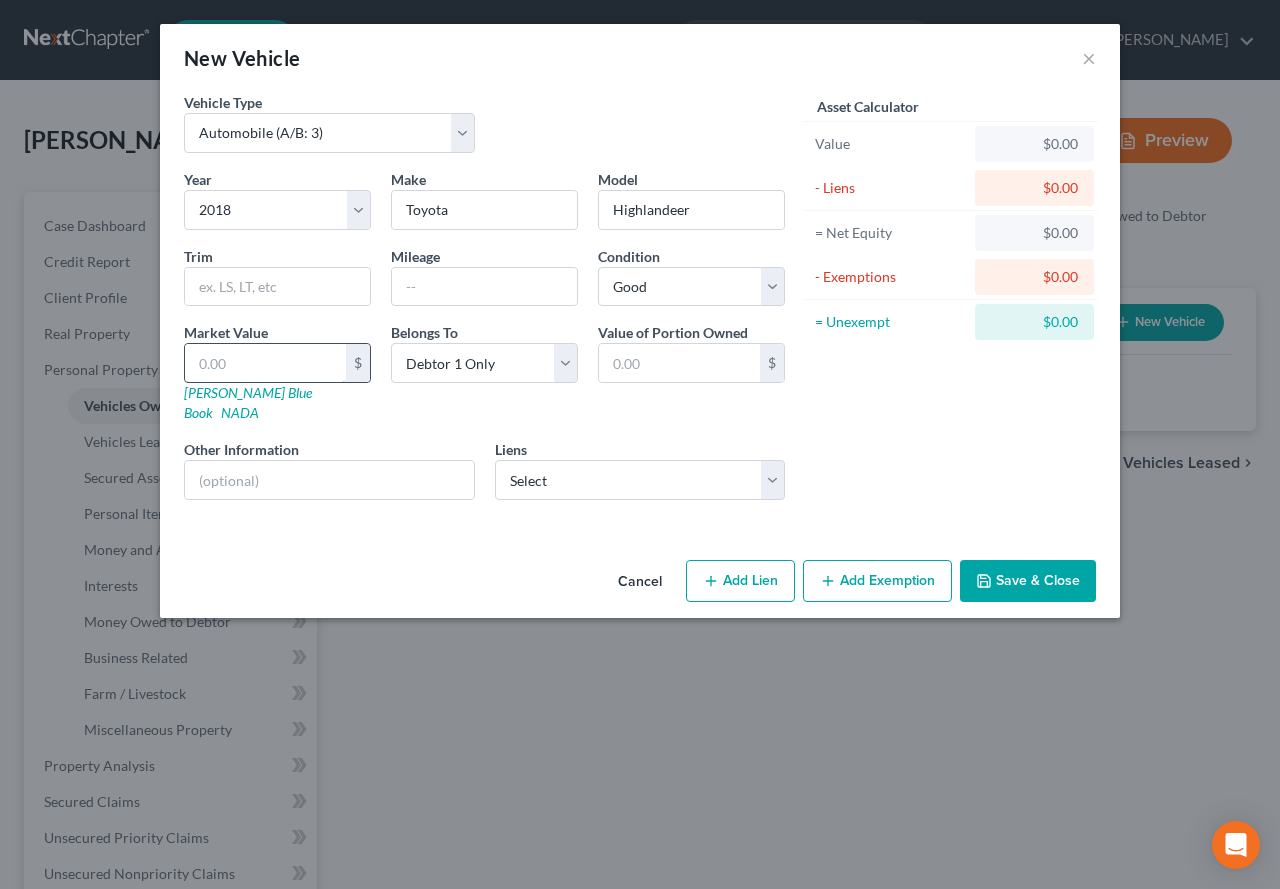 click at bounding box center (265, 363) 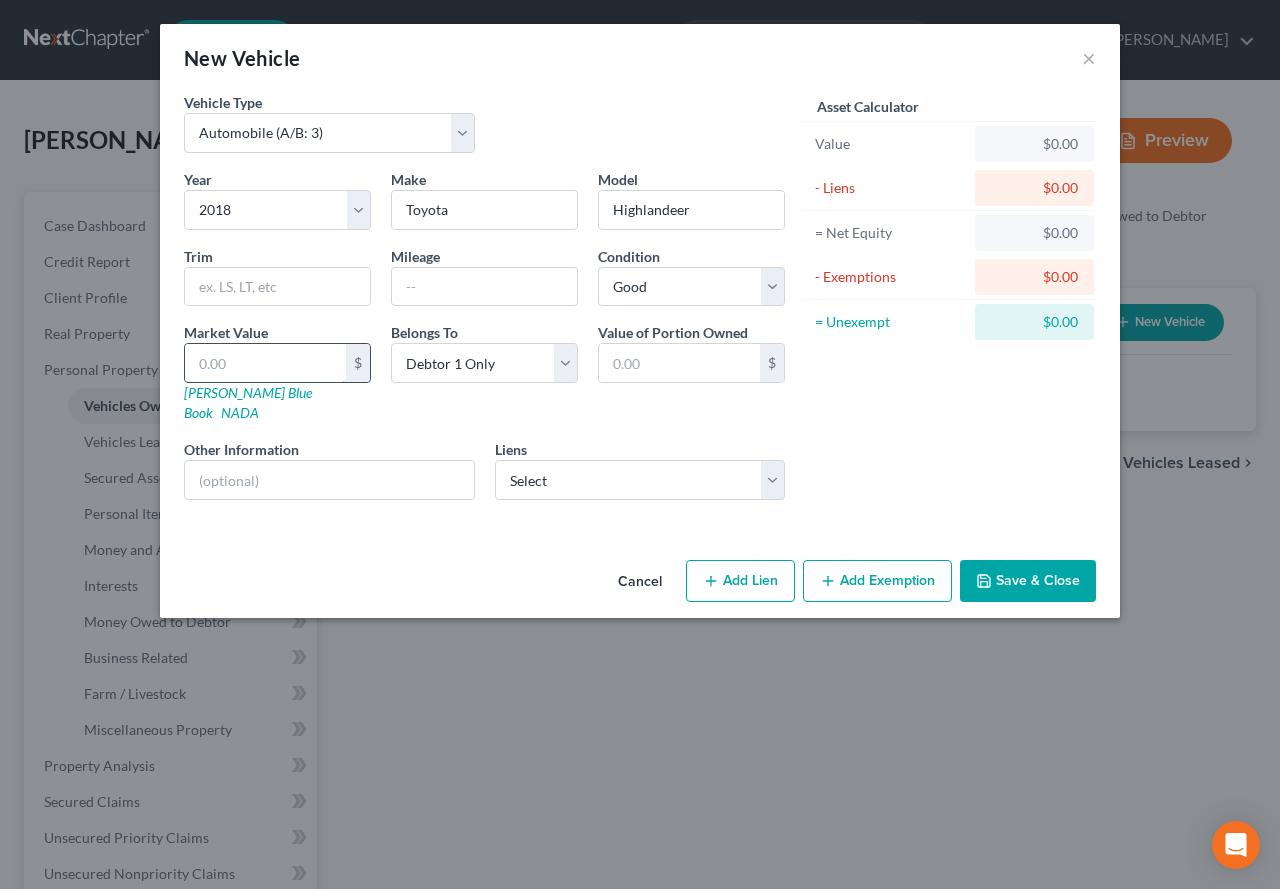 type on "1" 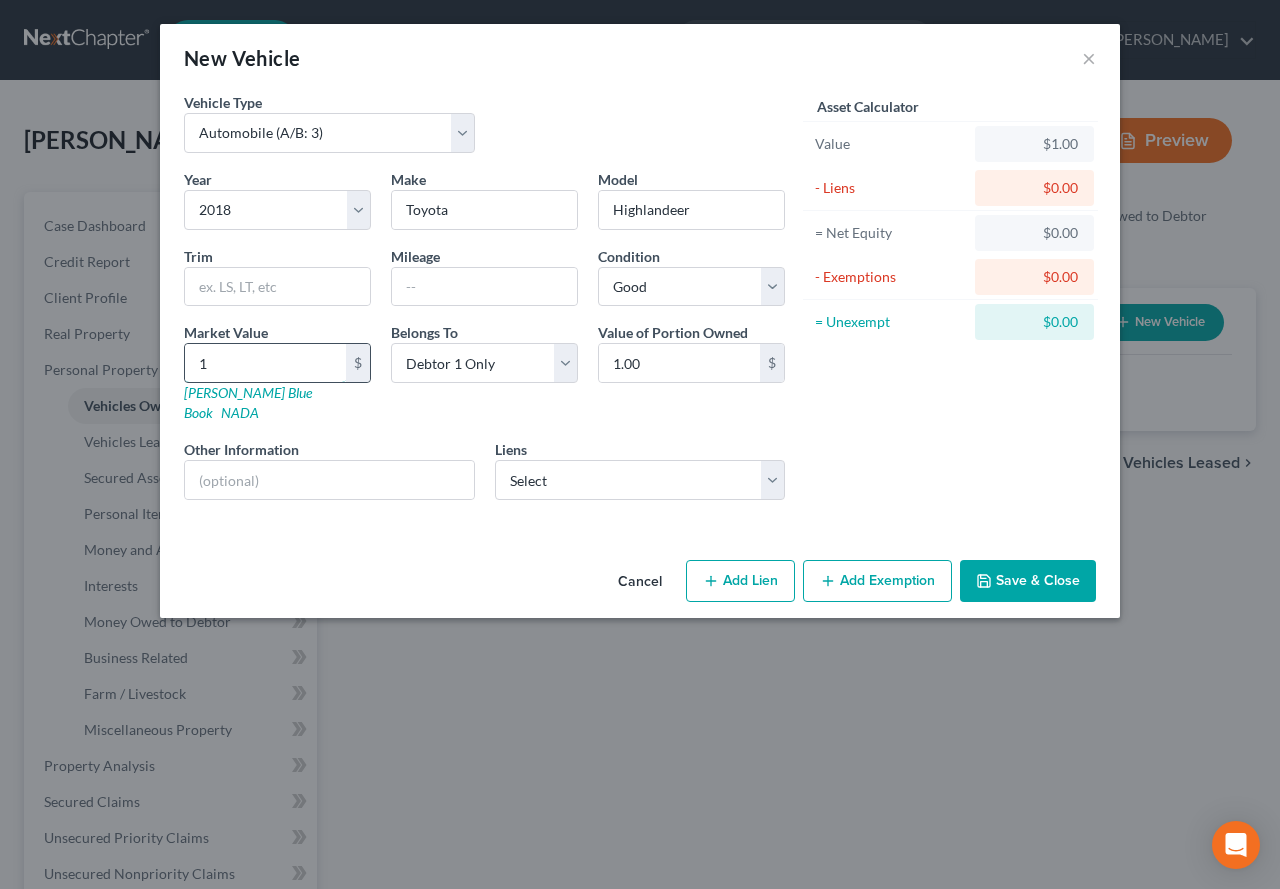 type on "18" 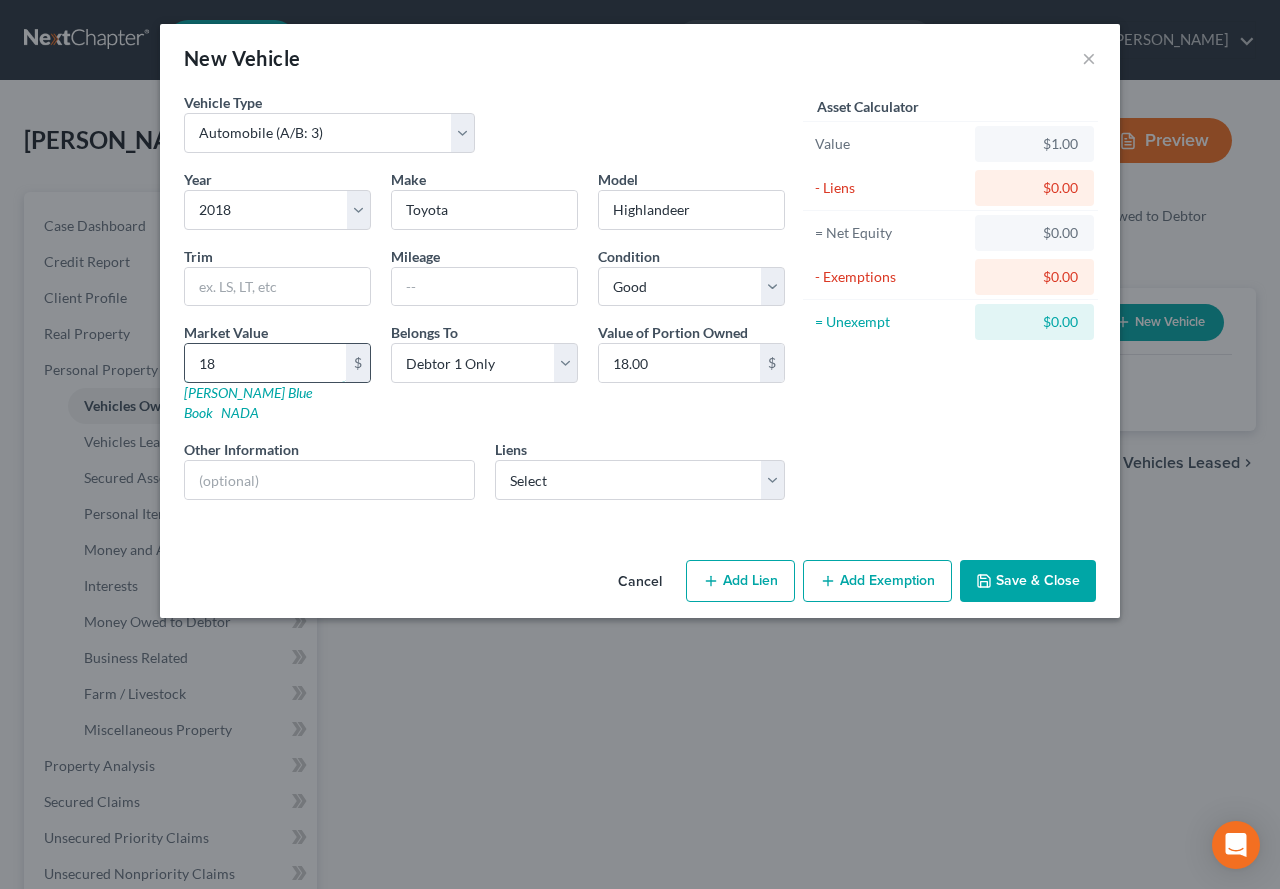 type on "184" 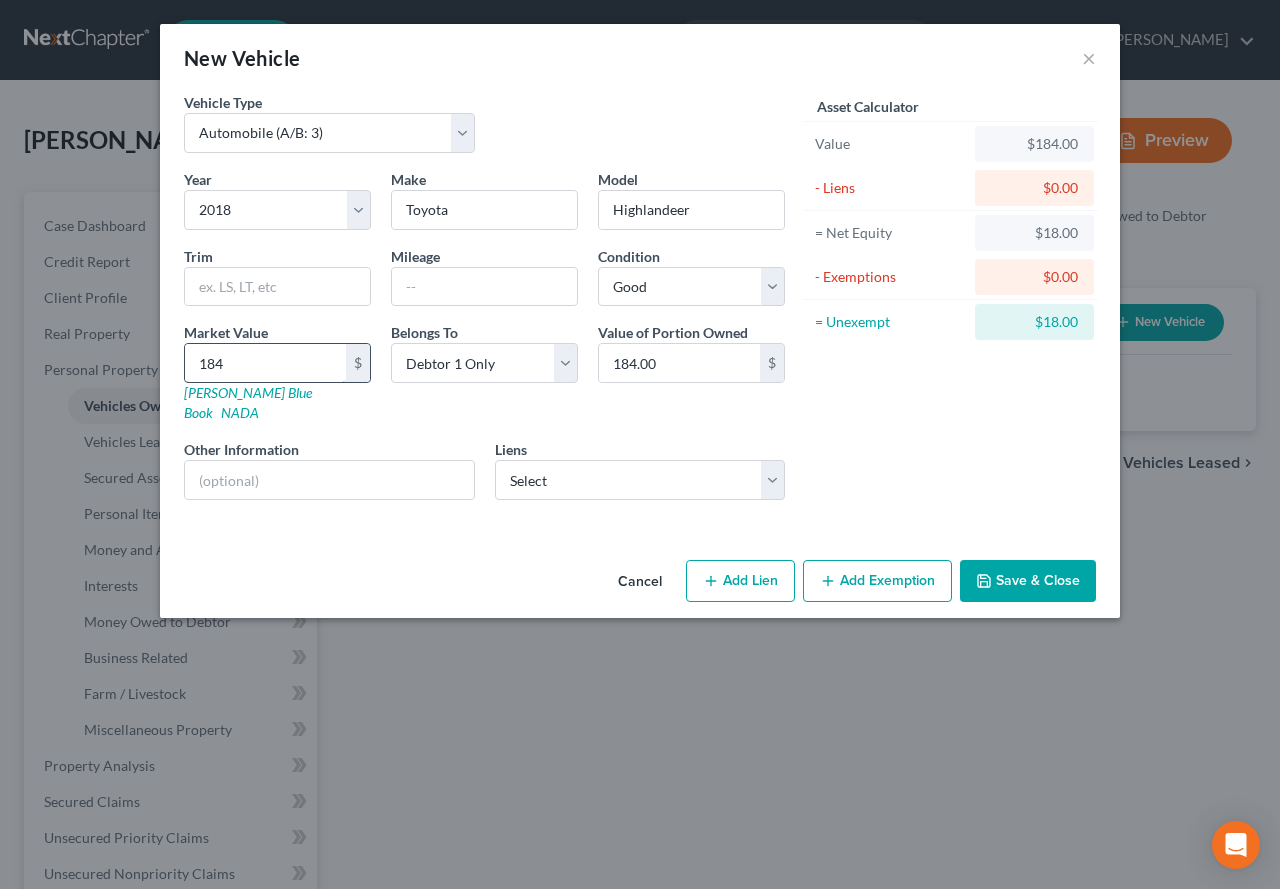 type on "1848" 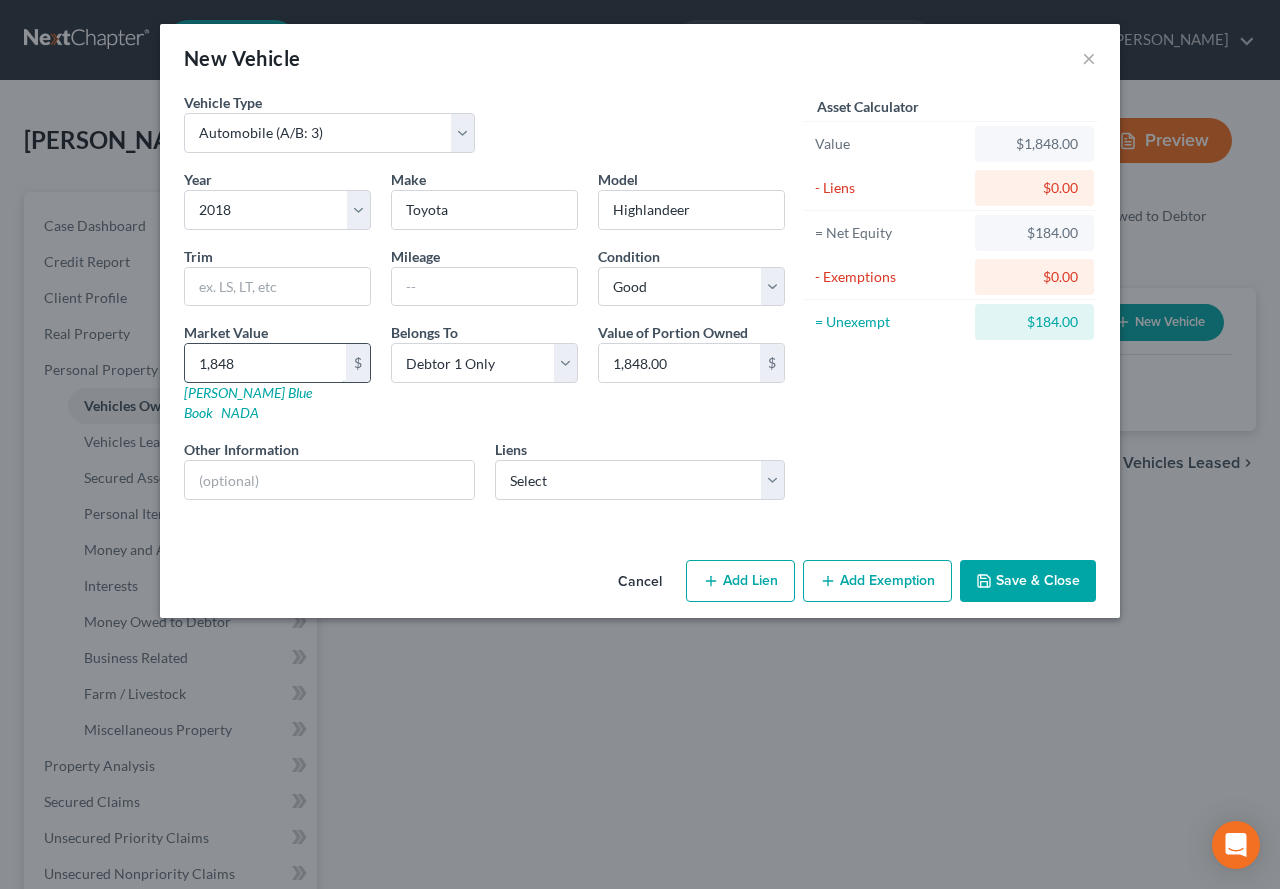 type on "1,8487" 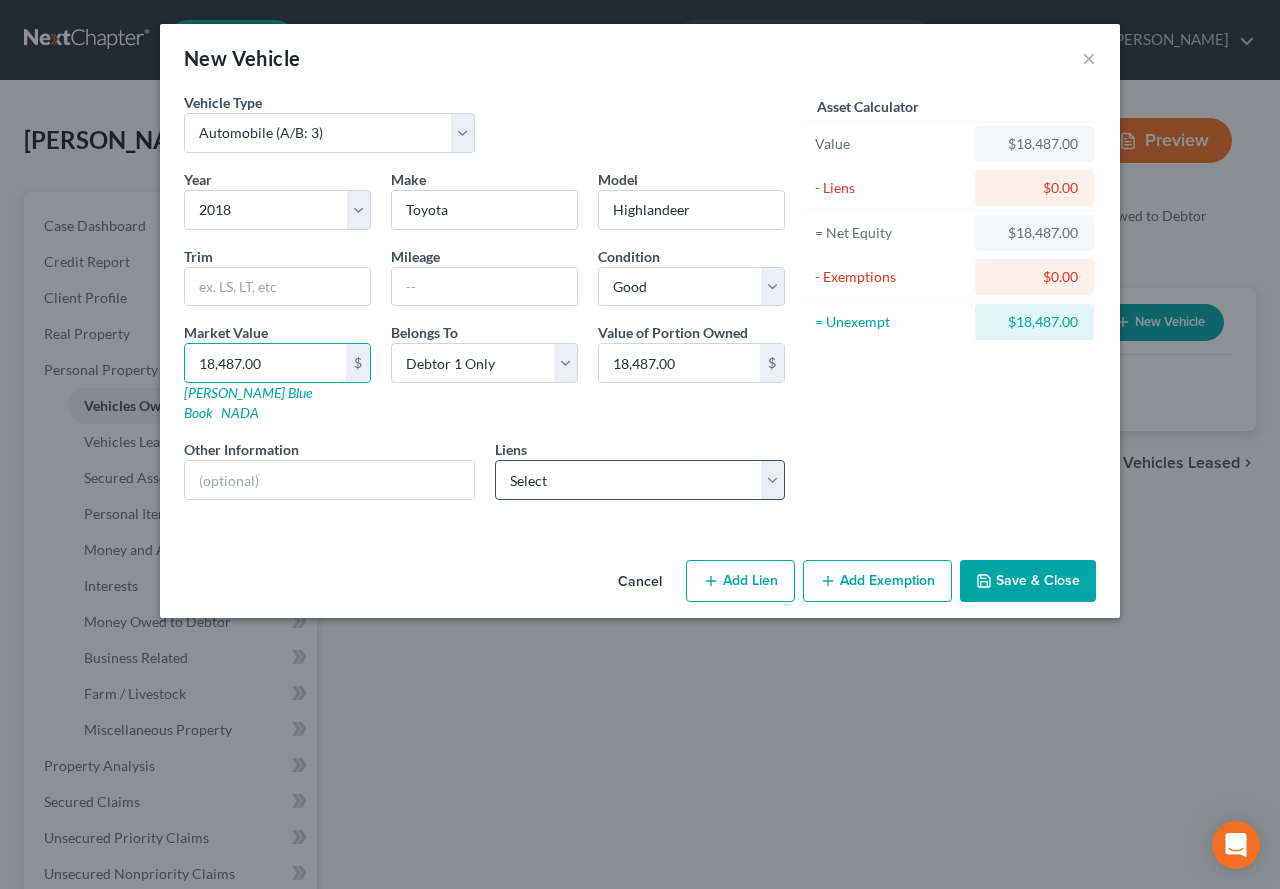 type on "18,487.00" 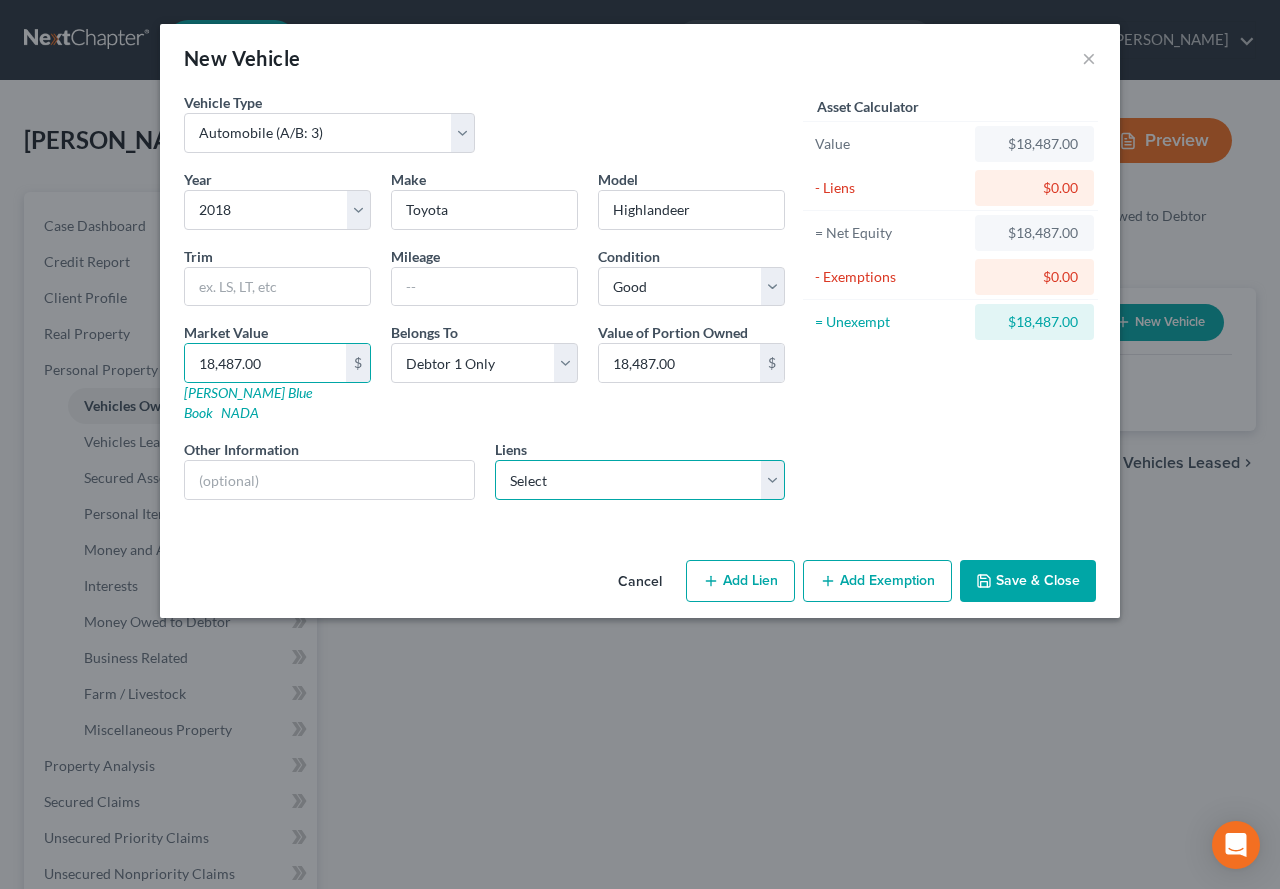 click on "Select Service Federal Credit Union - $7,277.00" at bounding box center (640, 480) 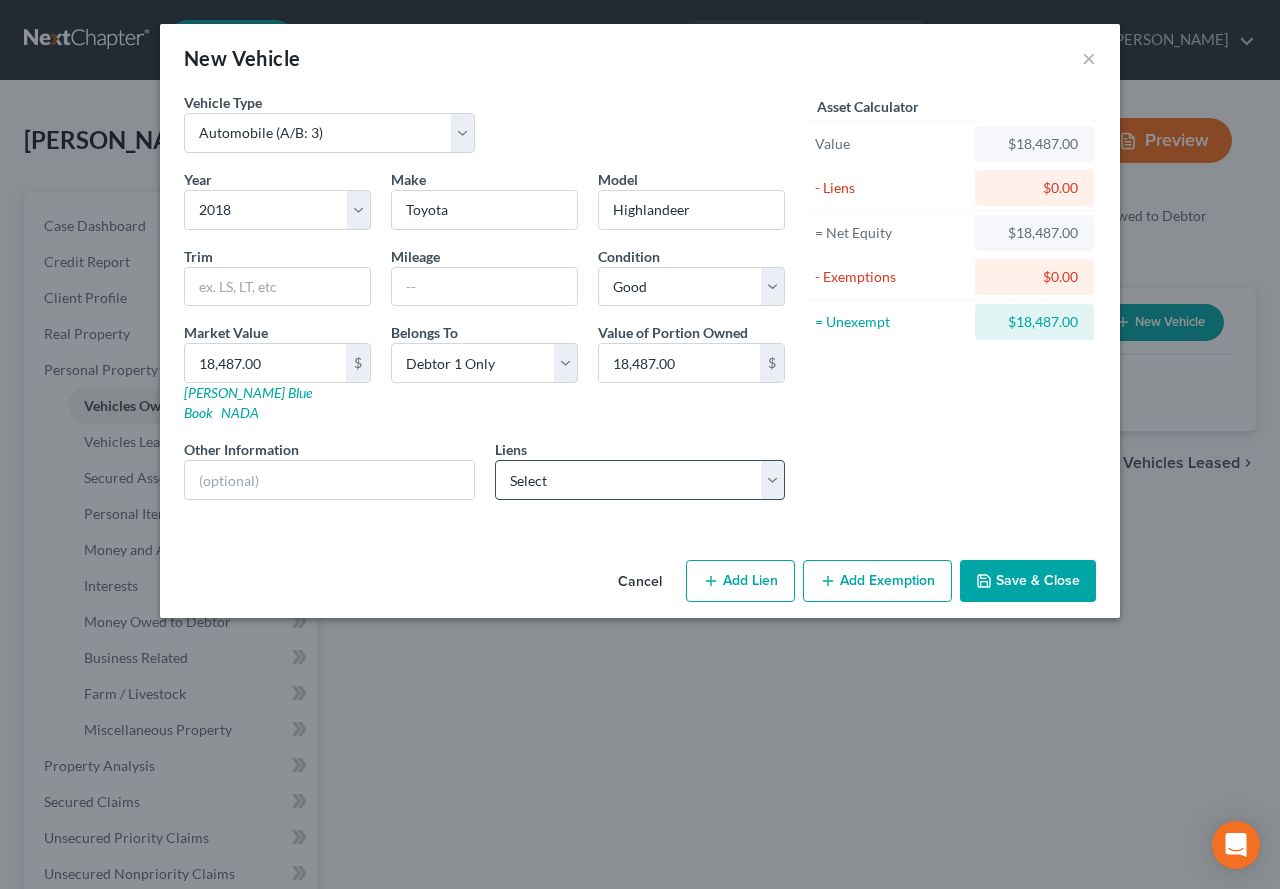 select on "32" 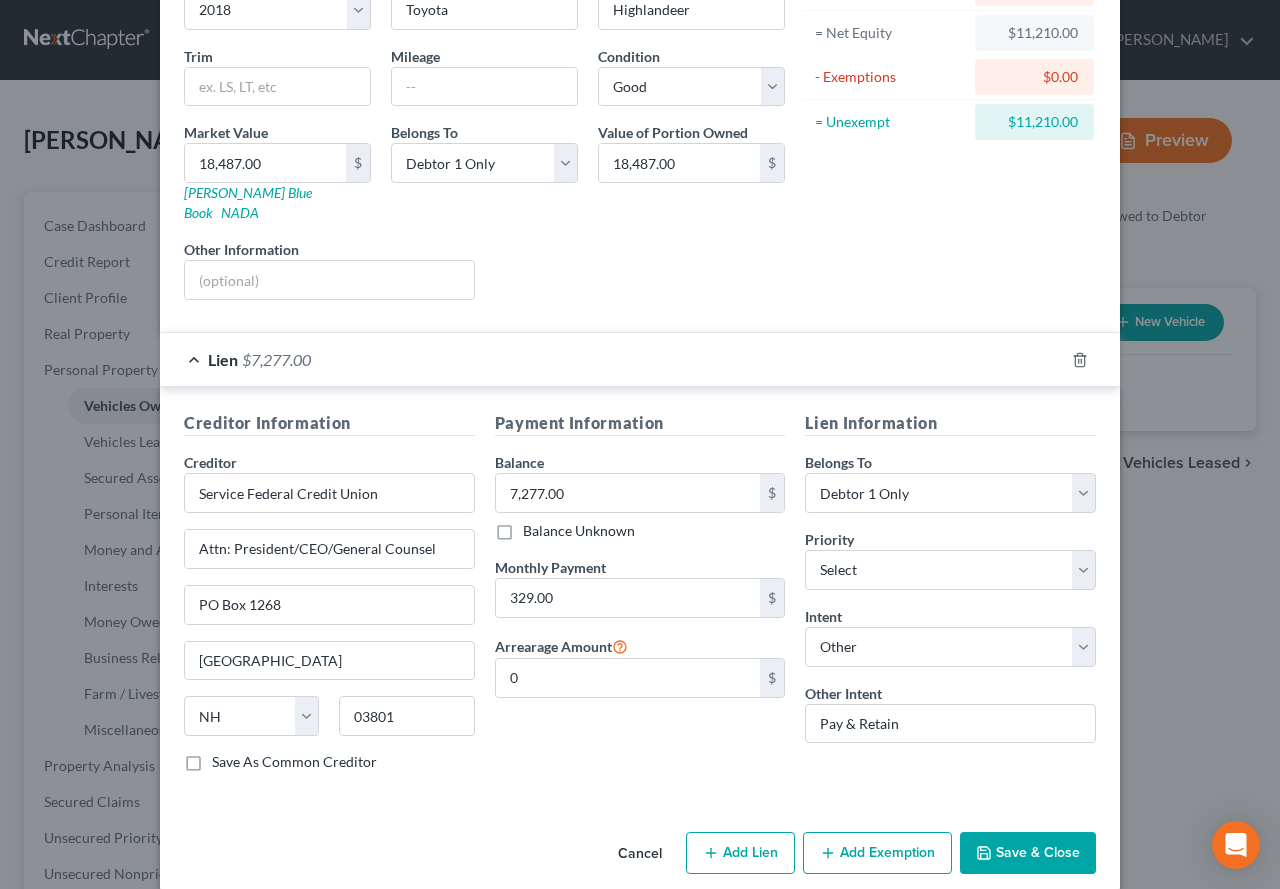 scroll, scrollTop: 205, scrollLeft: 0, axis: vertical 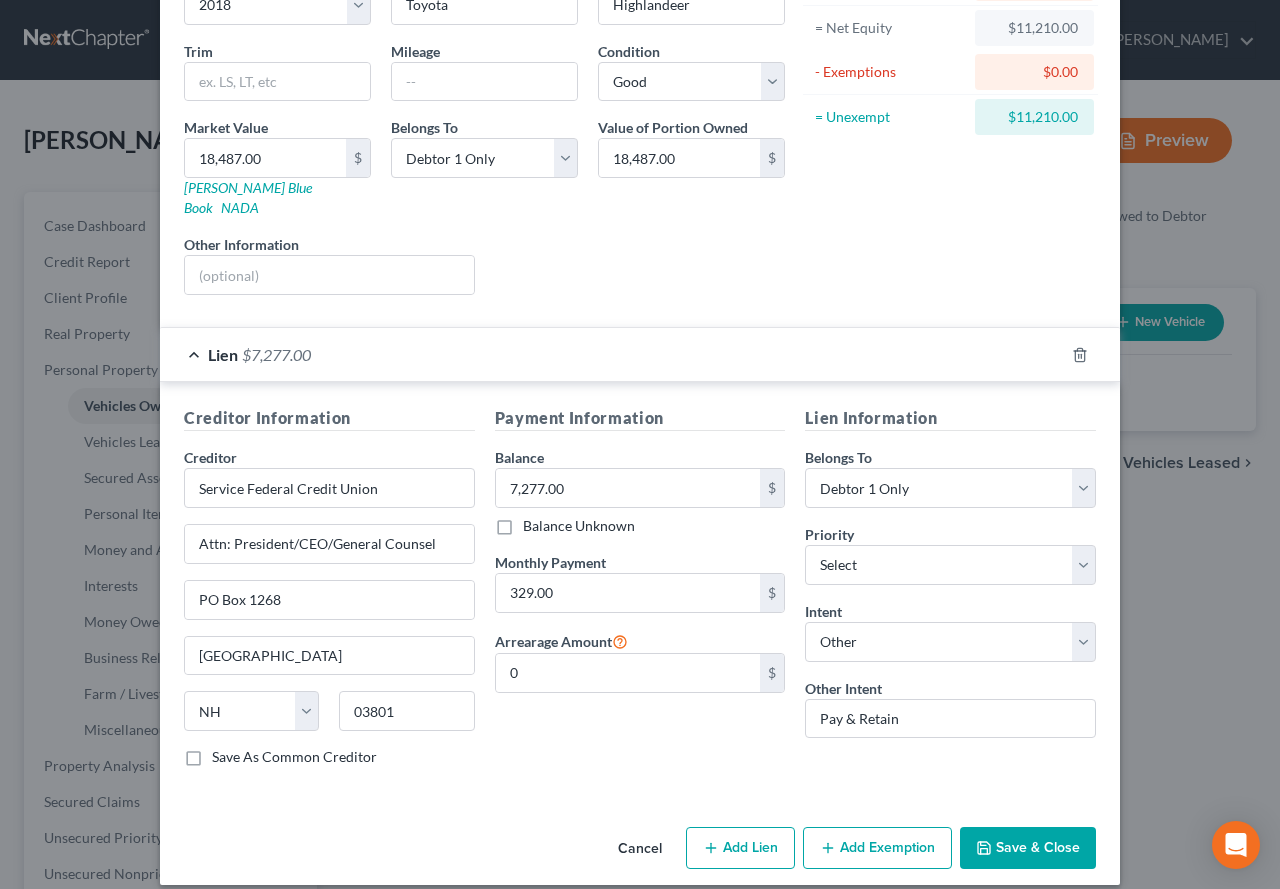 click on "Add Exemption" at bounding box center (877, 848) 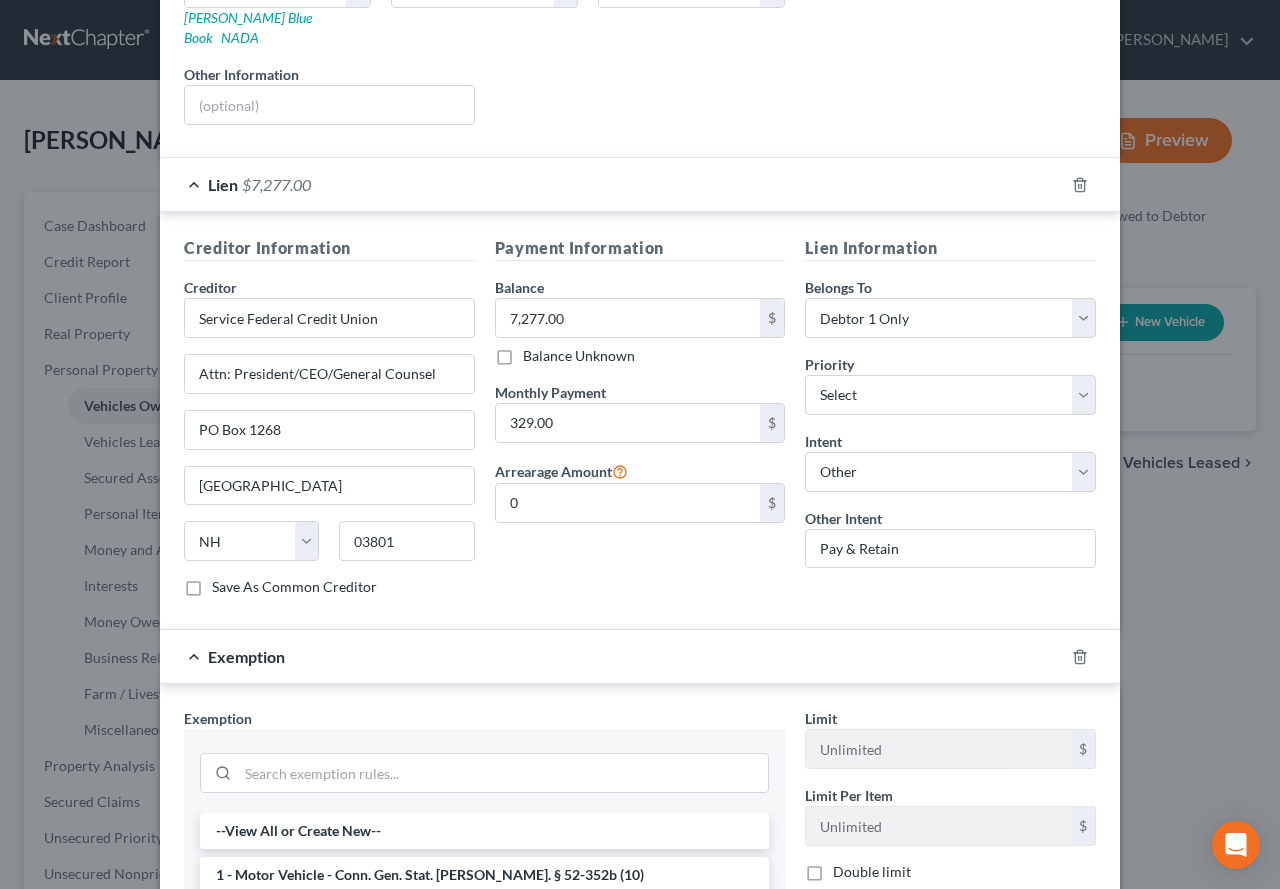 scroll, scrollTop: 405, scrollLeft: 0, axis: vertical 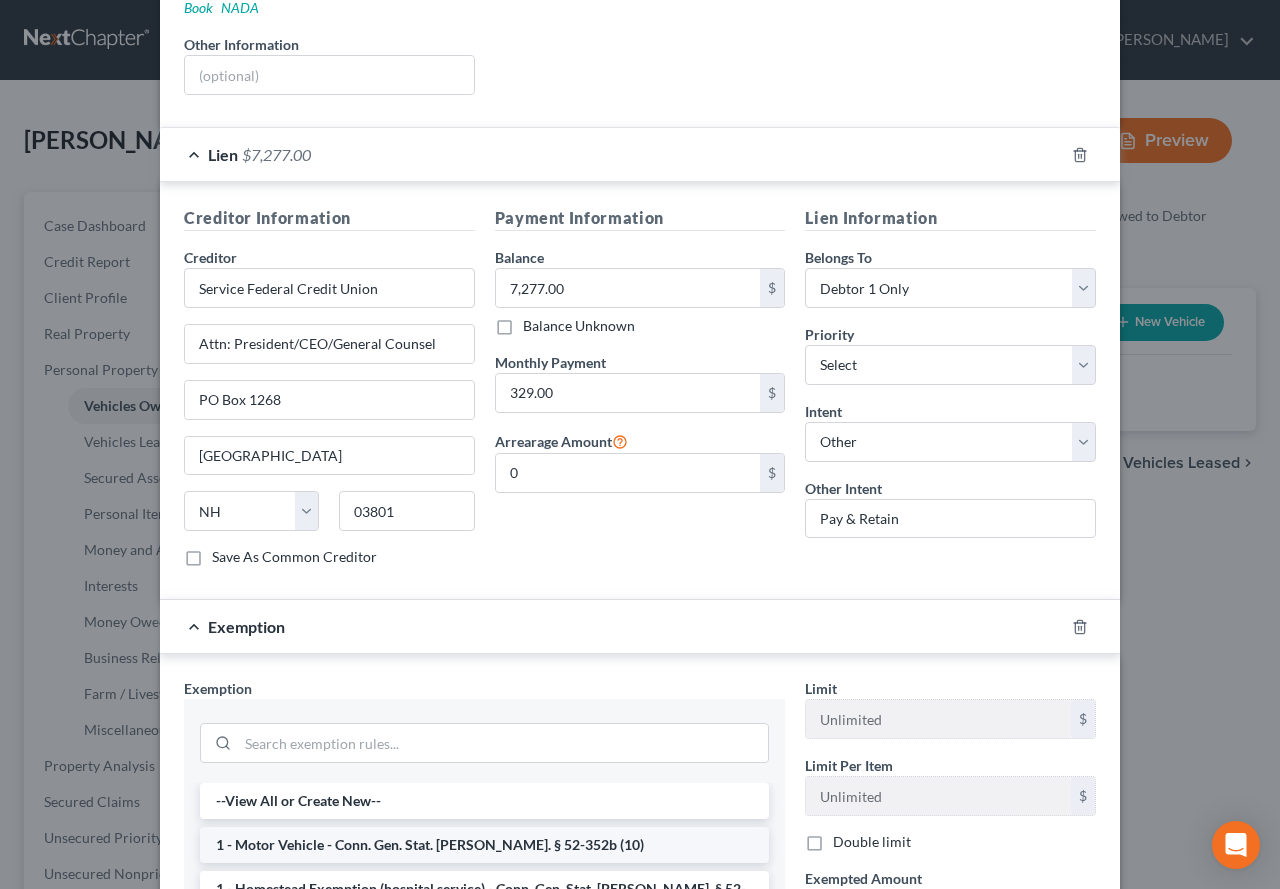 click on "1 - Motor Vehicle  - Conn. Gen. Stat. [PERSON_NAME]. § 52-352b (10)" at bounding box center [484, 845] 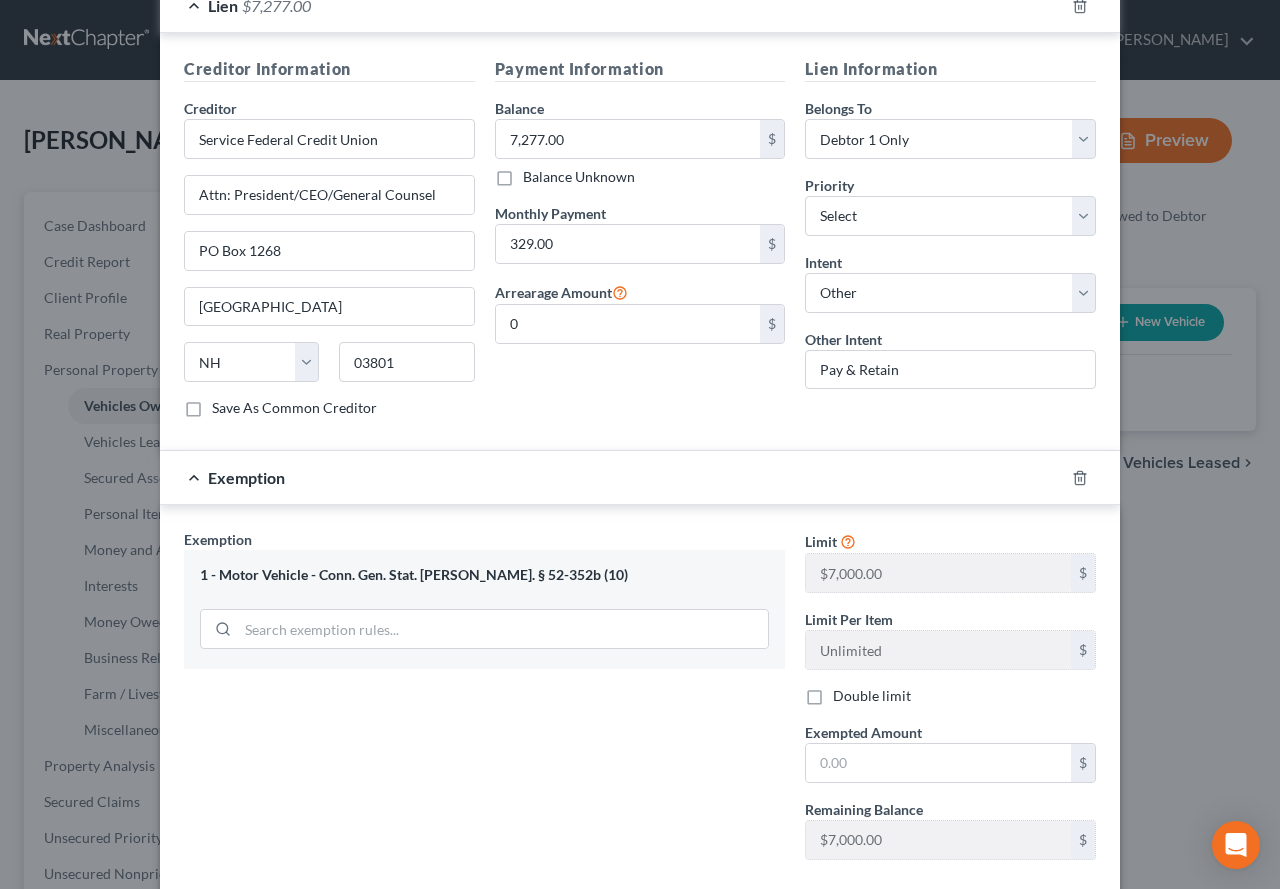 scroll, scrollTop: 605, scrollLeft: 0, axis: vertical 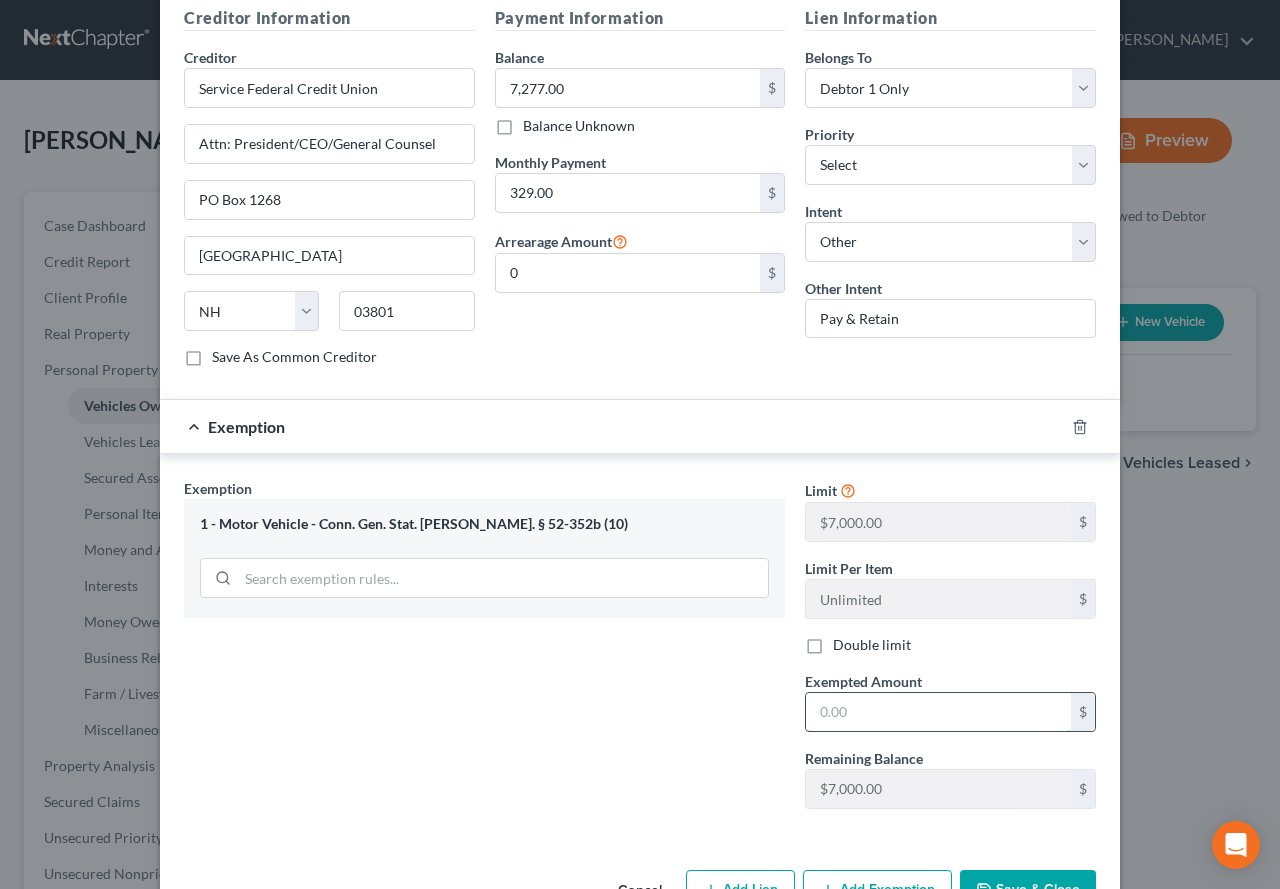 click at bounding box center (938, 712) 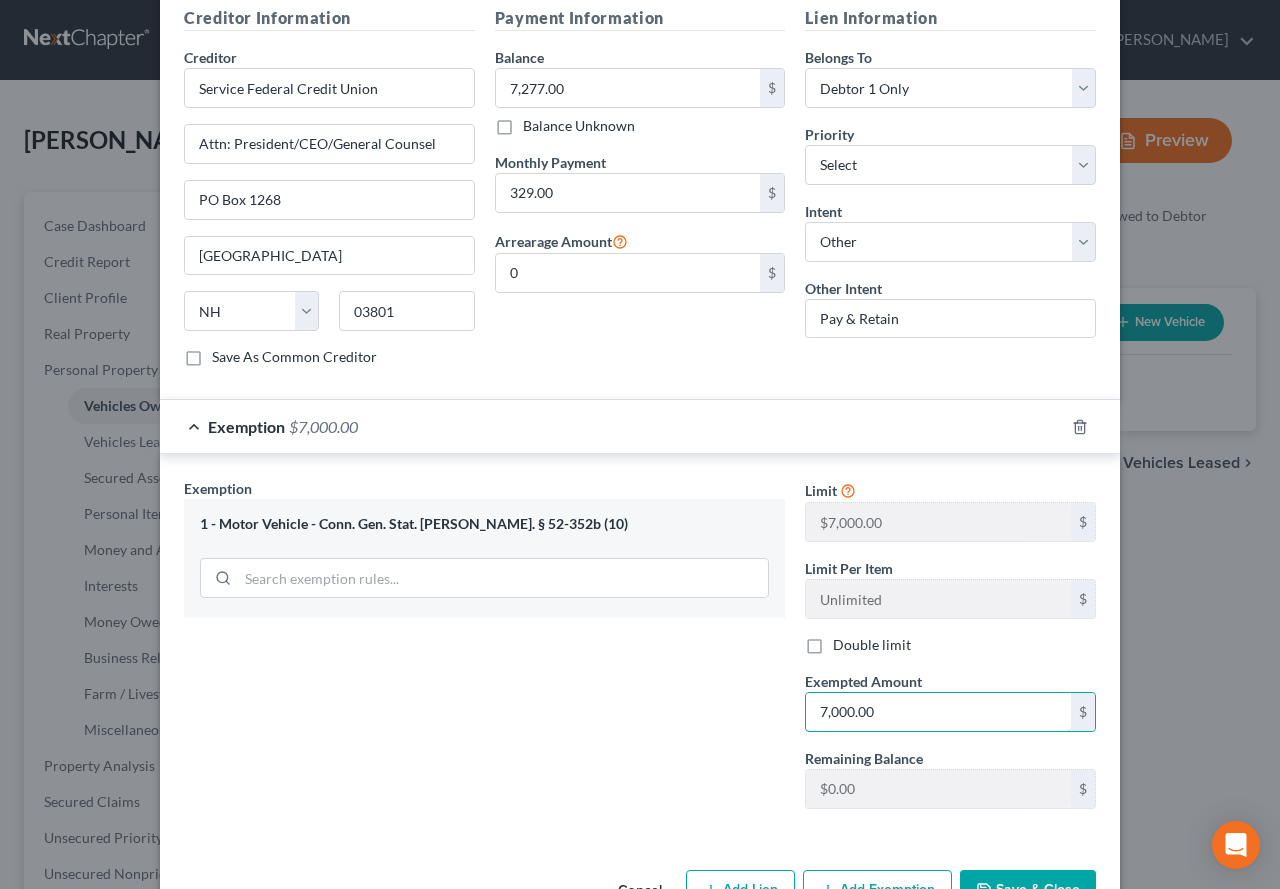 scroll, scrollTop: 647, scrollLeft: 0, axis: vertical 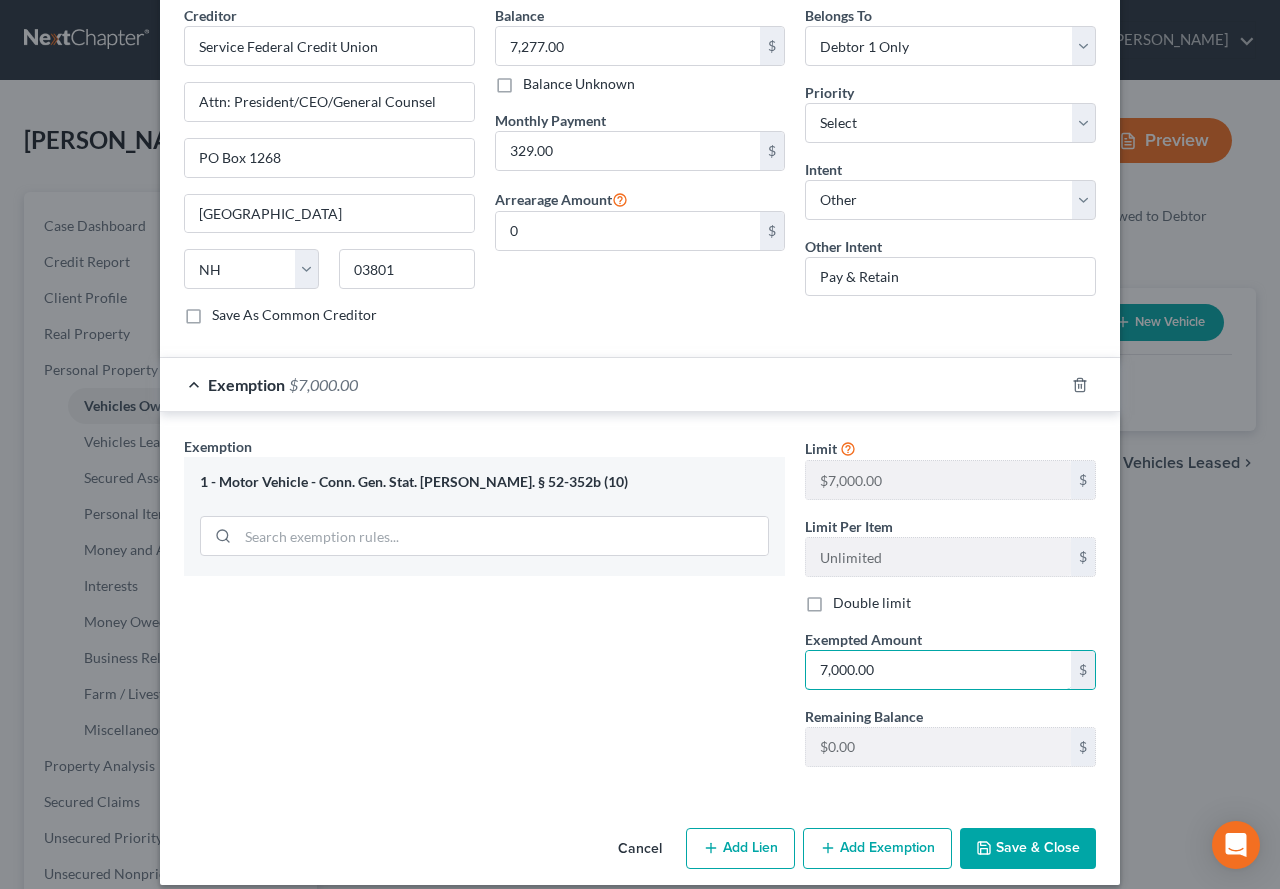 type on "7,000.00" 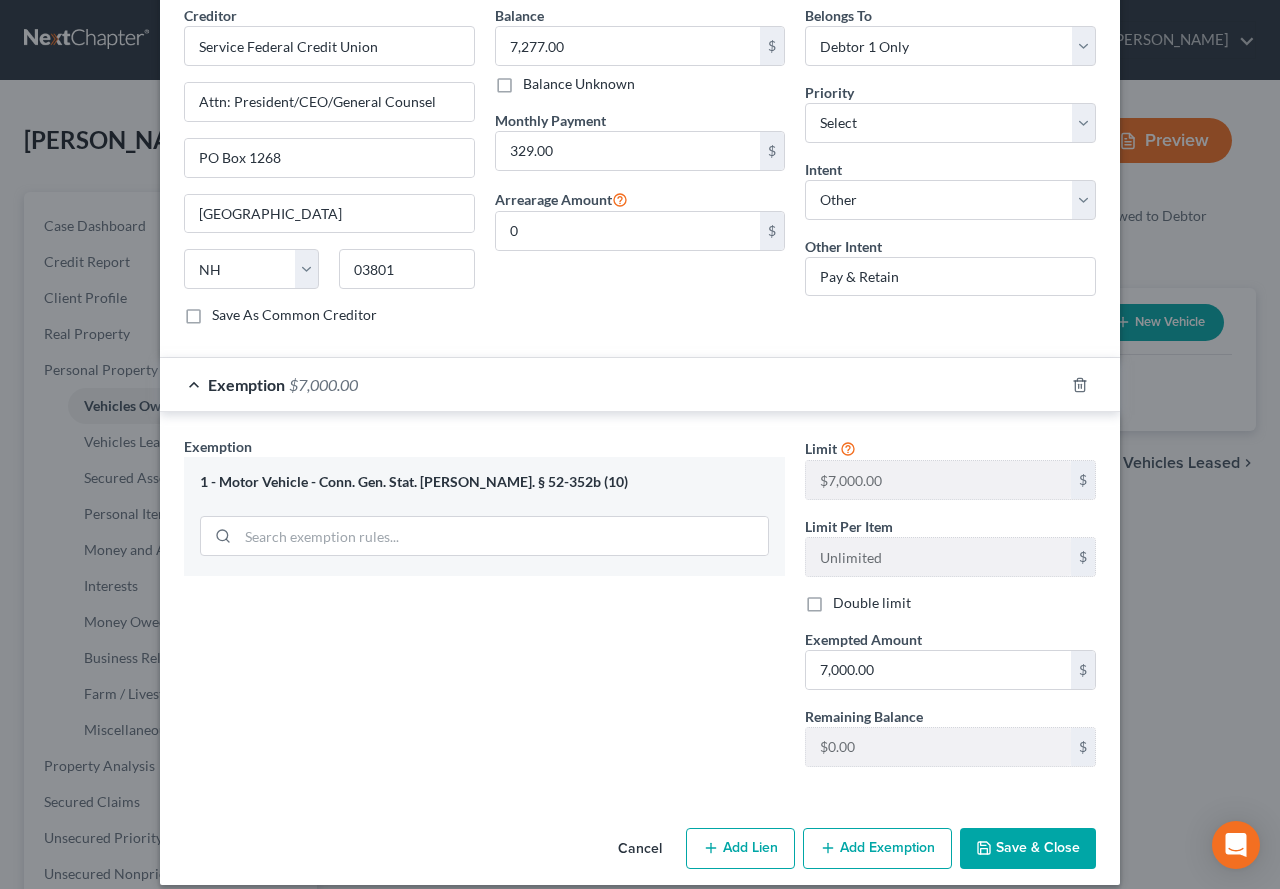 click on "Add Exemption" at bounding box center (877, 849) 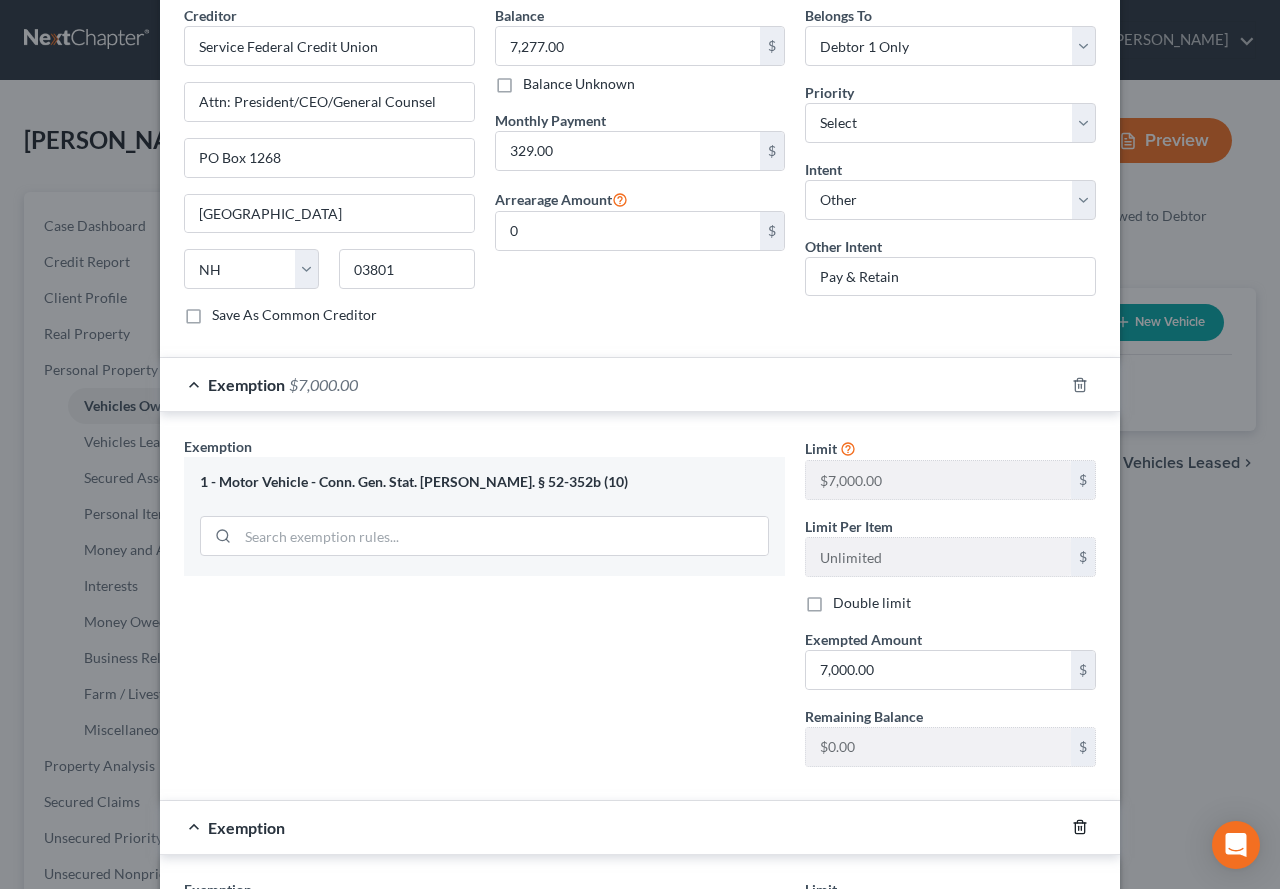 click 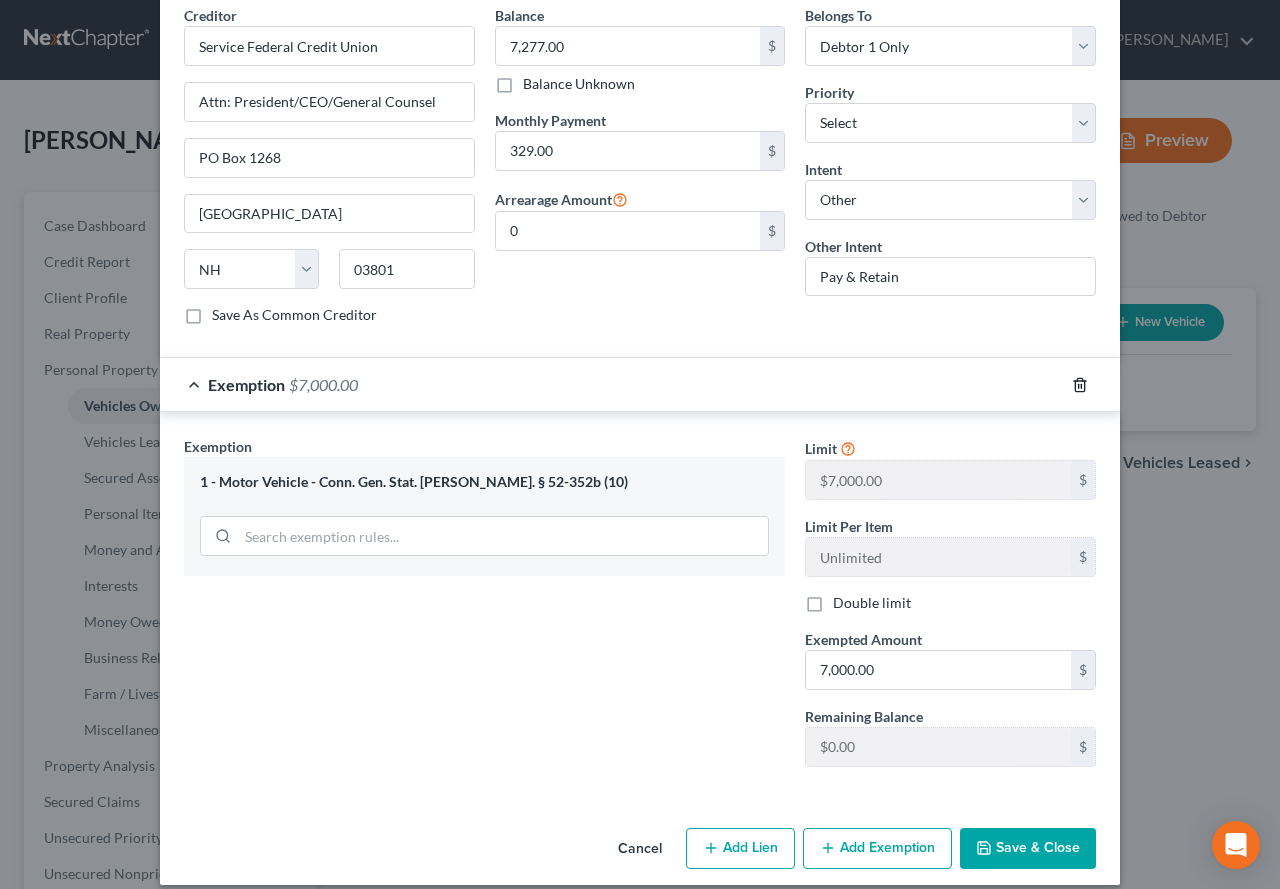 click 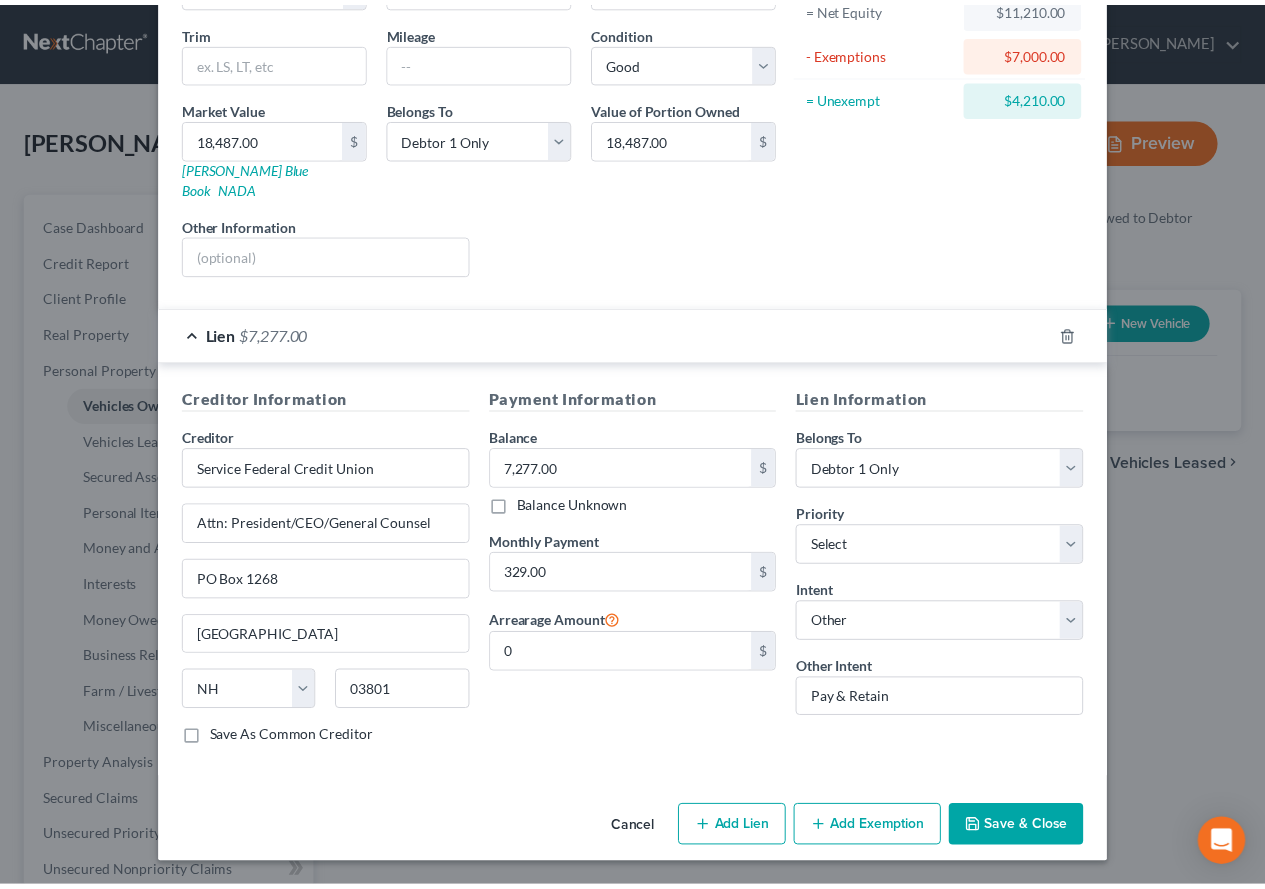scroll, scrollTop: 205, scrollLeft: 0, axis: vertical 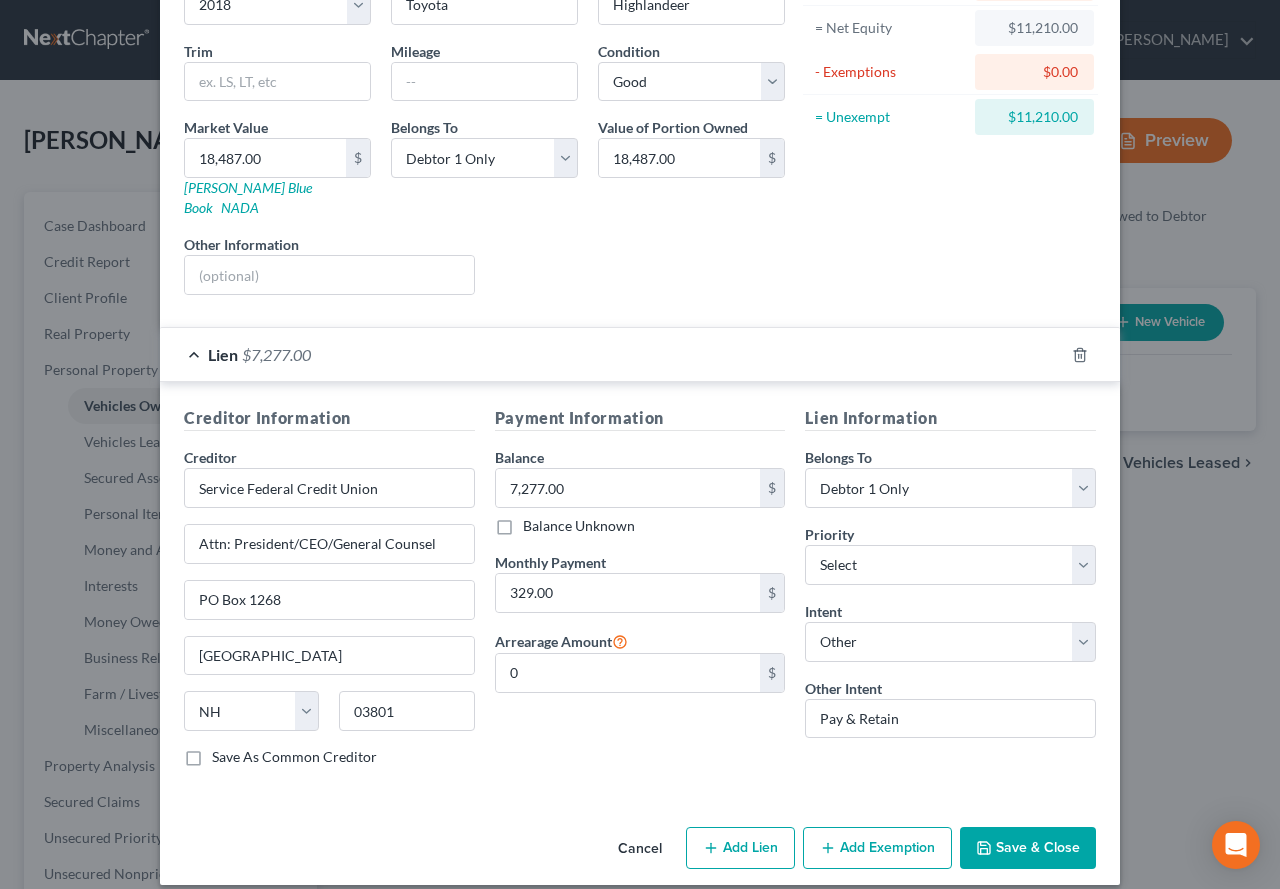 click on "Save & Close" at bounding box center [1028, 848] 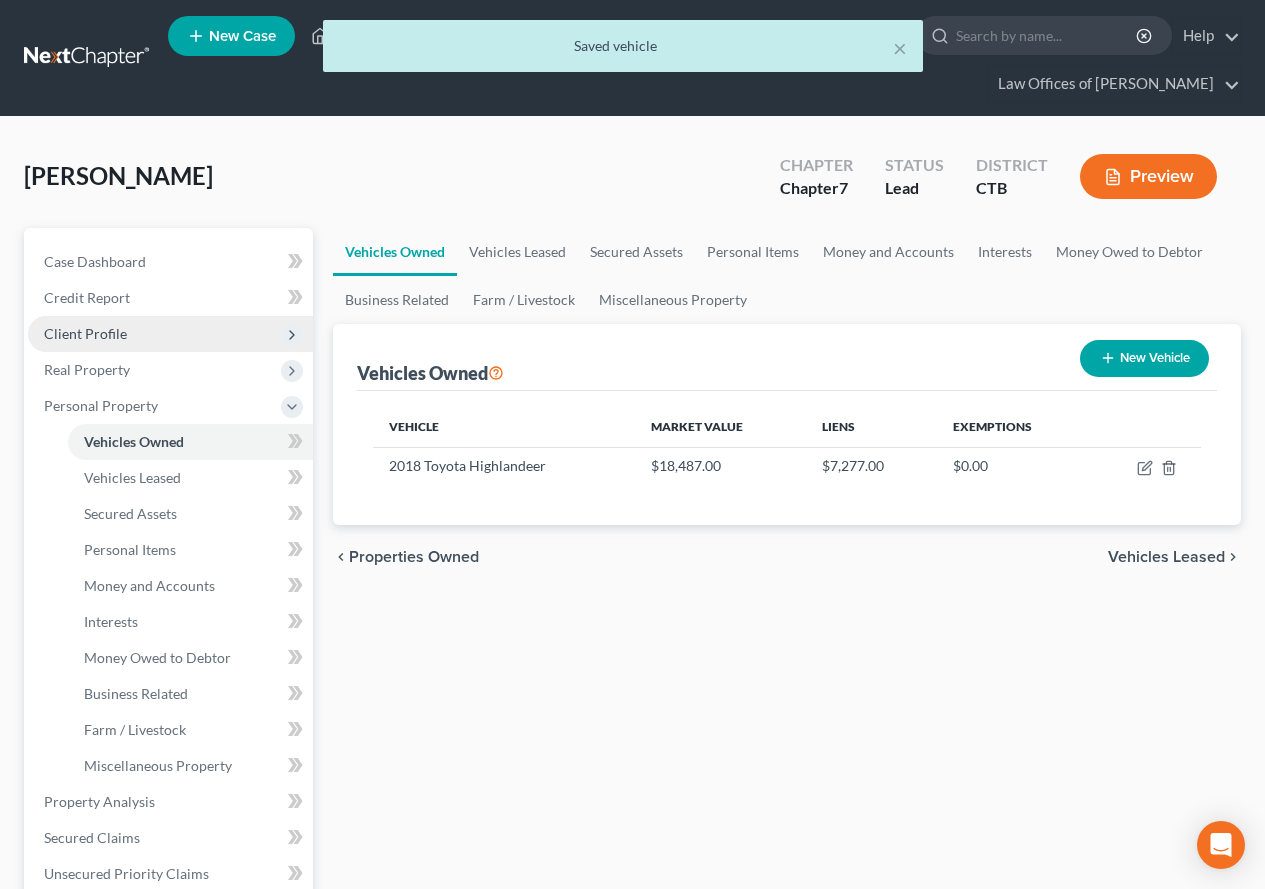 click on "Client Profile" at bounding box center (85, 333) 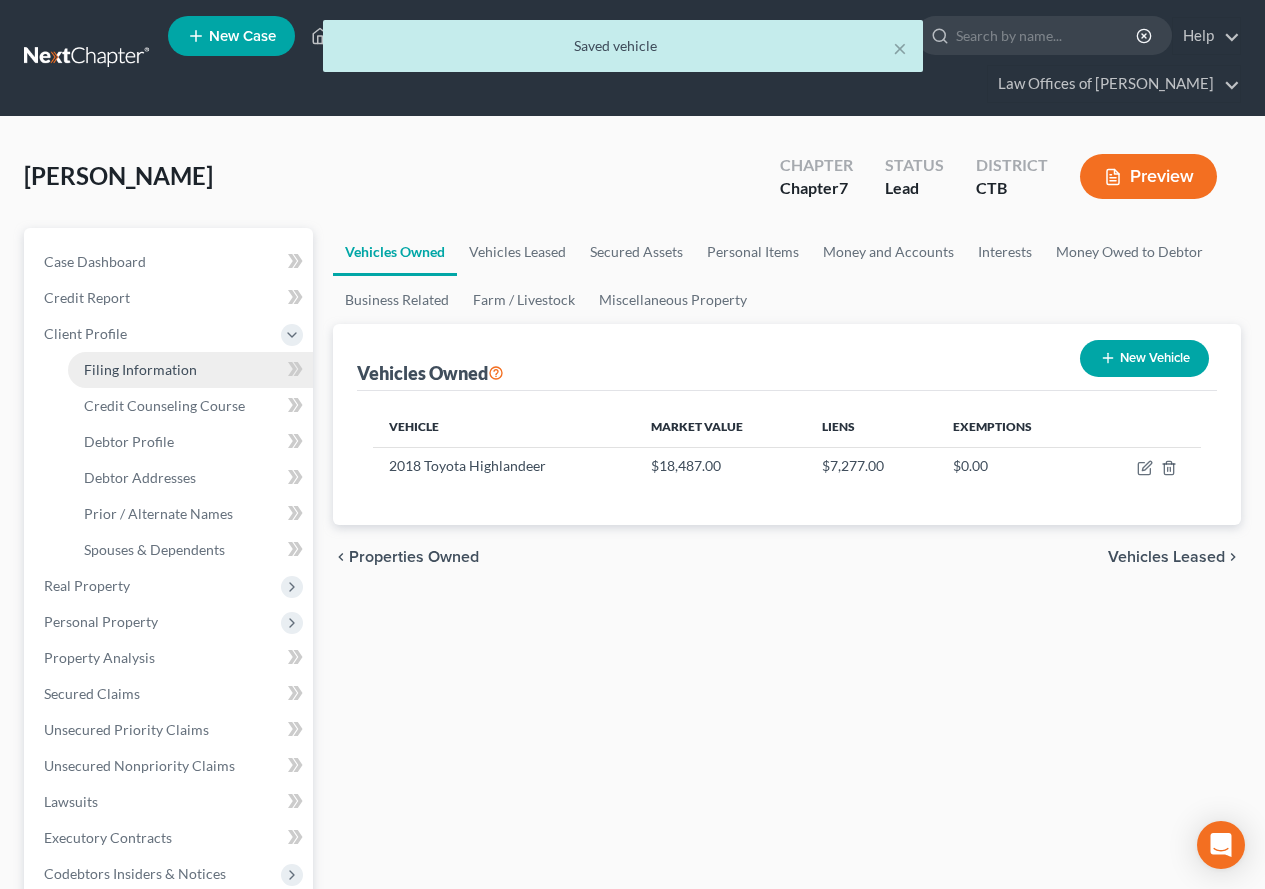 click on "Filing Information" at bounding box center (140, 369) 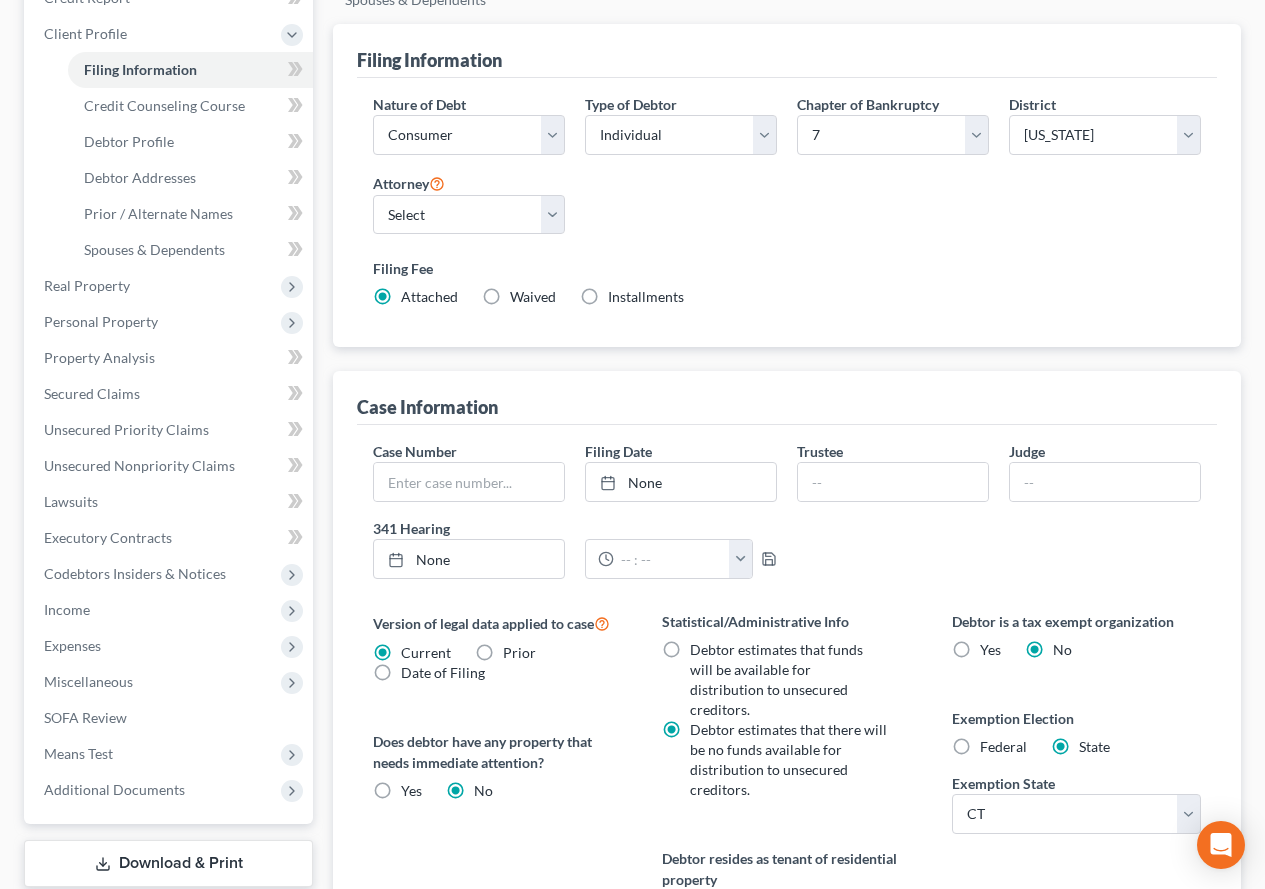 scroll, scrollTop: 400, scrollLeft: 0, axis: vertical 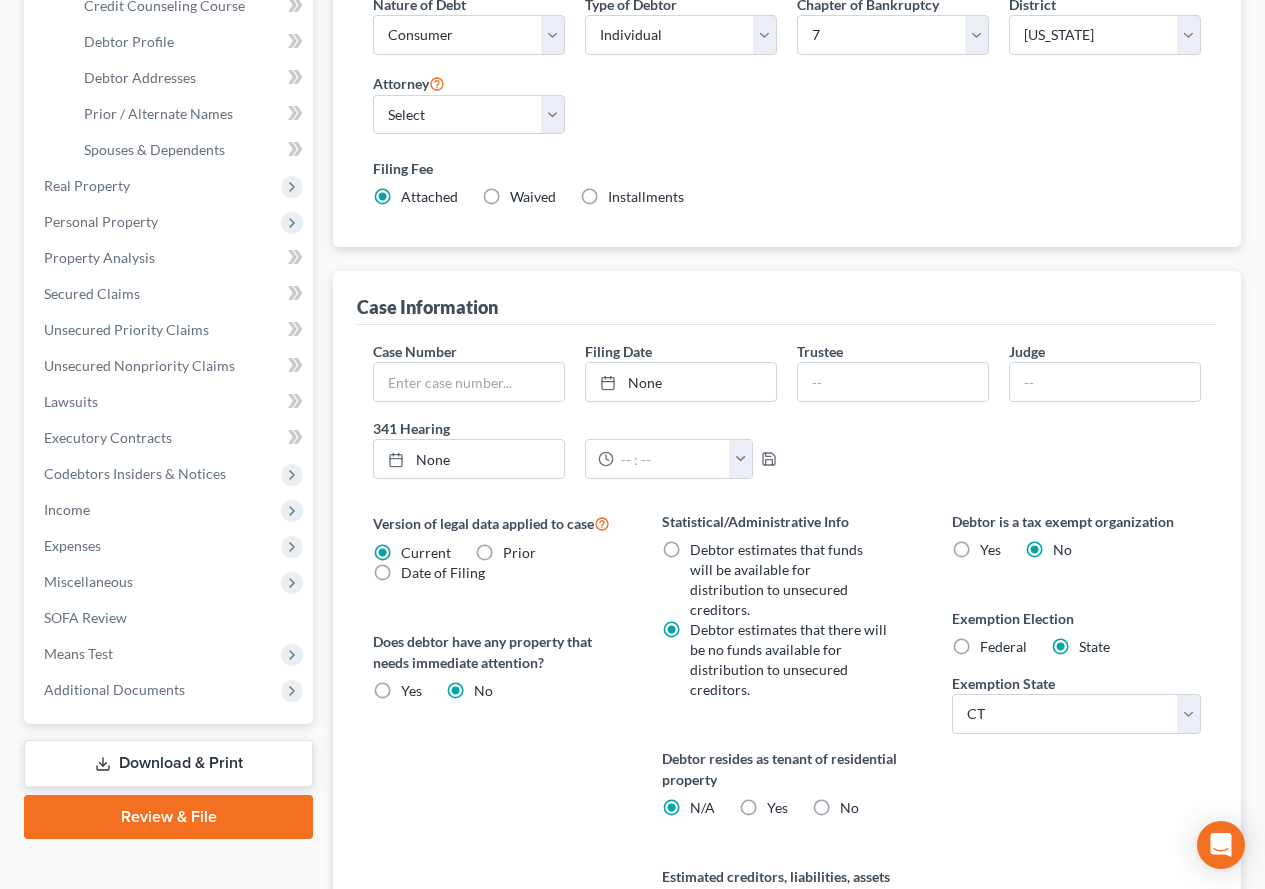 click on "Federal" at bounding box center (1003, 647) 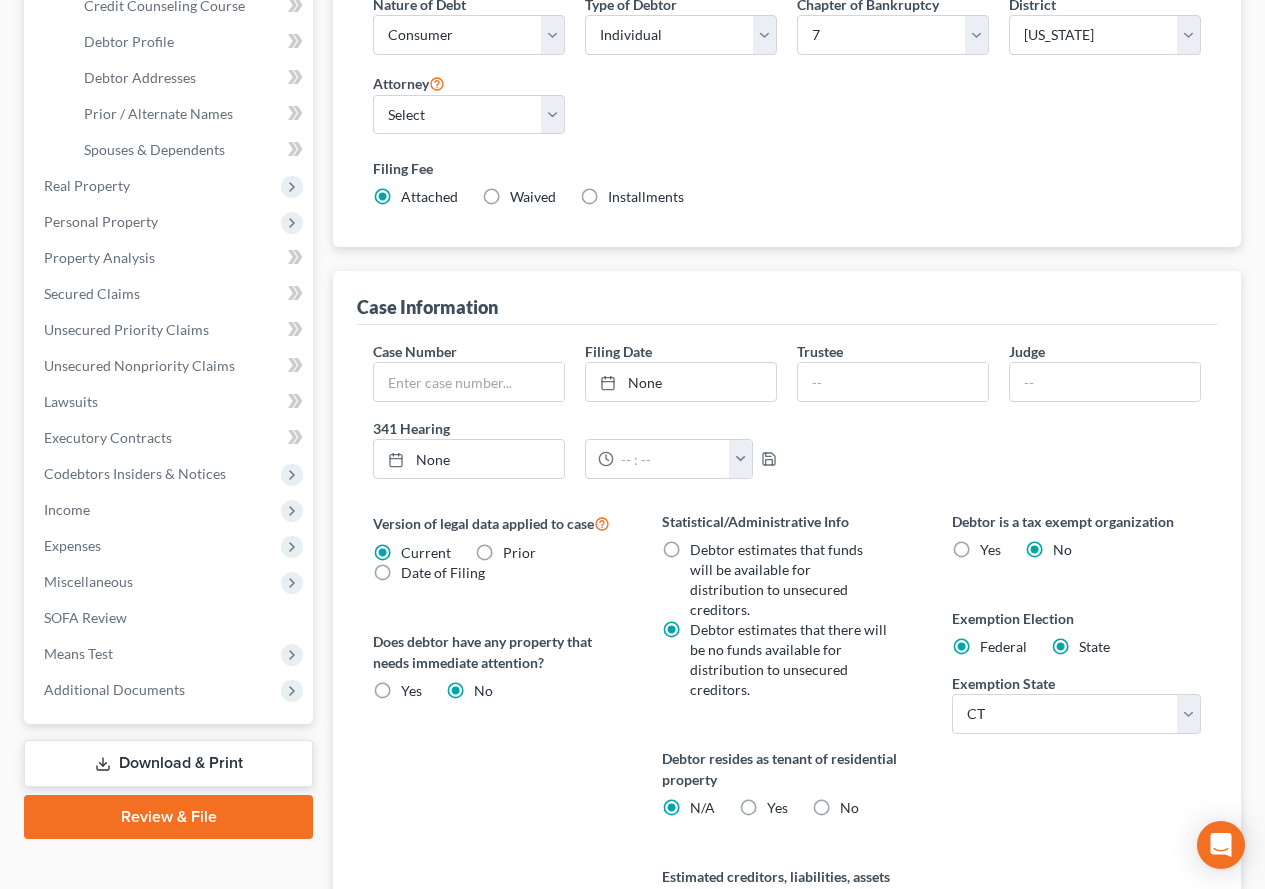 radio on "false" 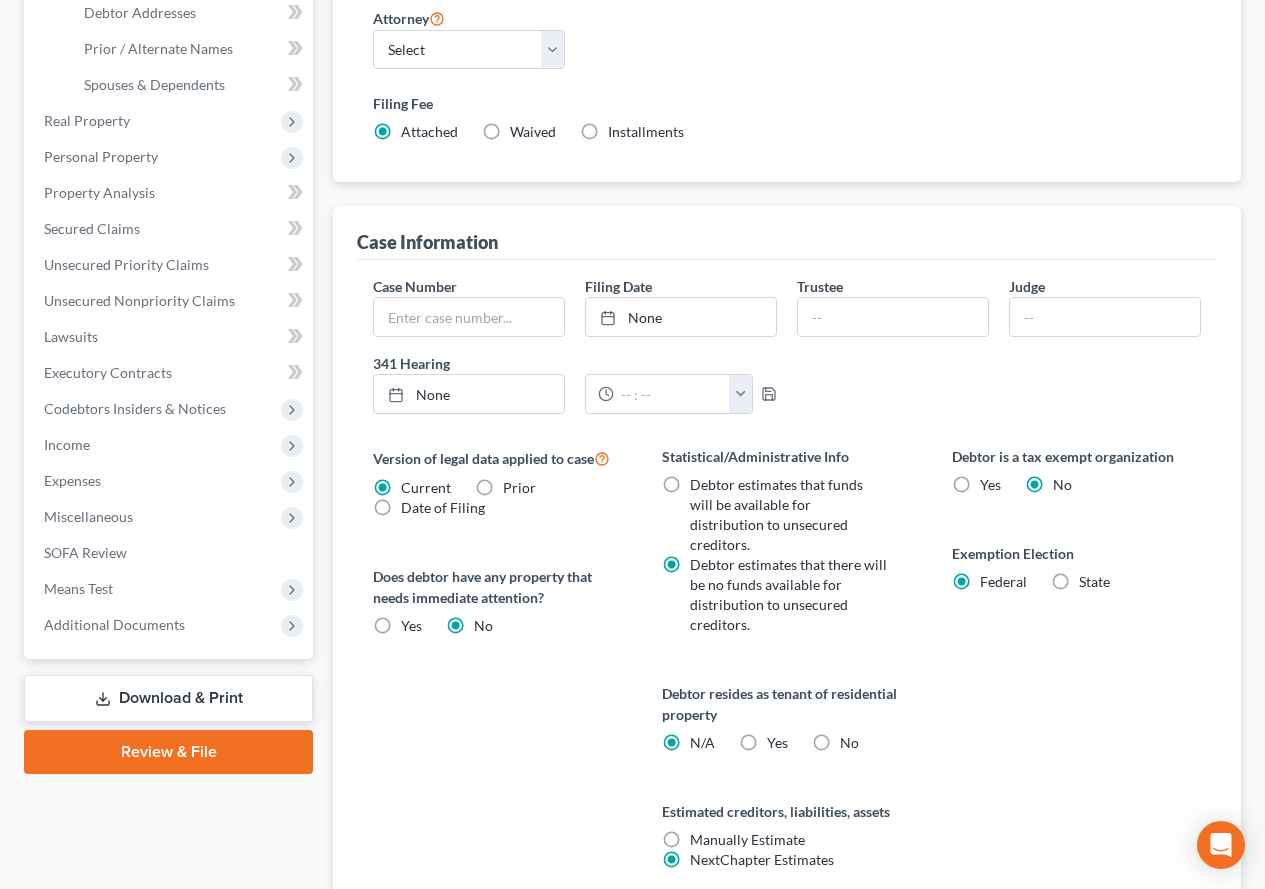 scroll, scrollTop: 500, scrollLeft: 0, axis: vertical 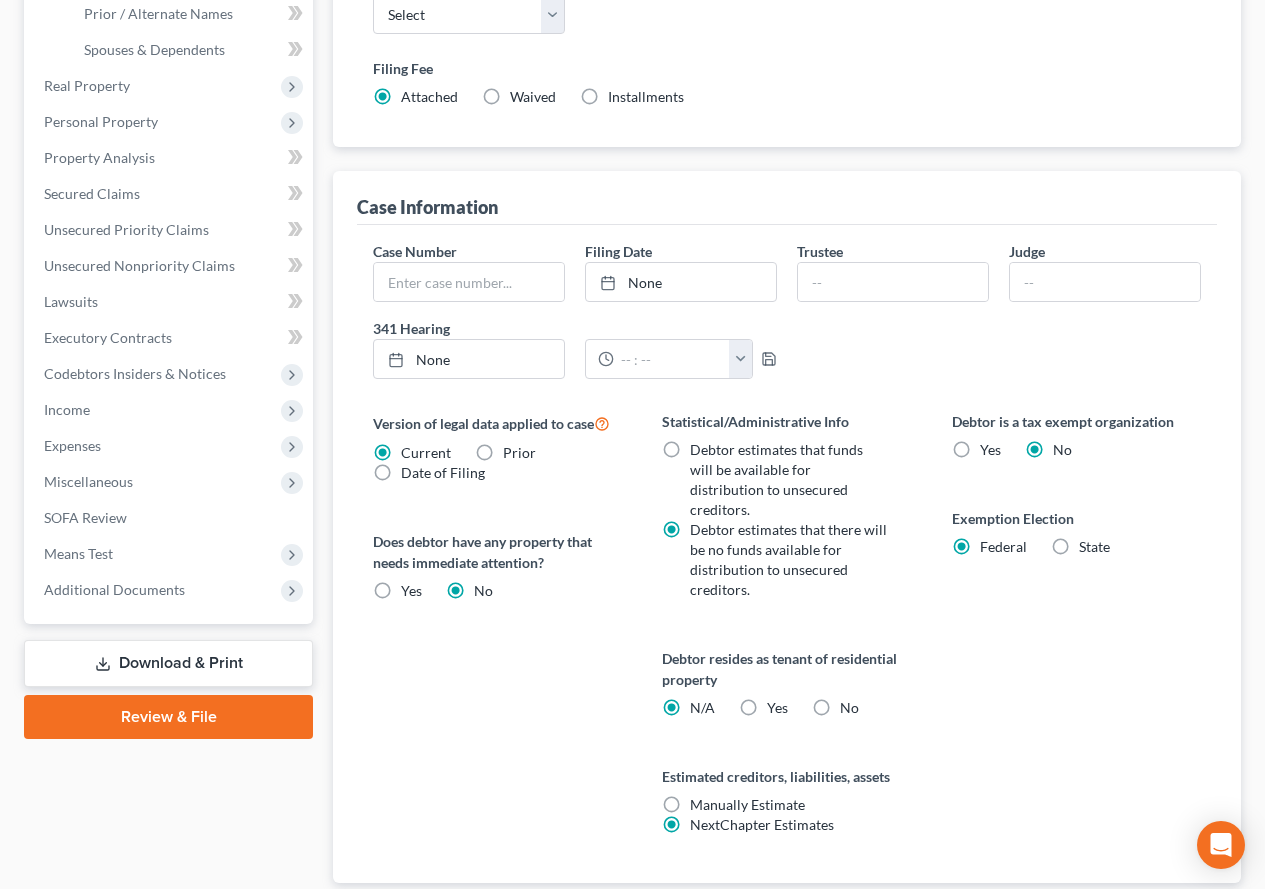 click on "Yes Yes" at bounding box center (777, 708) 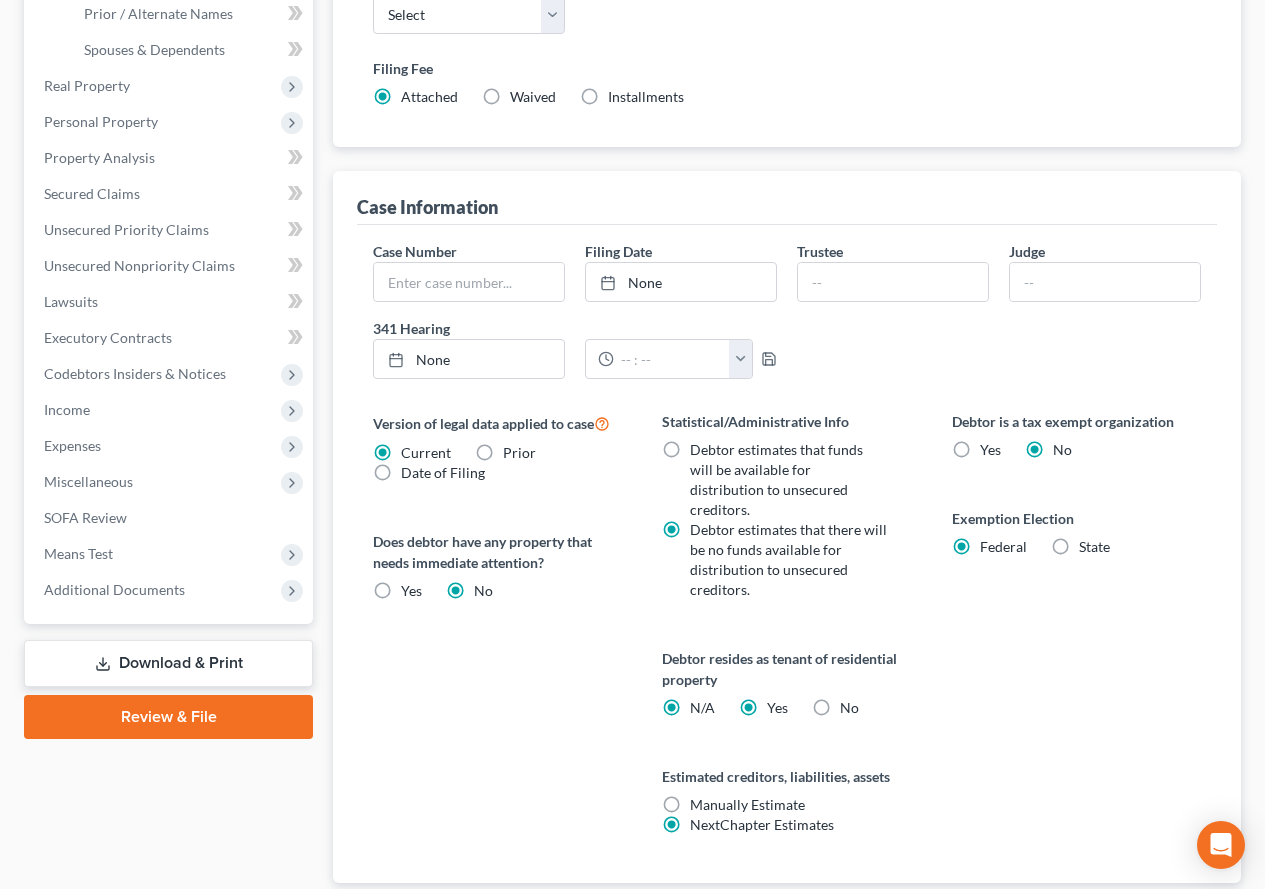 radio on "false" 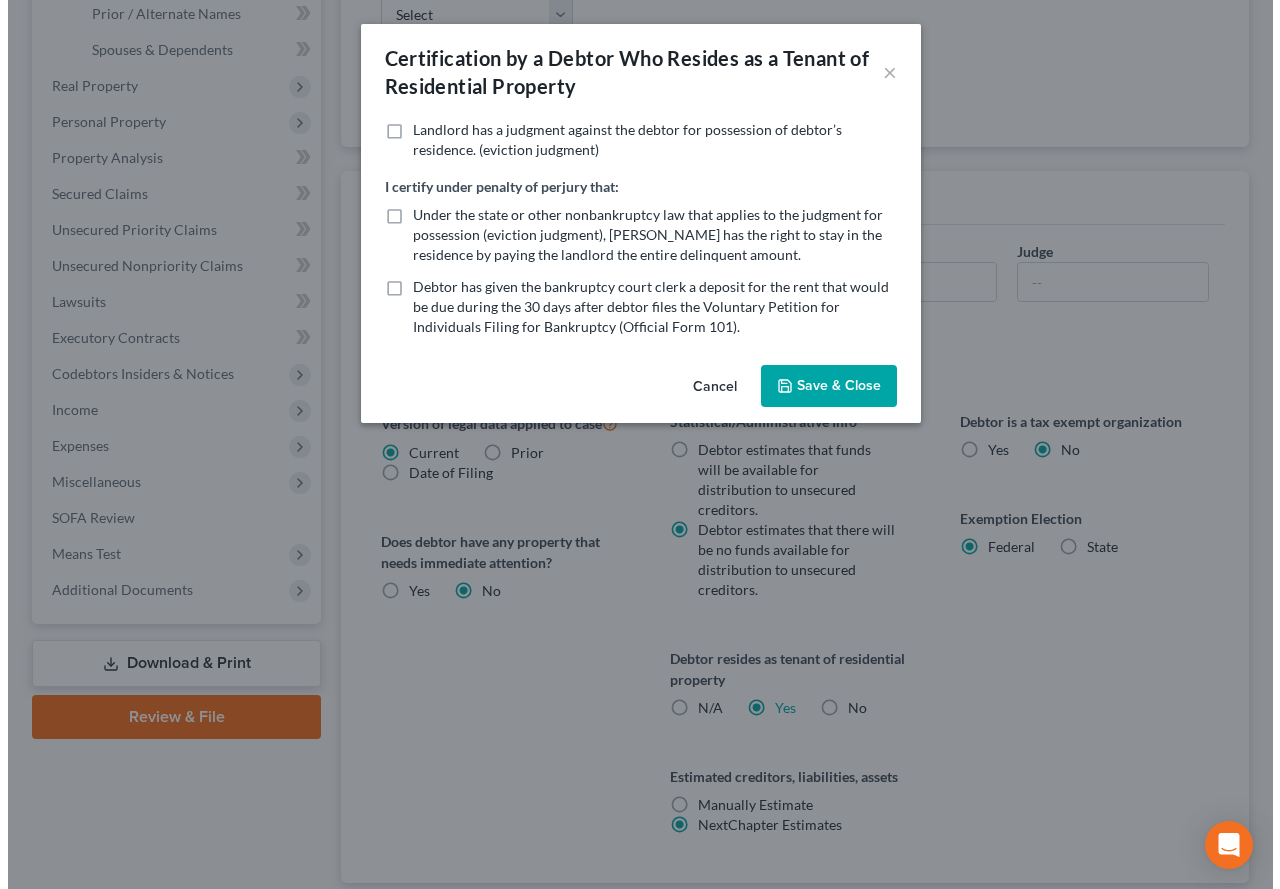 scroll, scrollTop: 464, scrollLeft: 0, axis: vertical 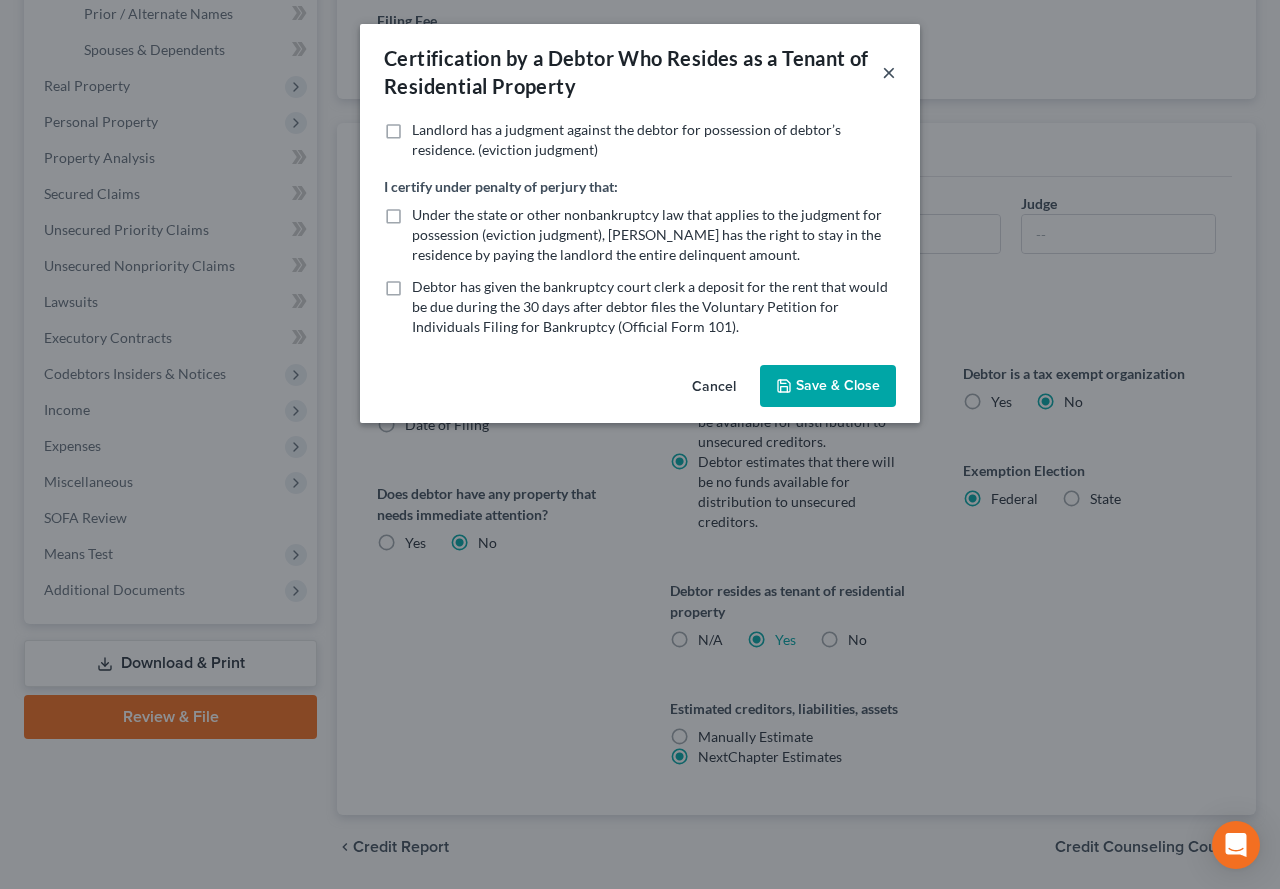 click on "×" at bounding box center (889, 72) 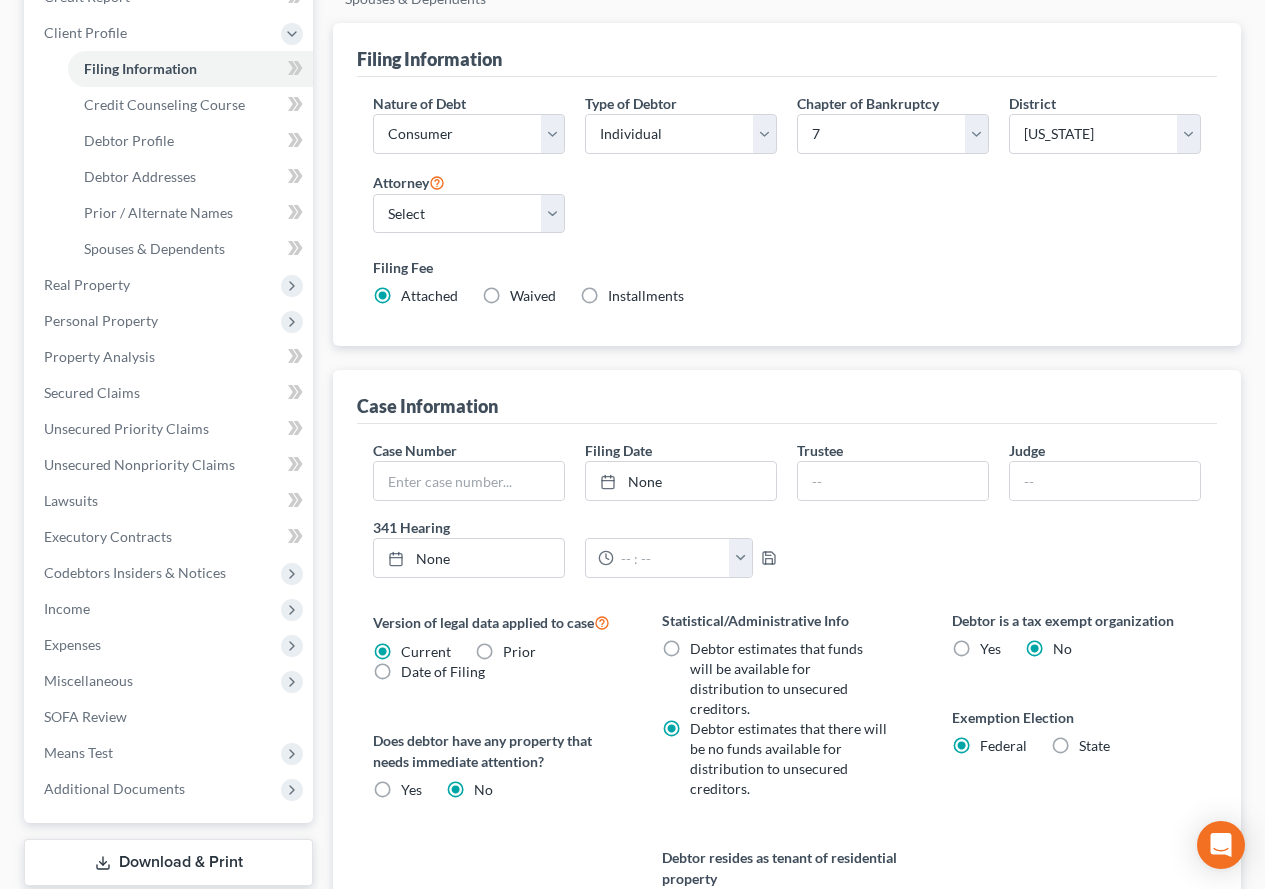 scroll, scrollTop: 266, scrollLeft: 0, axis: vertical 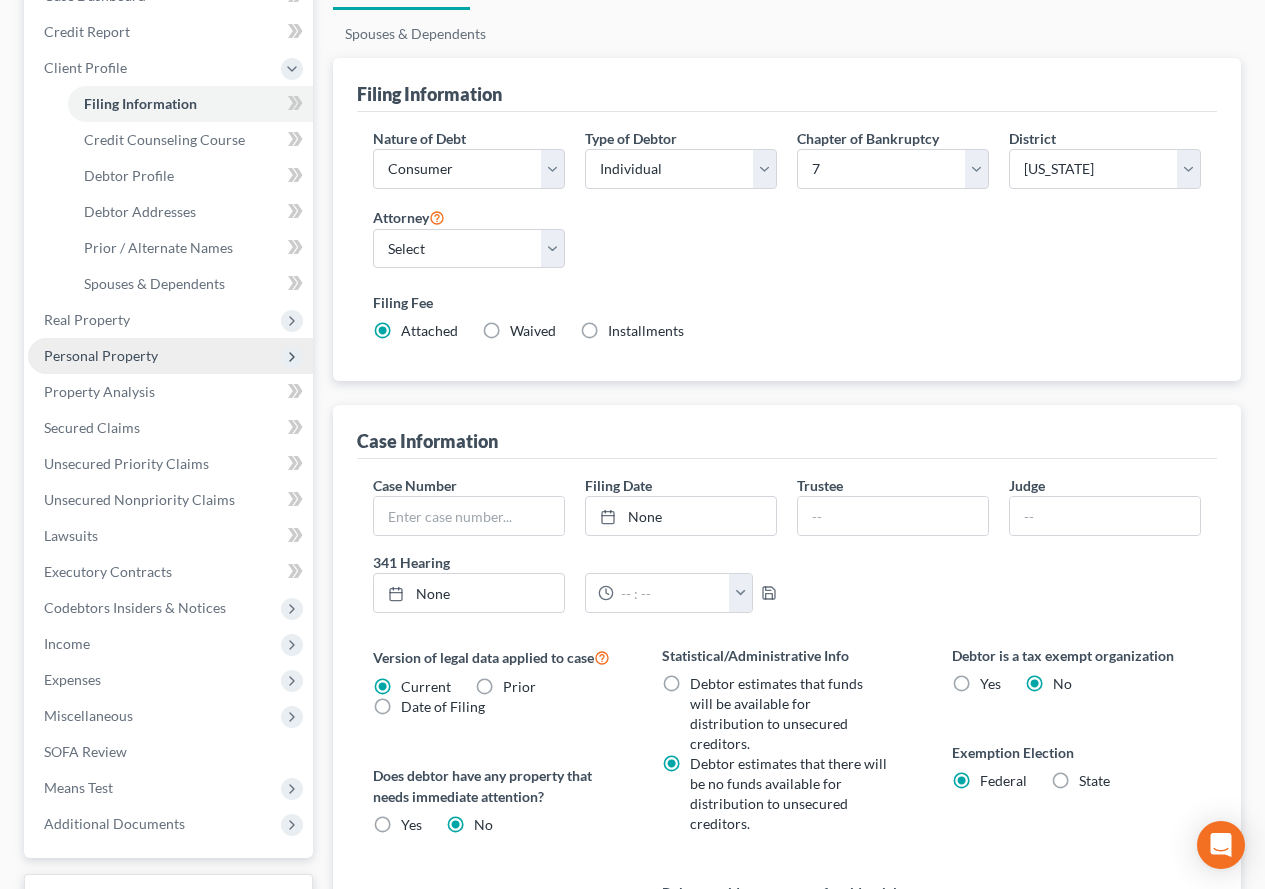 click on "Personal Property" at bounding box center (101, 355) 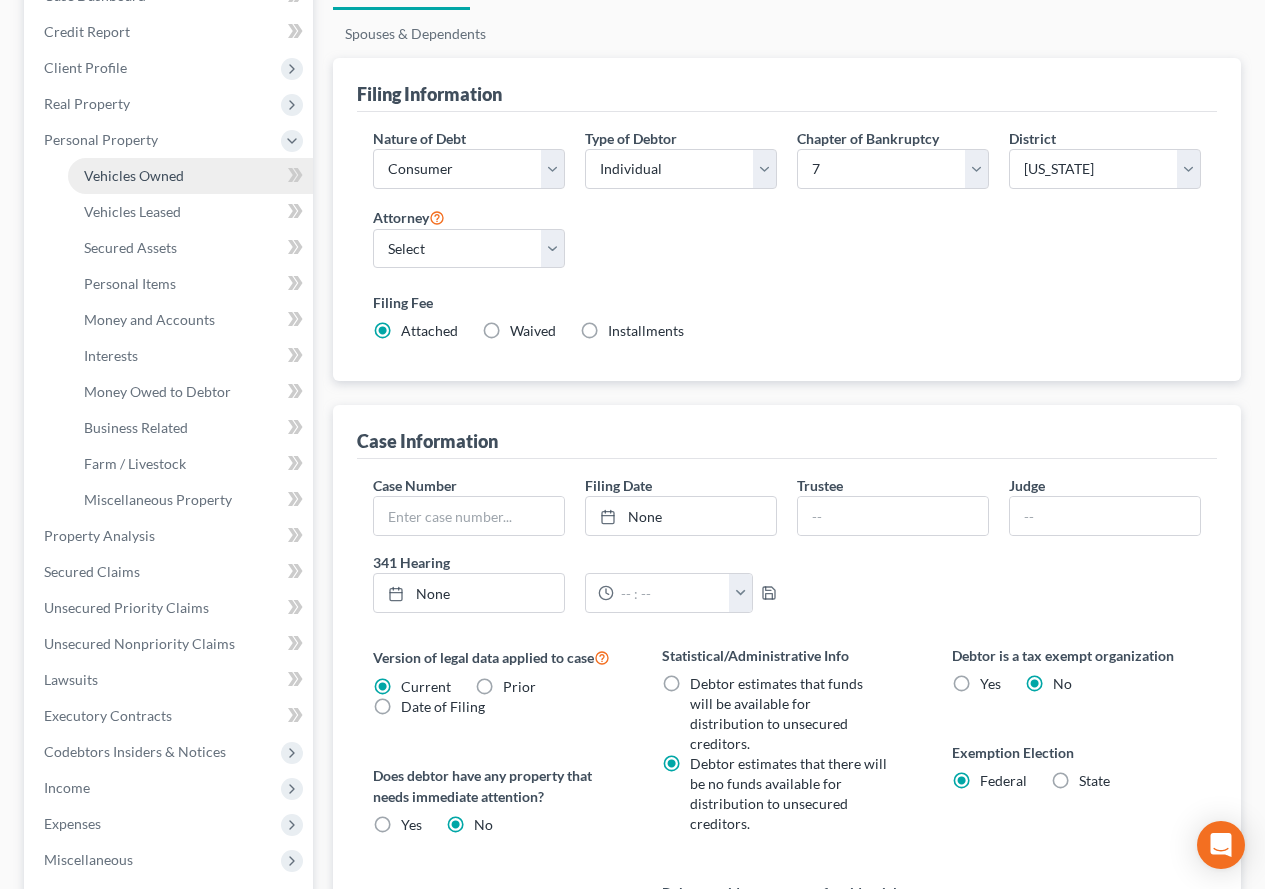 click on "Vehicles Owned" at bounding box center [134, 175] 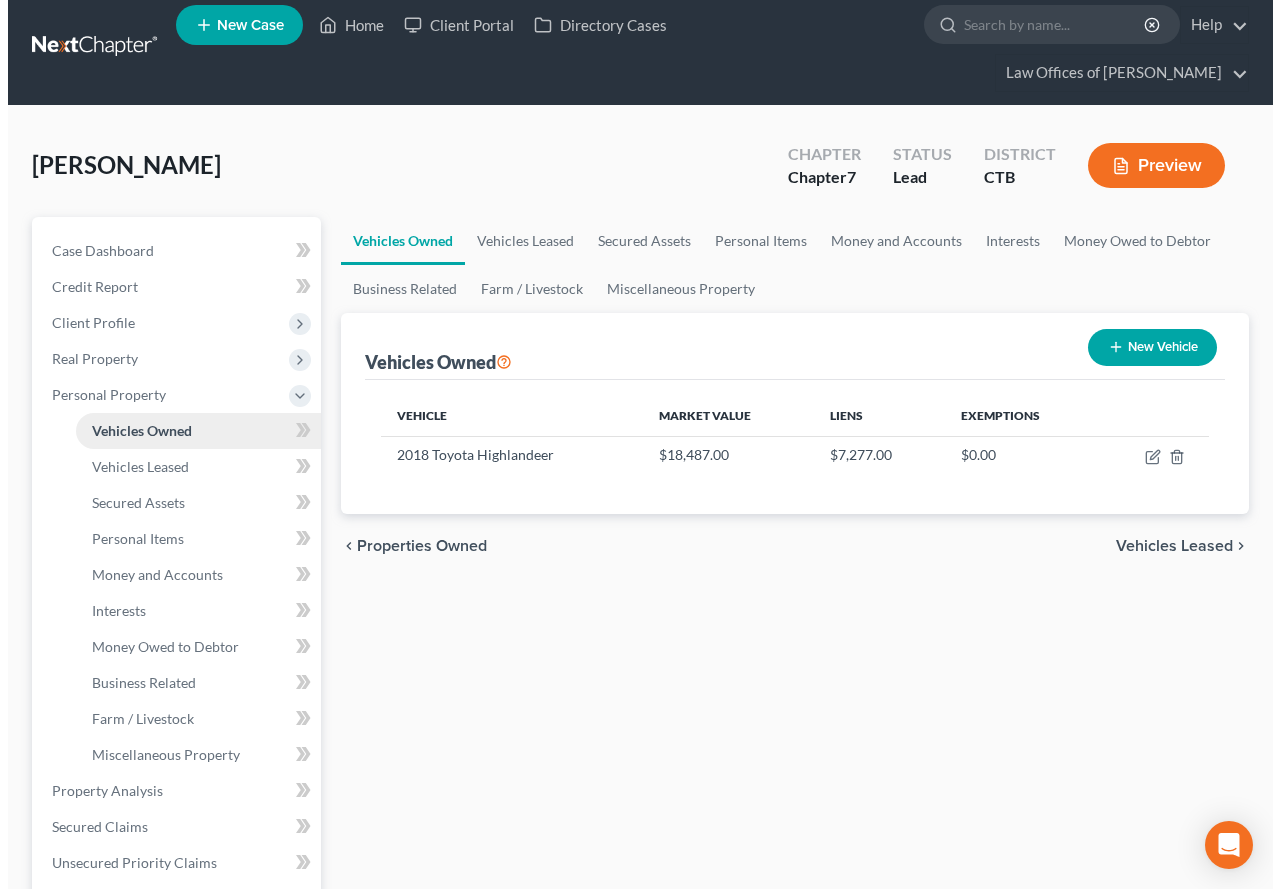 scroll, scrollTop: 0, scrollLeft: 0, axis: both 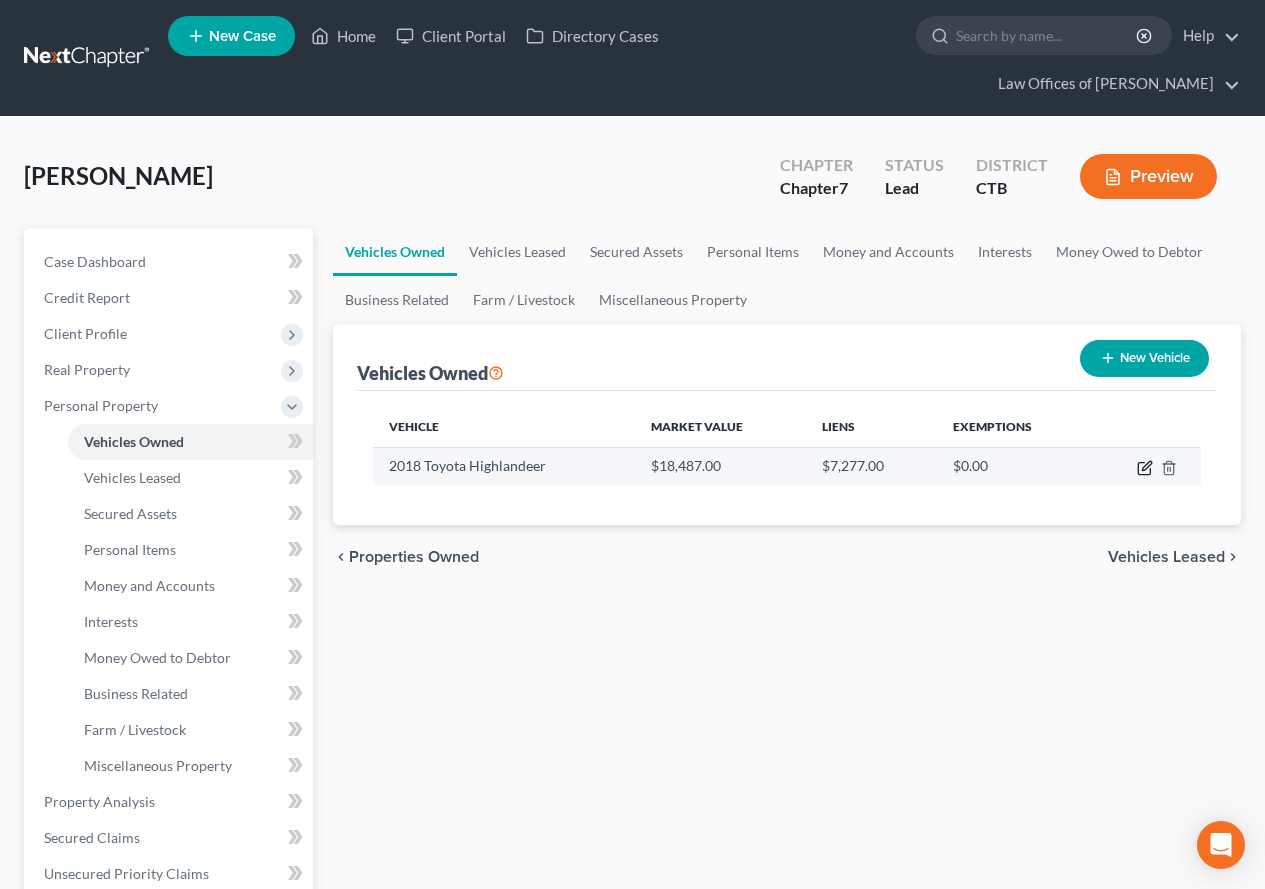 click 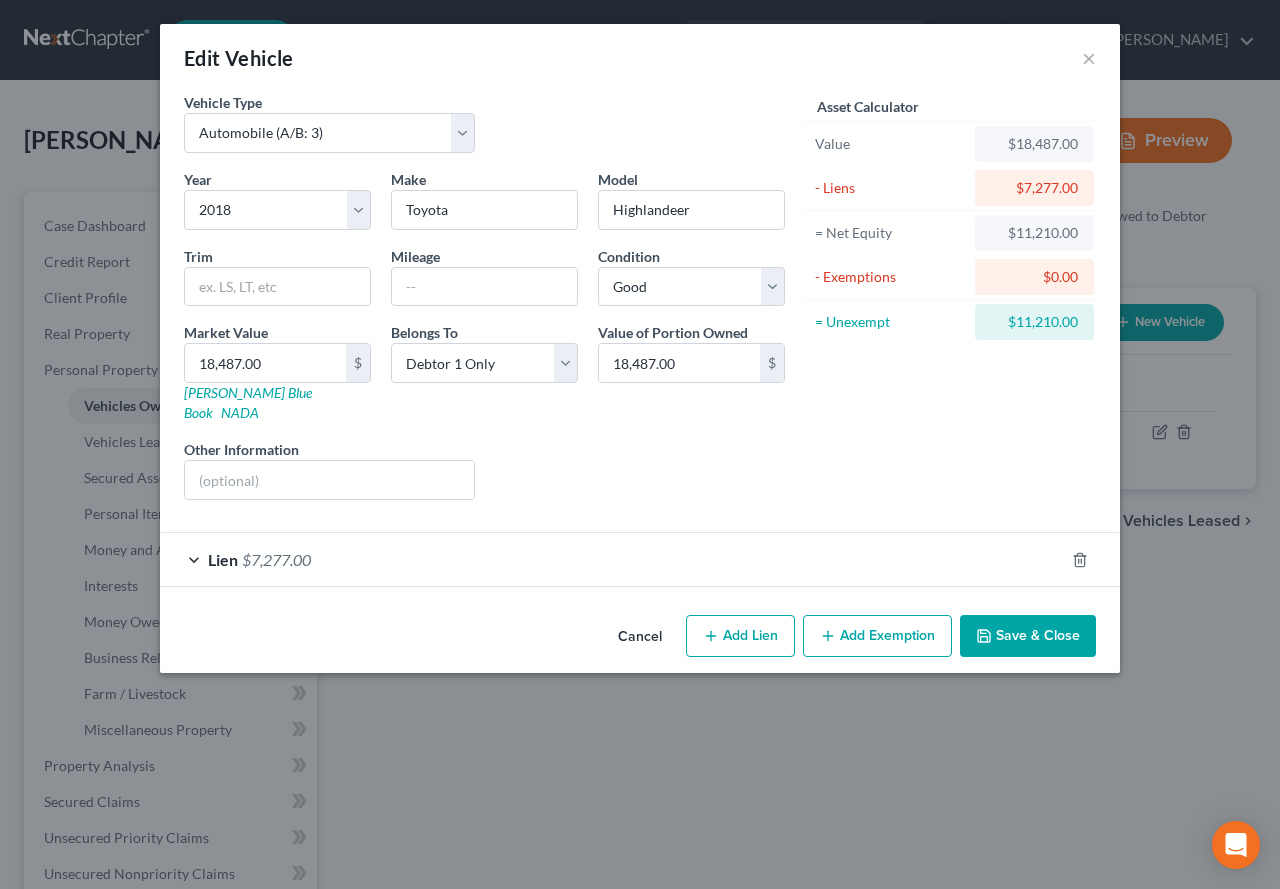 click on "Add Exemption" at bounding box center (877, 636) 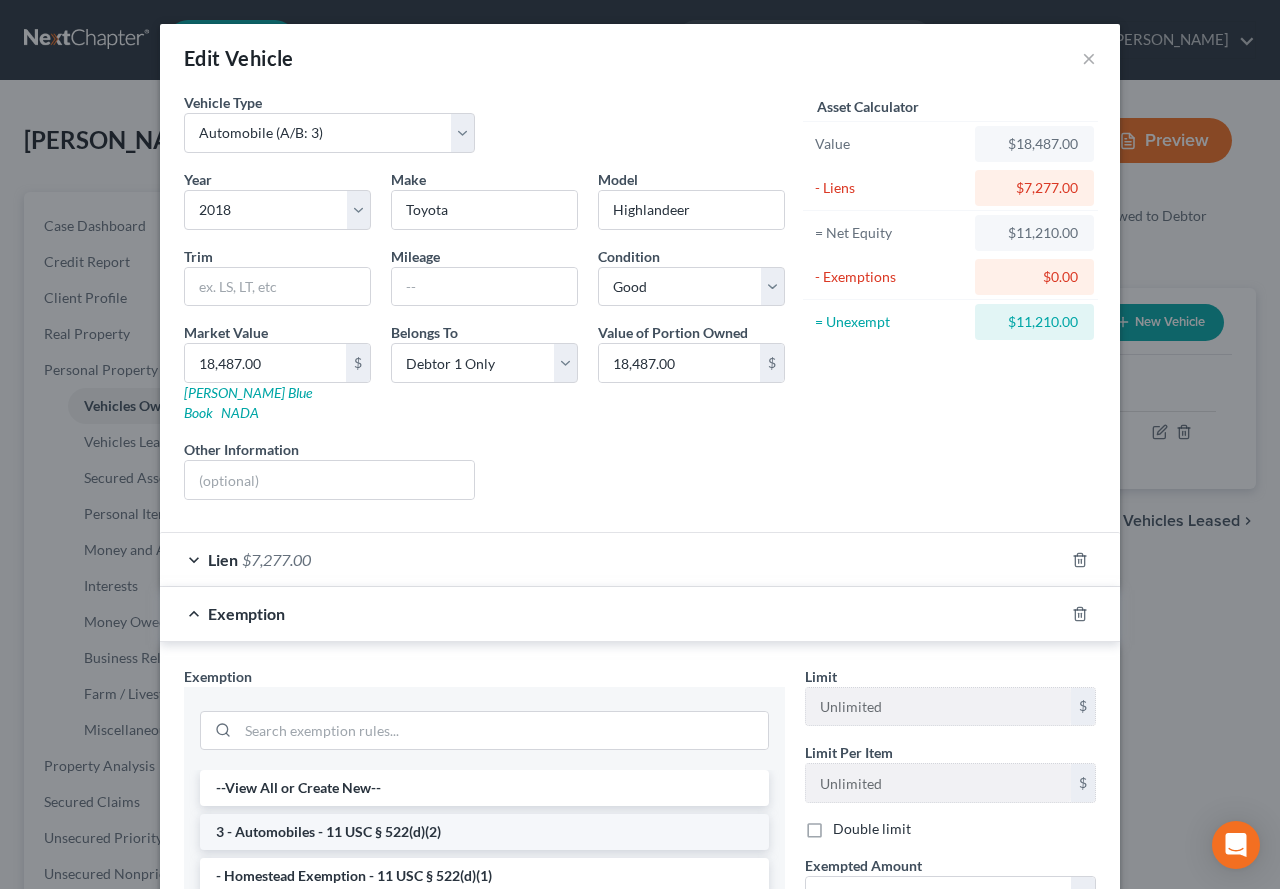 click on "3 - Automobiles - 11 USC § 522(d)(2)" at bounding box center (484, 832) 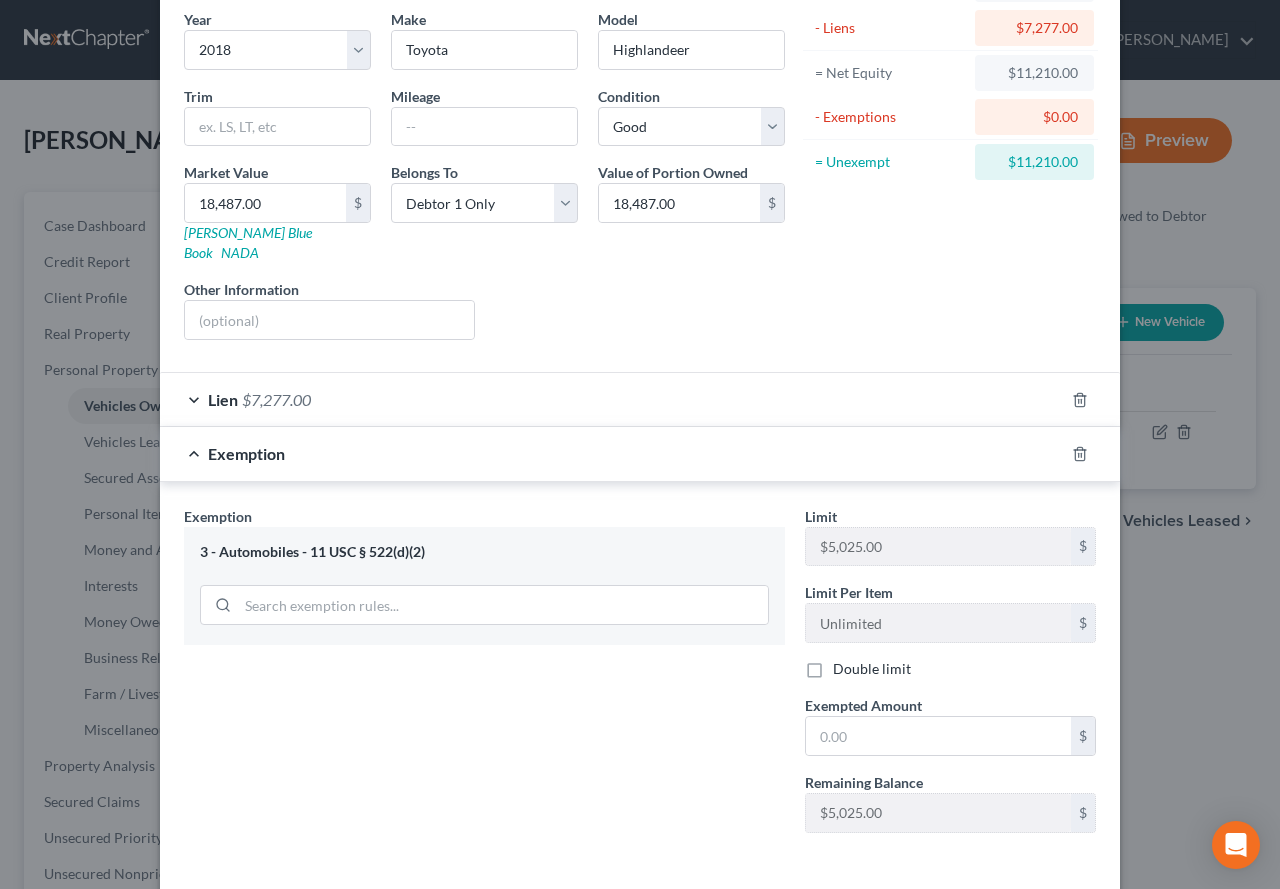 scroll, scrollTop: 200, scrollLeft: 0, axis: vertical 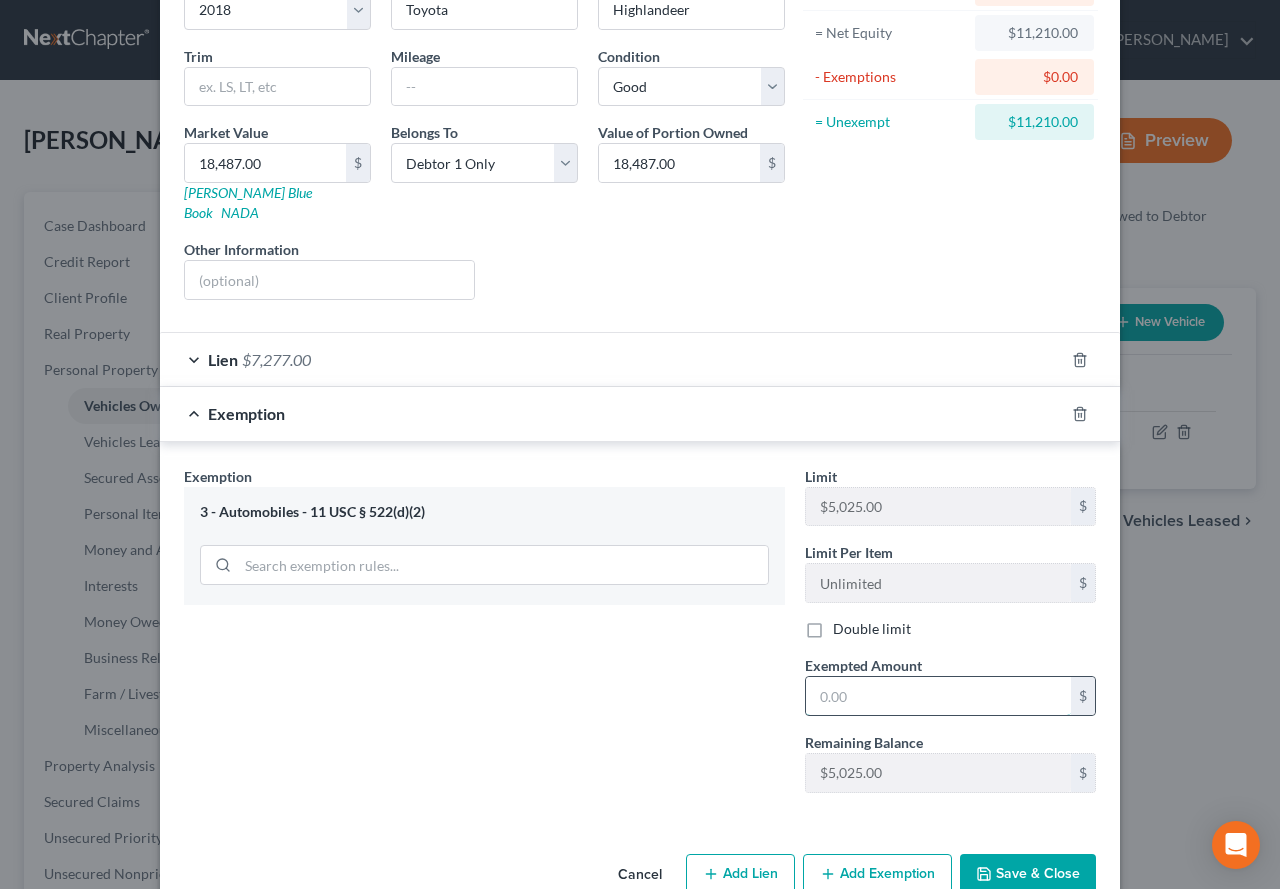 click at bounding box center (938, 696) 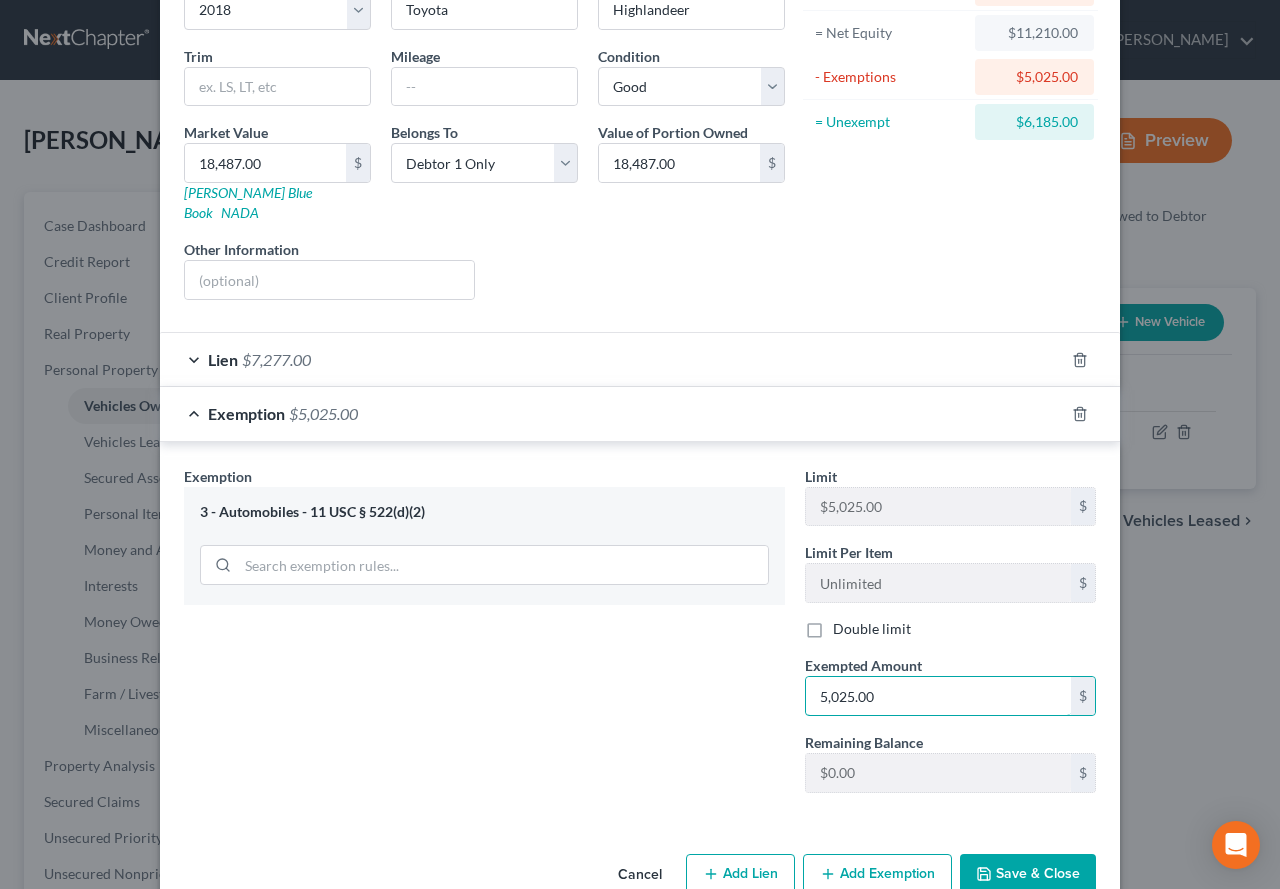 type on "5,025.00" 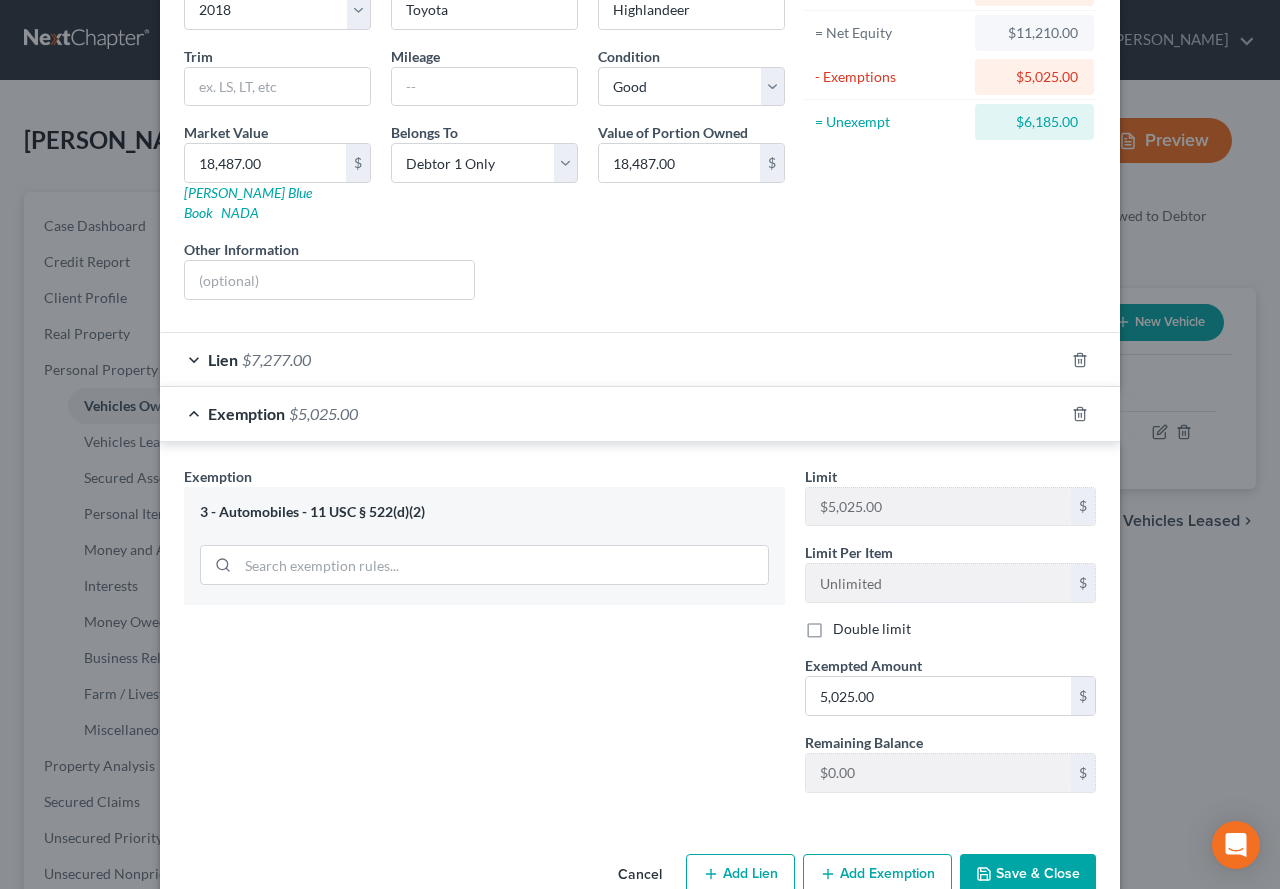 click on "Save & Close" at bounding box center (1028, 875) 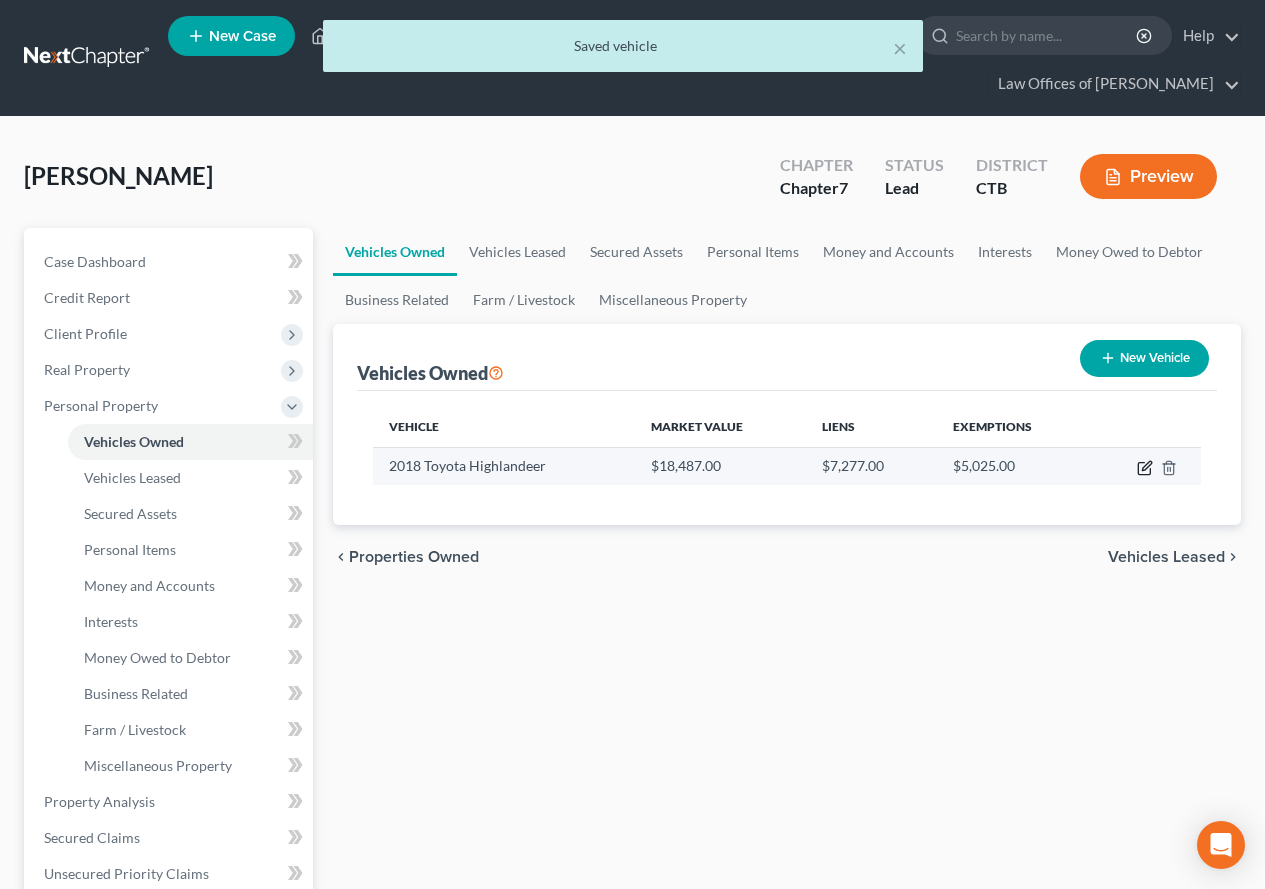 click 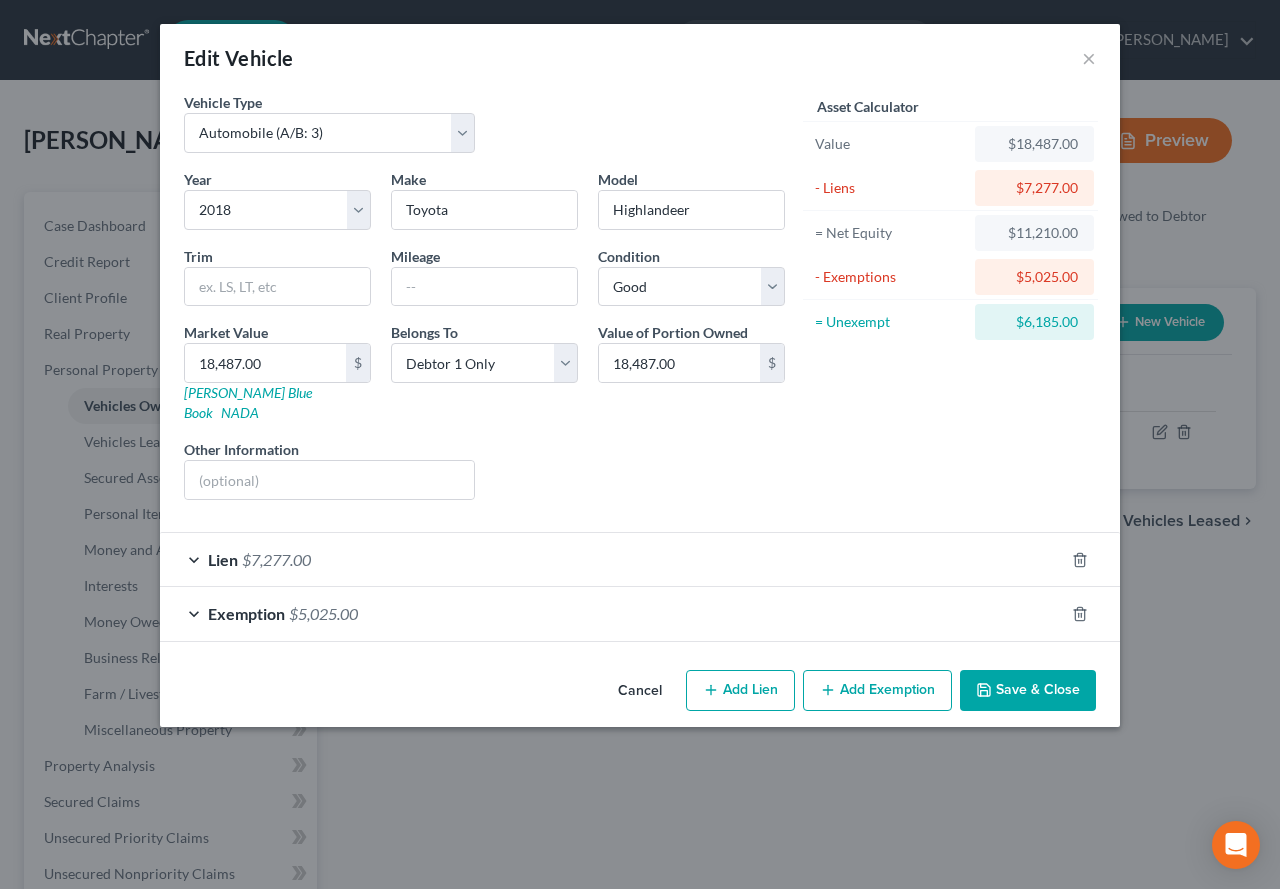click on "Add Exemption" at bounding box center [877, 691] 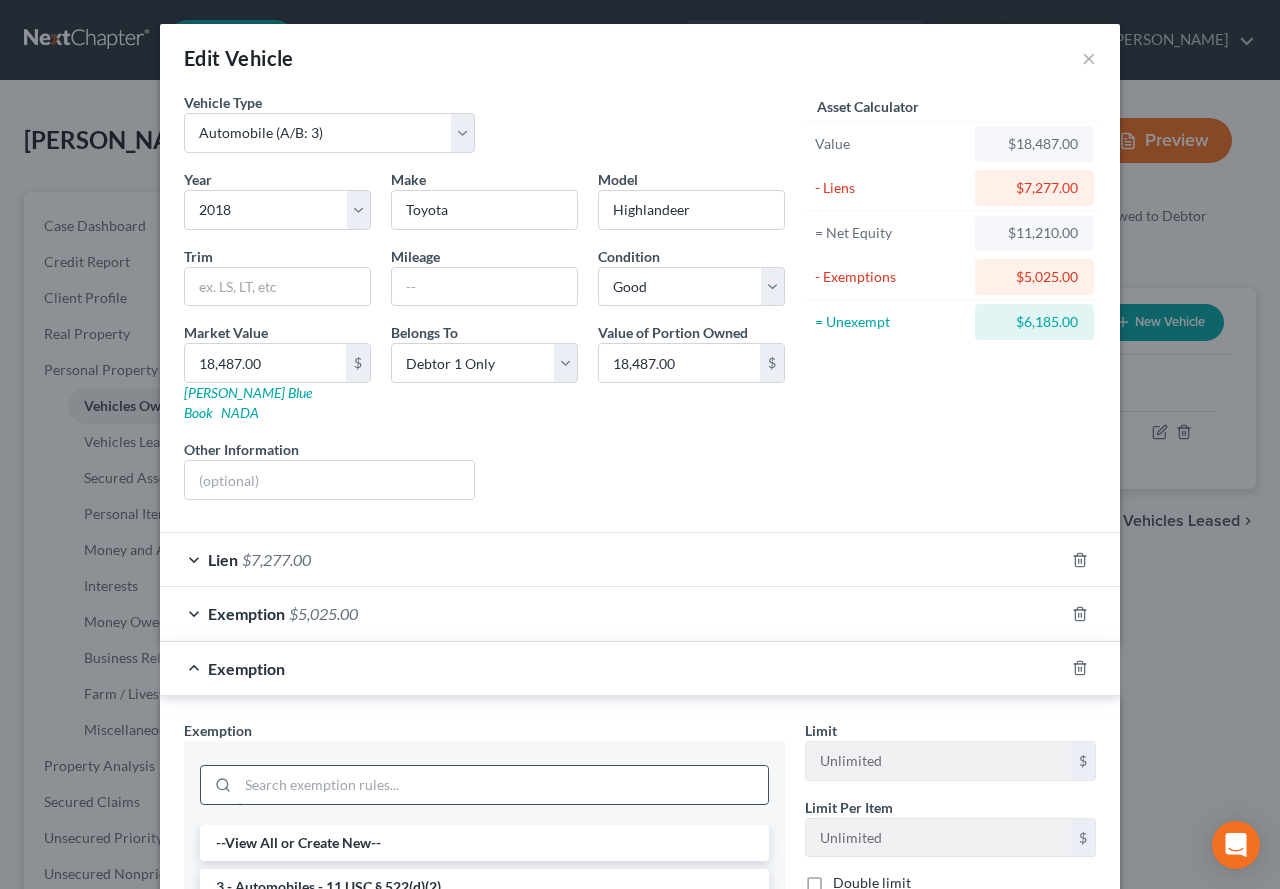 click at bounding box center (503, 785) 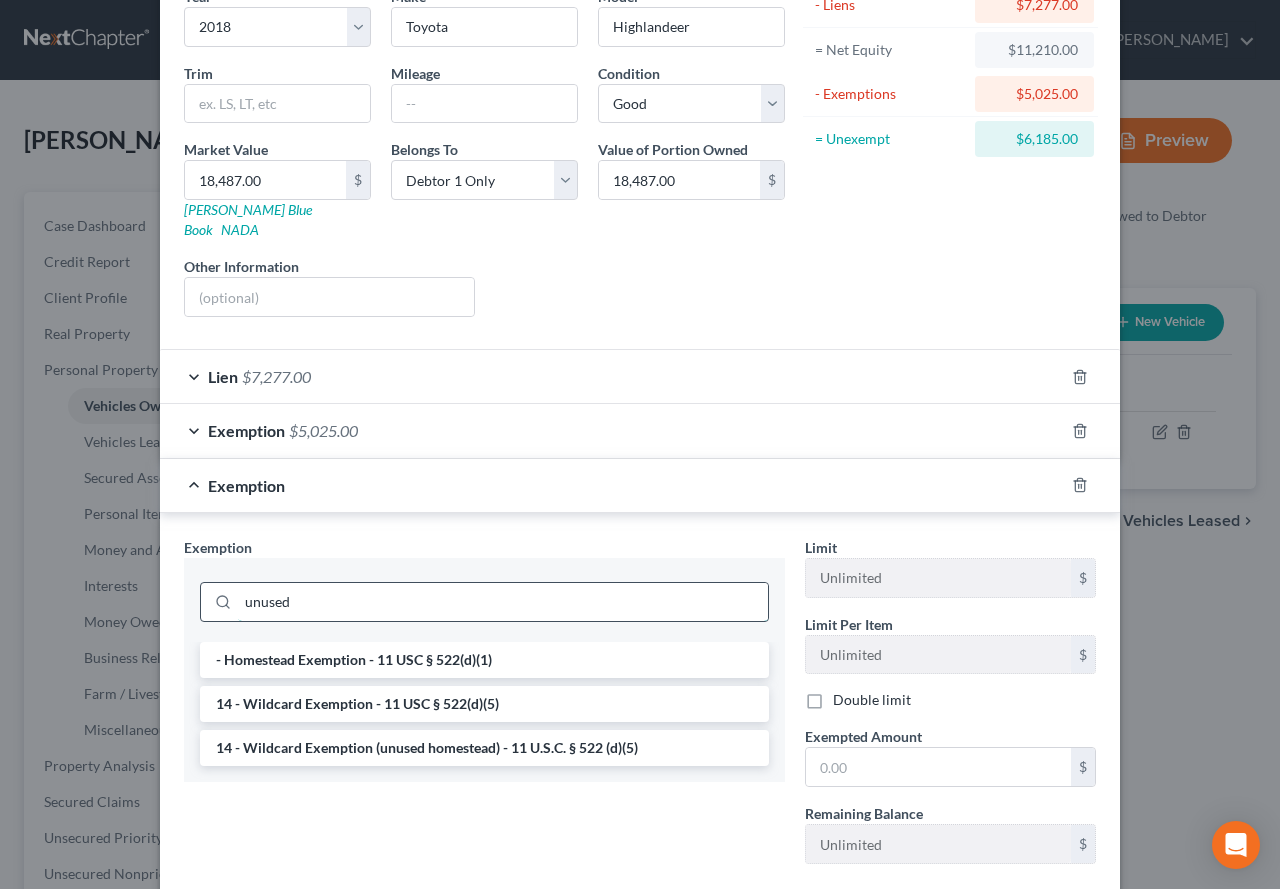 scroll, scrollTop: 200, scrollLeft: 0, axis: vertical 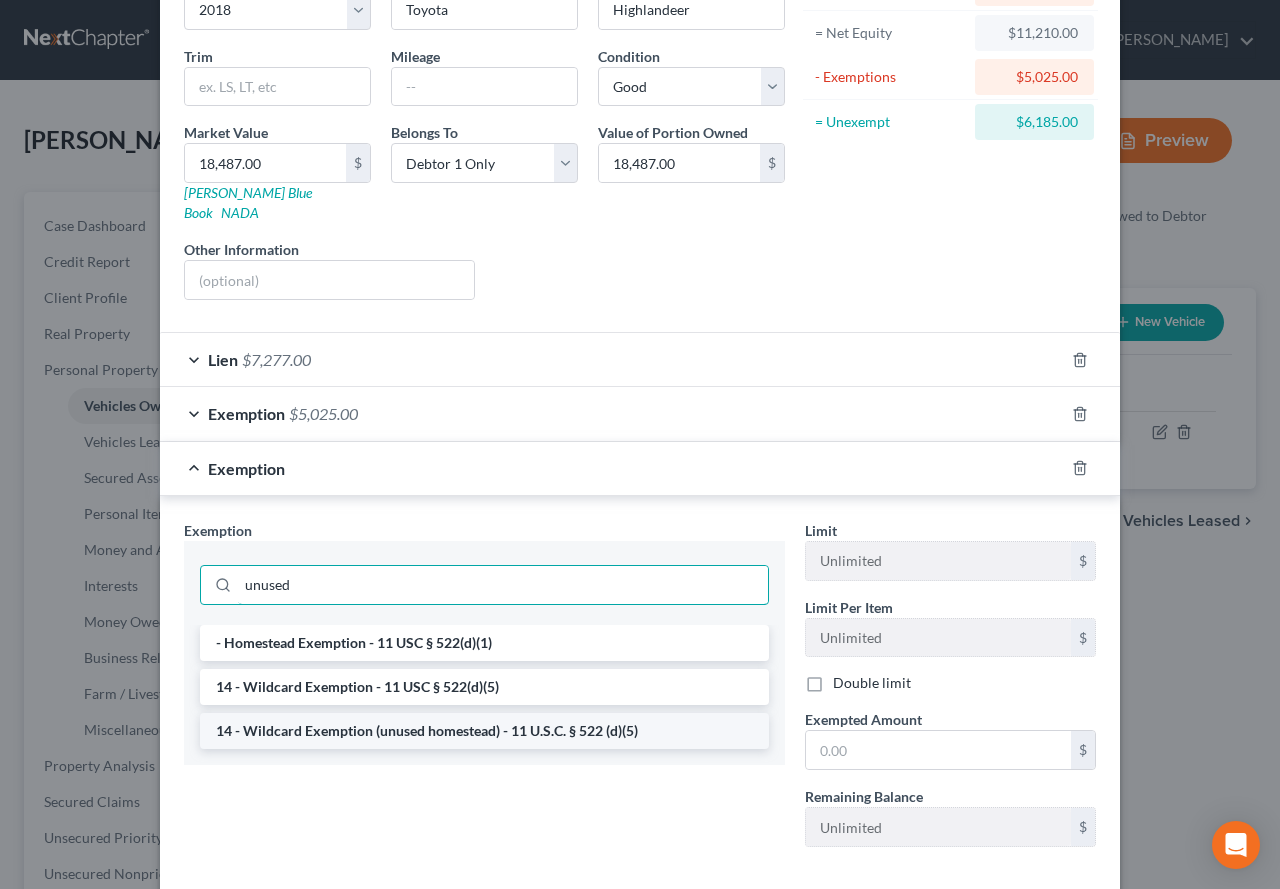 type on "unused" 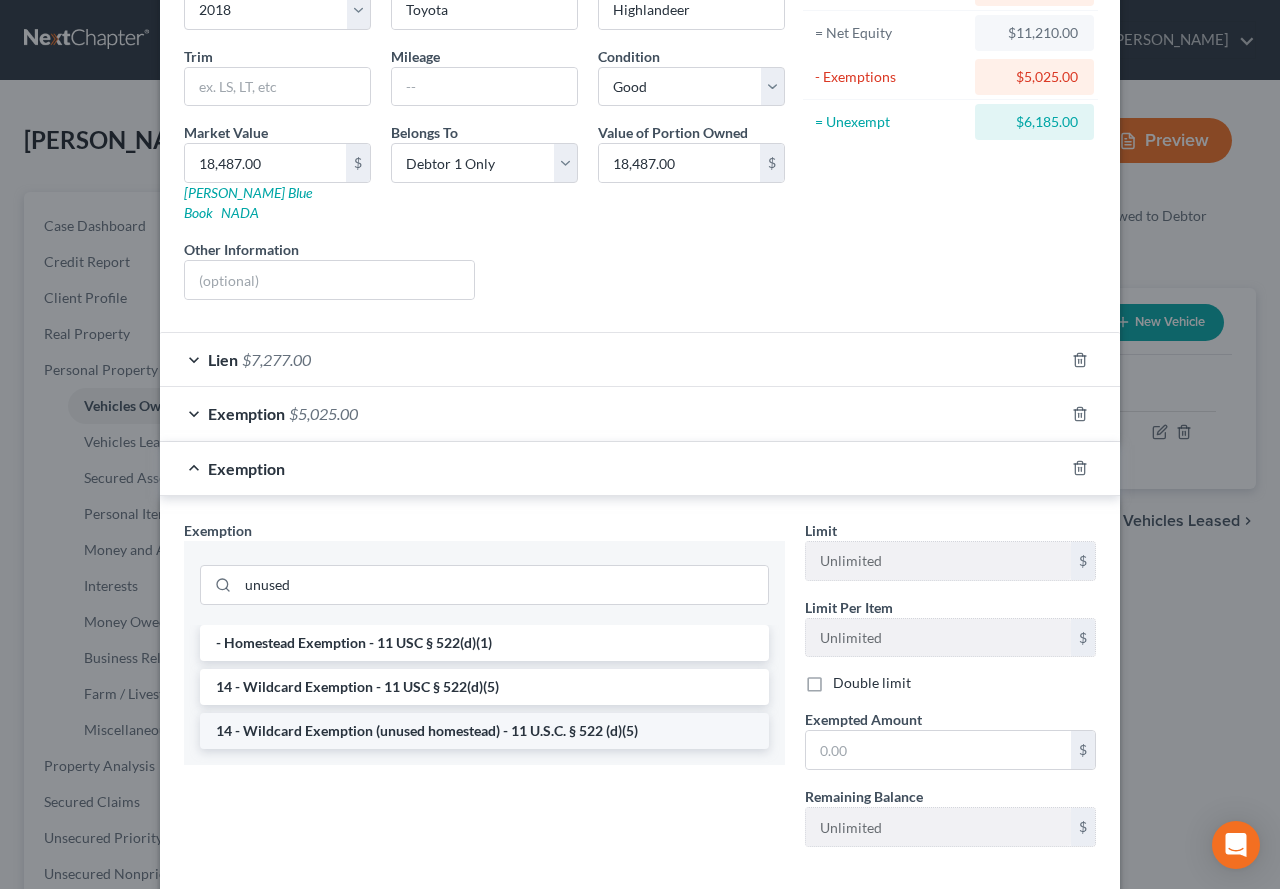 click on "14 - Wildcard Exemption (unused homestead) - 11 U.S.C. § 522 (d)(5)" at bounding box center [484, 731] 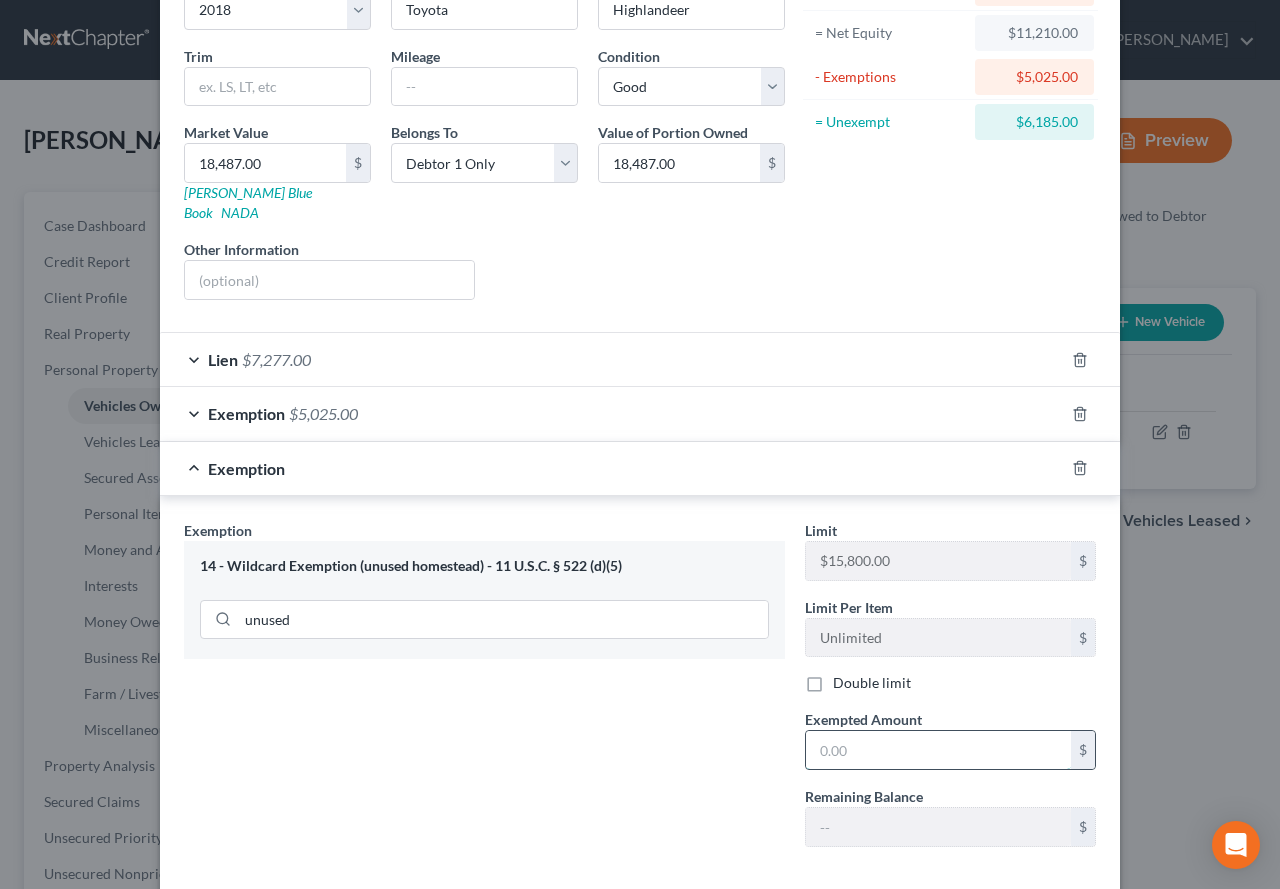 click at bounding box center [938, 750] 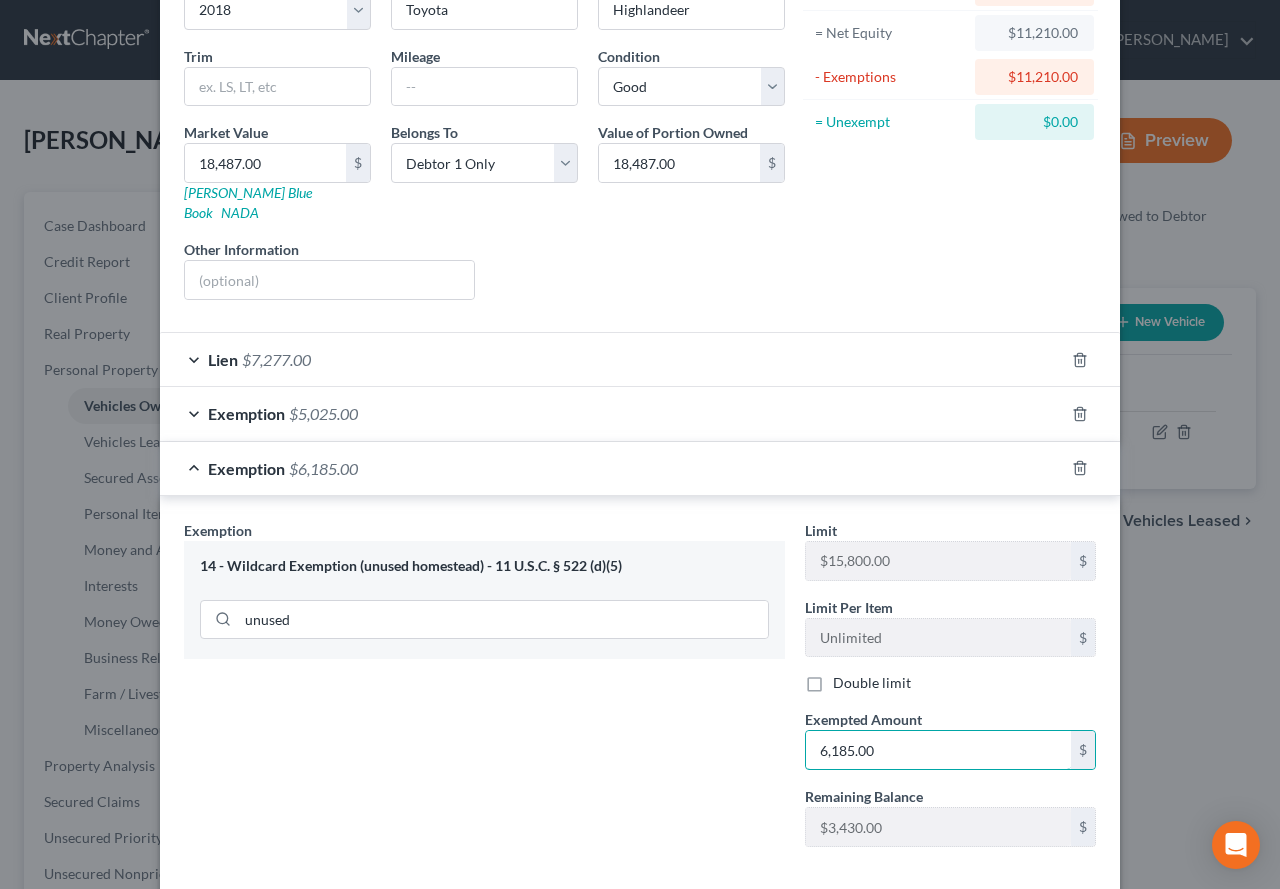 scroll, scrollTop: 281, scrollLeft: 0, axis: vertical 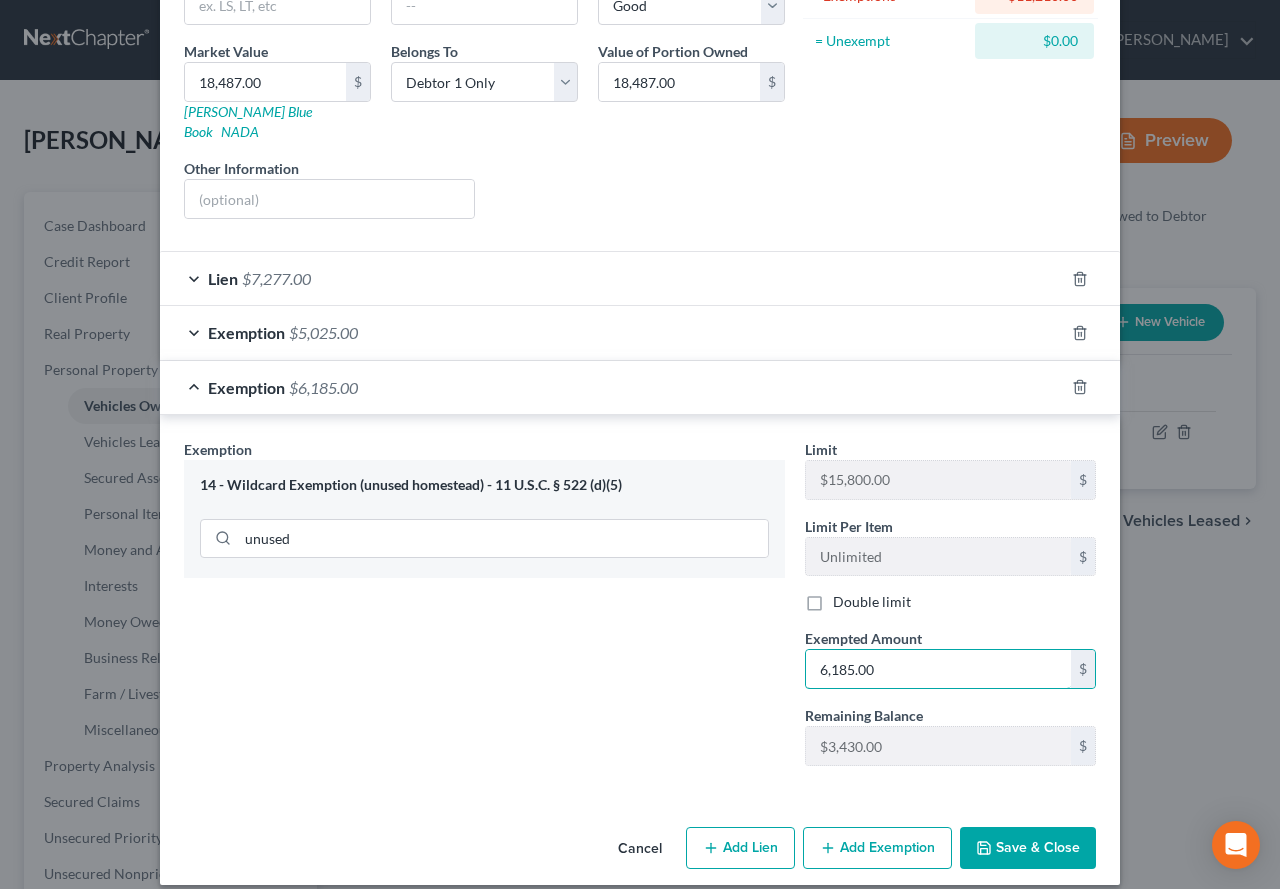 type on "6,185.00" 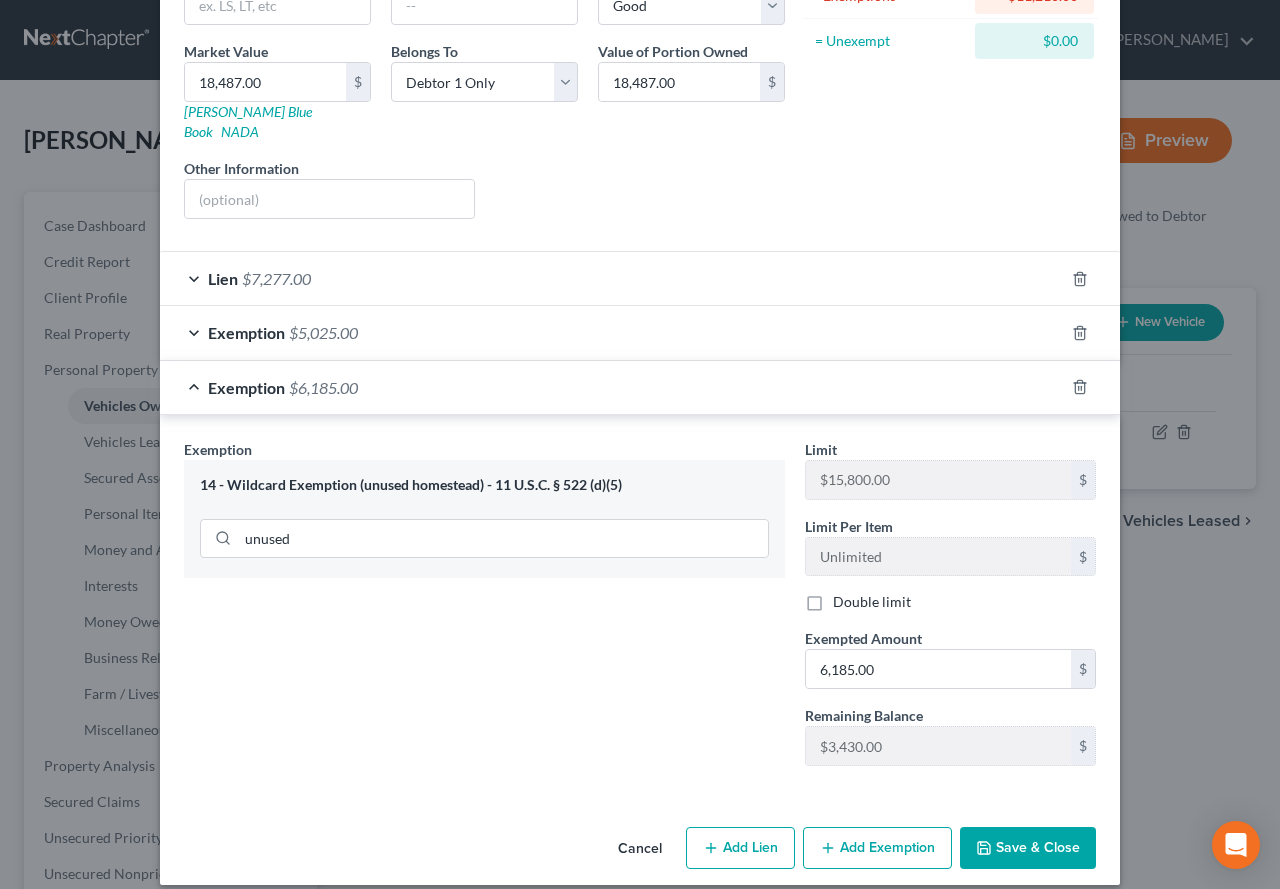 click on "Save & Close" at bounding box center [1028, 848] 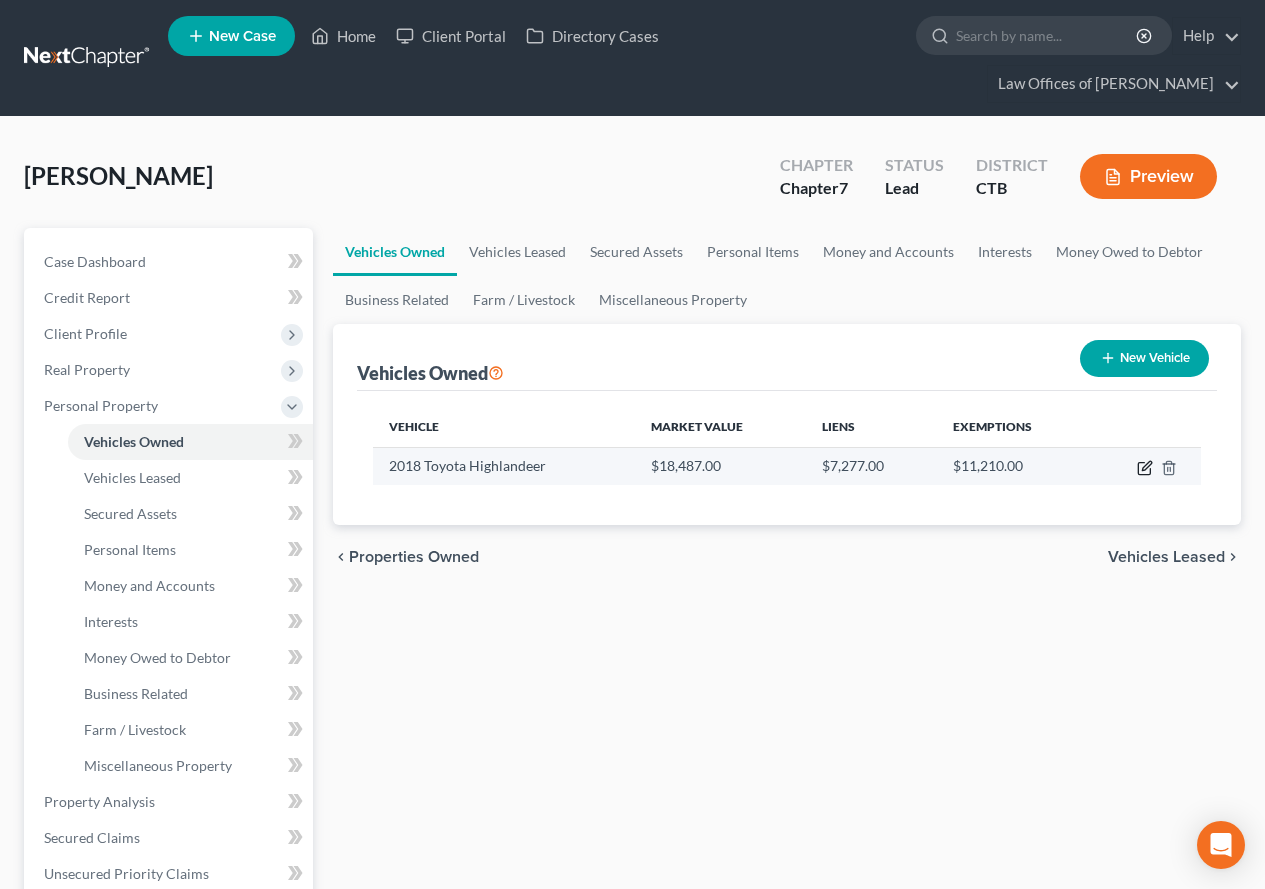 click 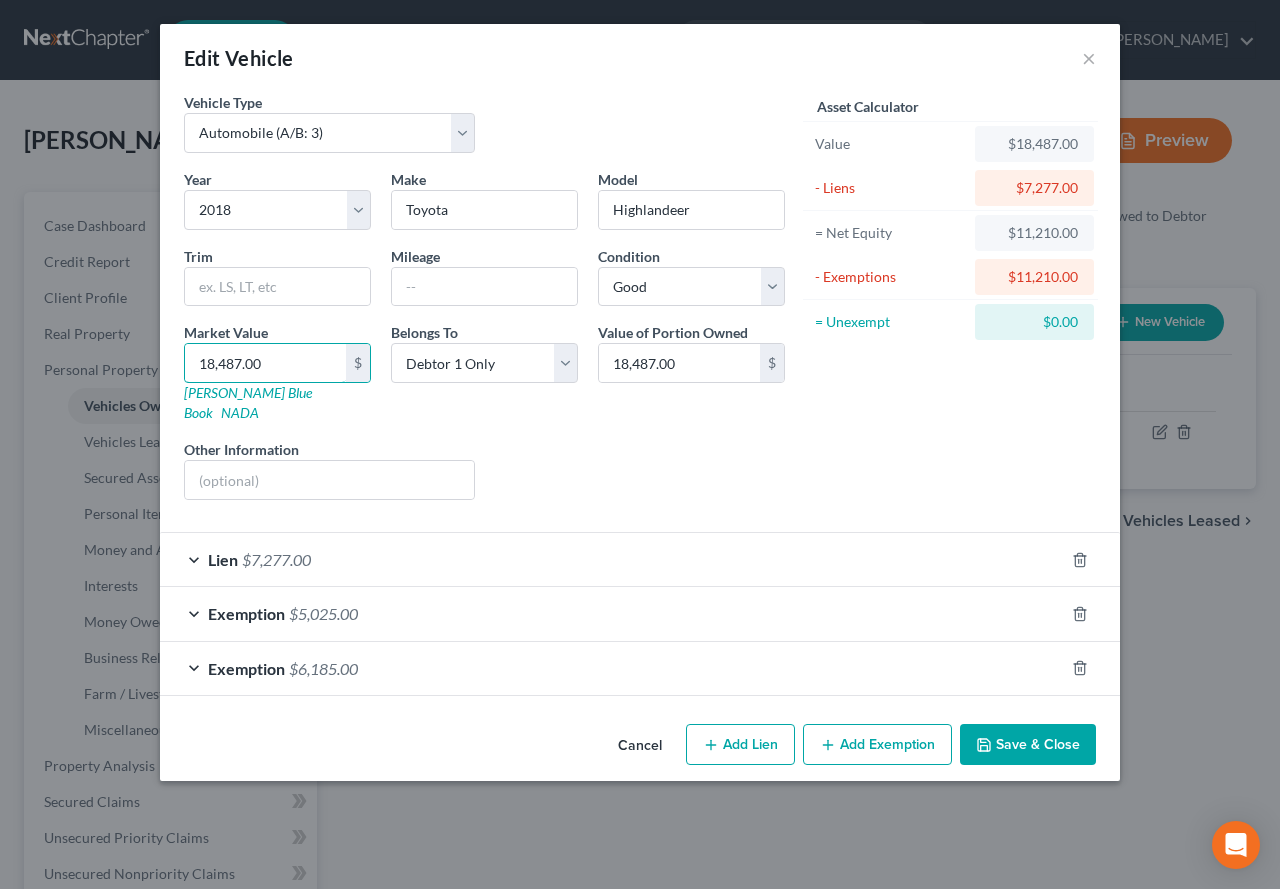 type on "1" 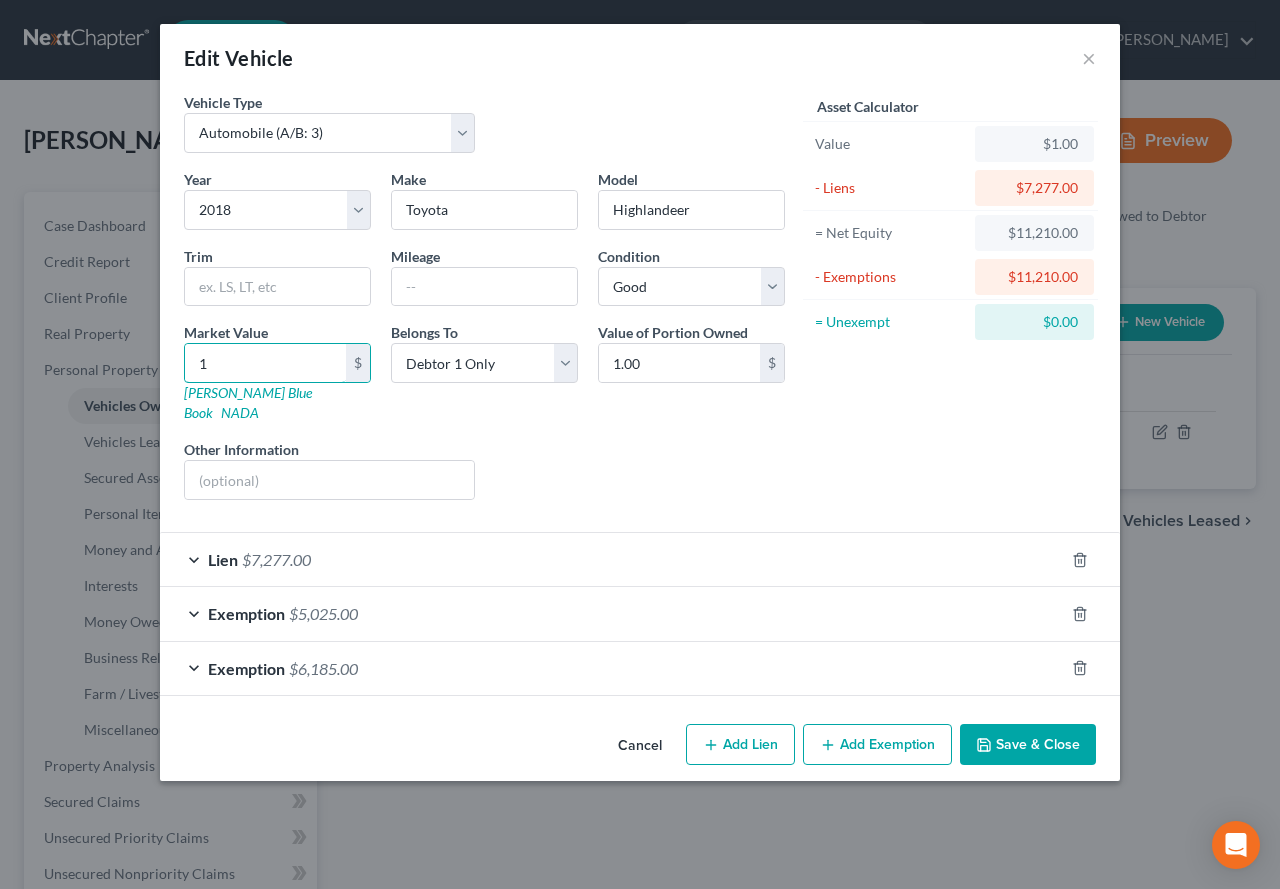 type on "17" 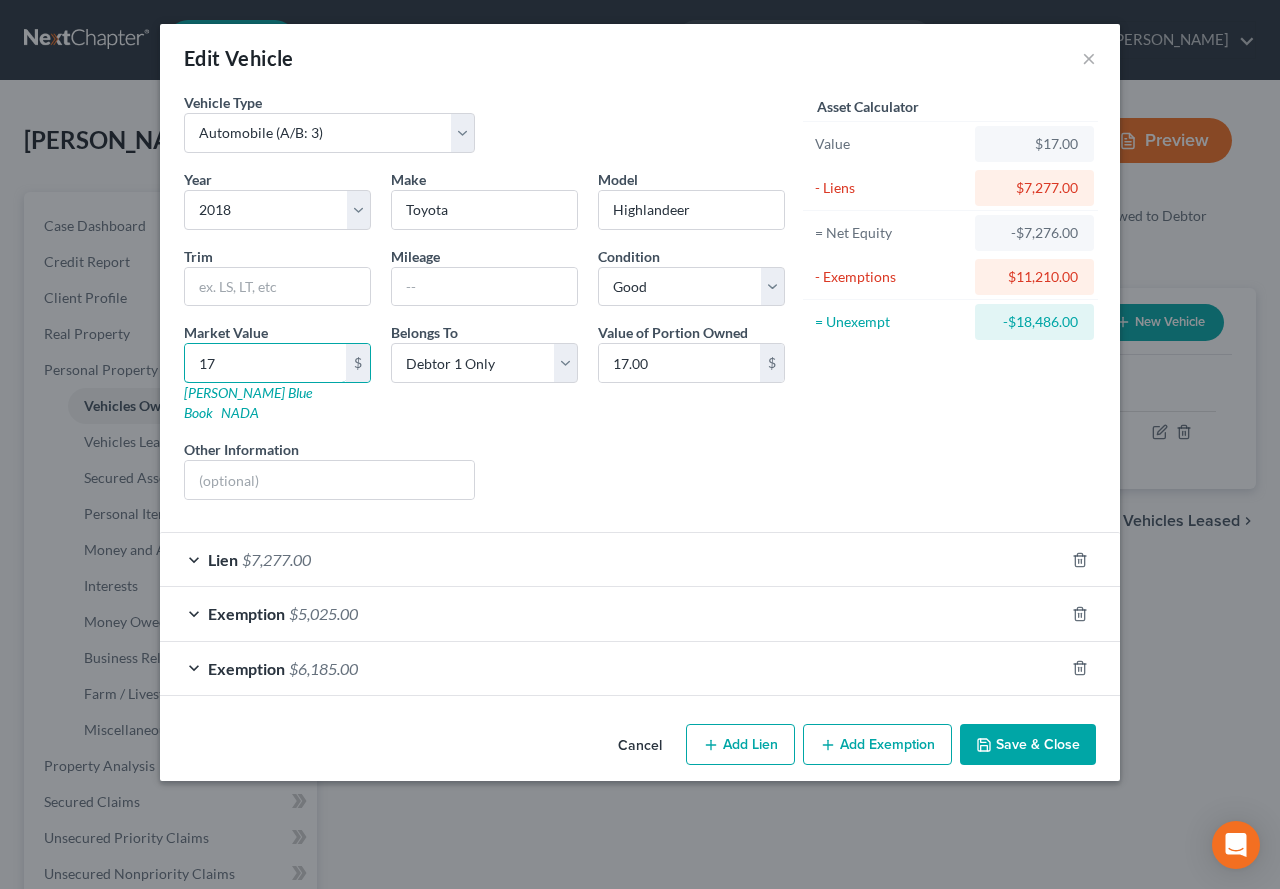 type on "171" 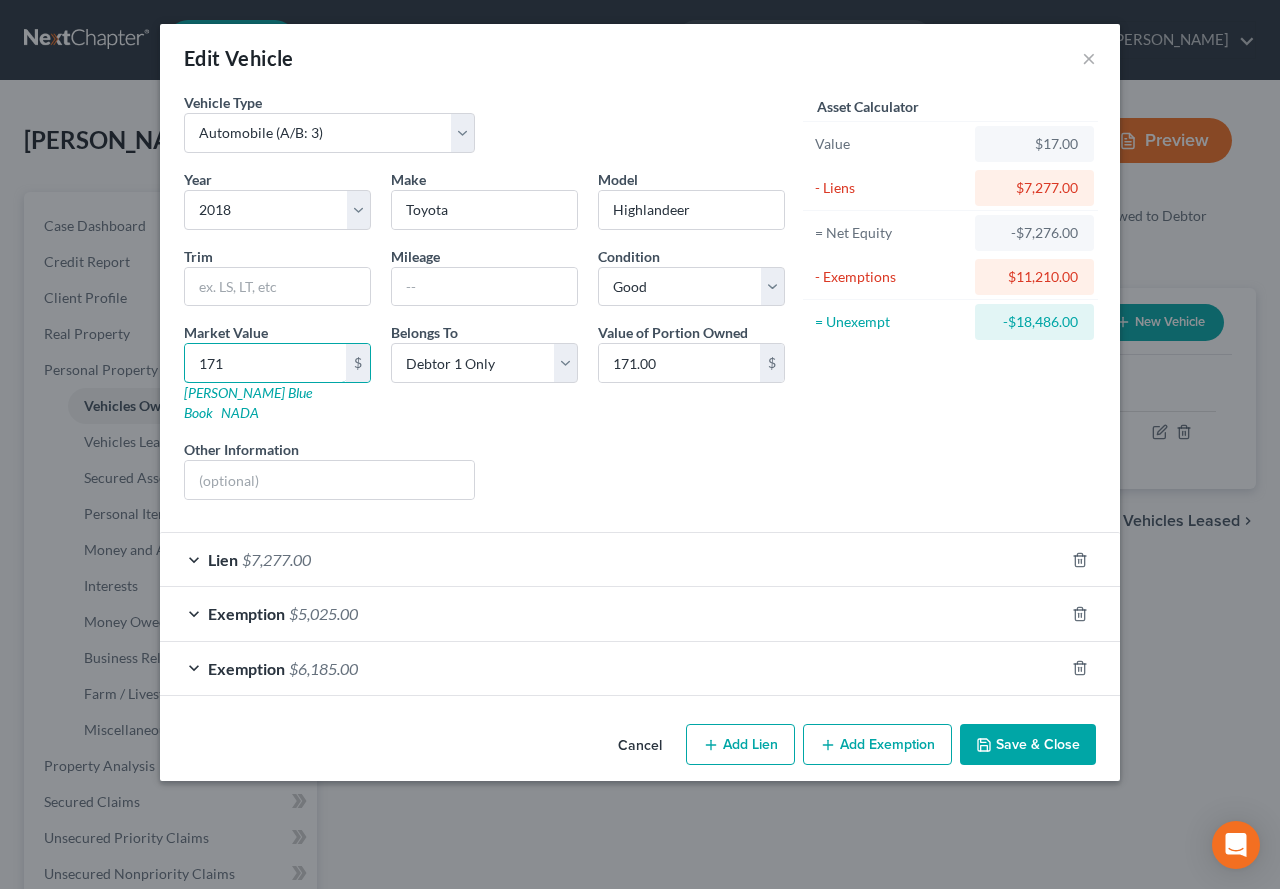 type on "1710" 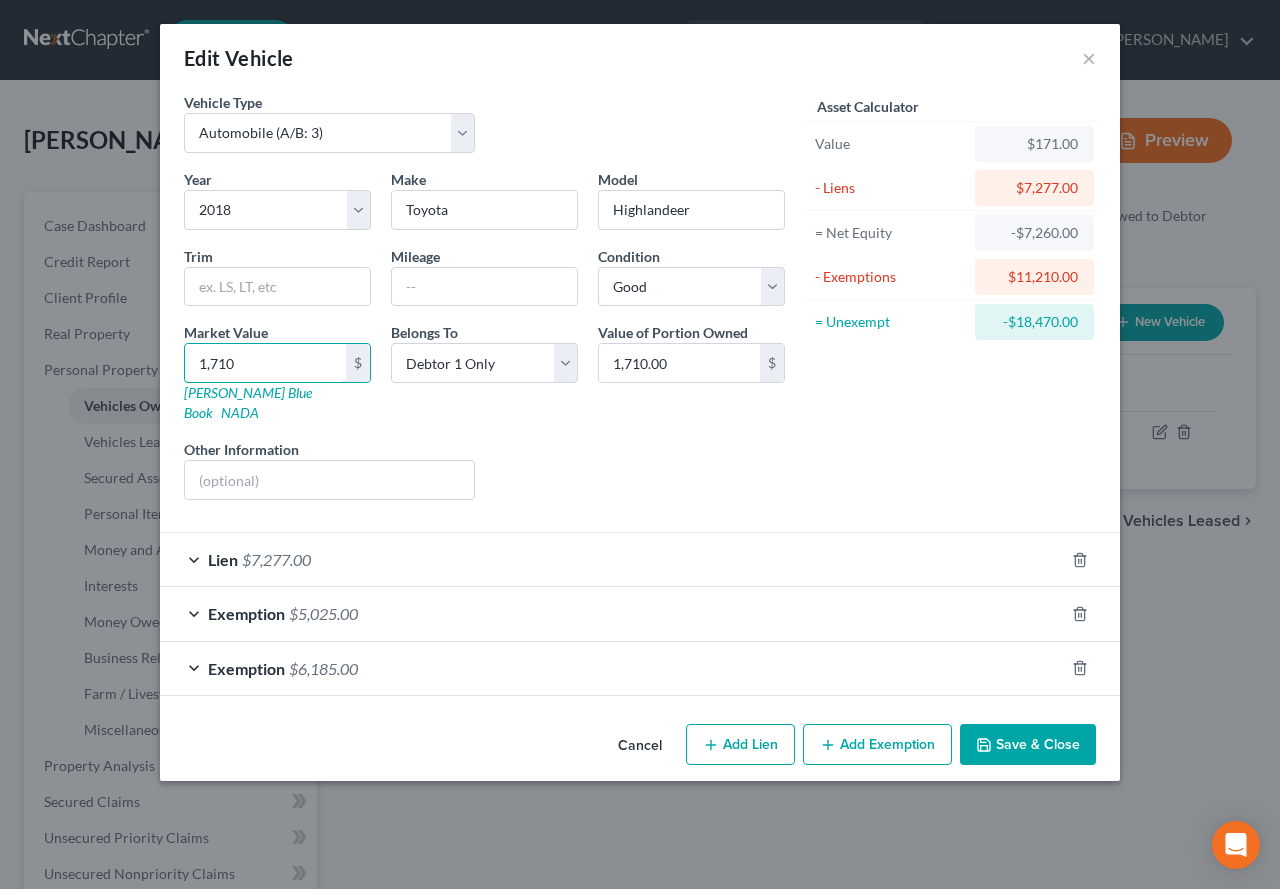 type on "1,7103" 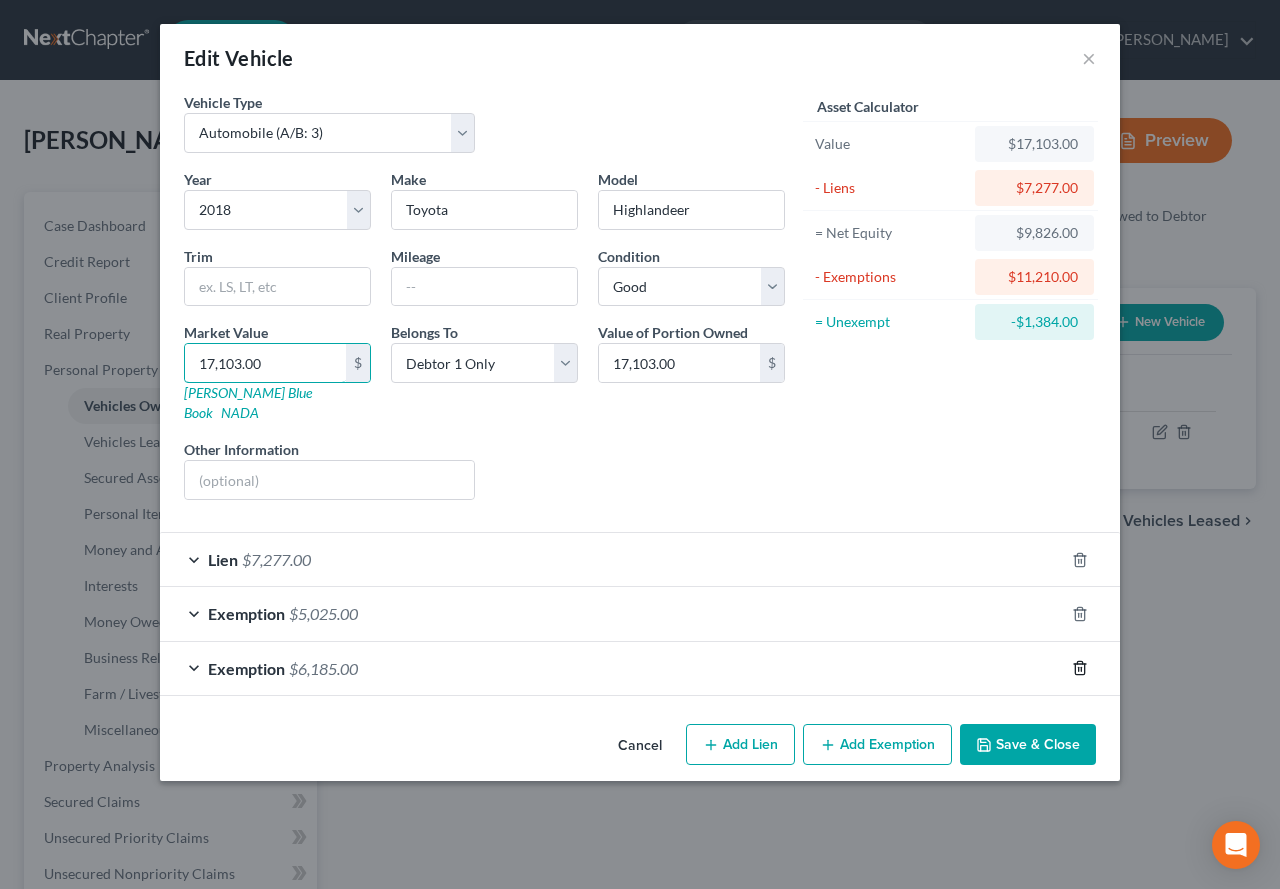 type on "17,103.00" 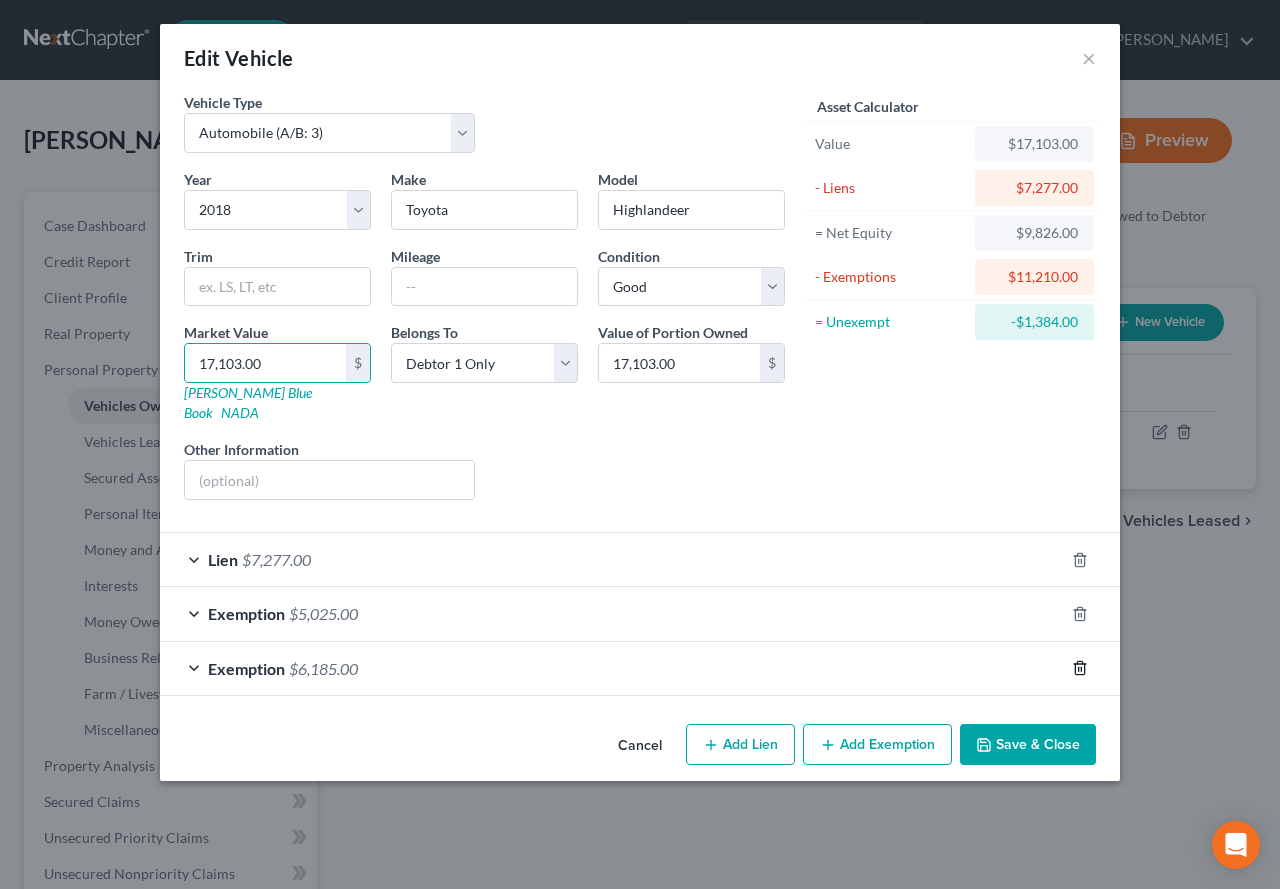 click 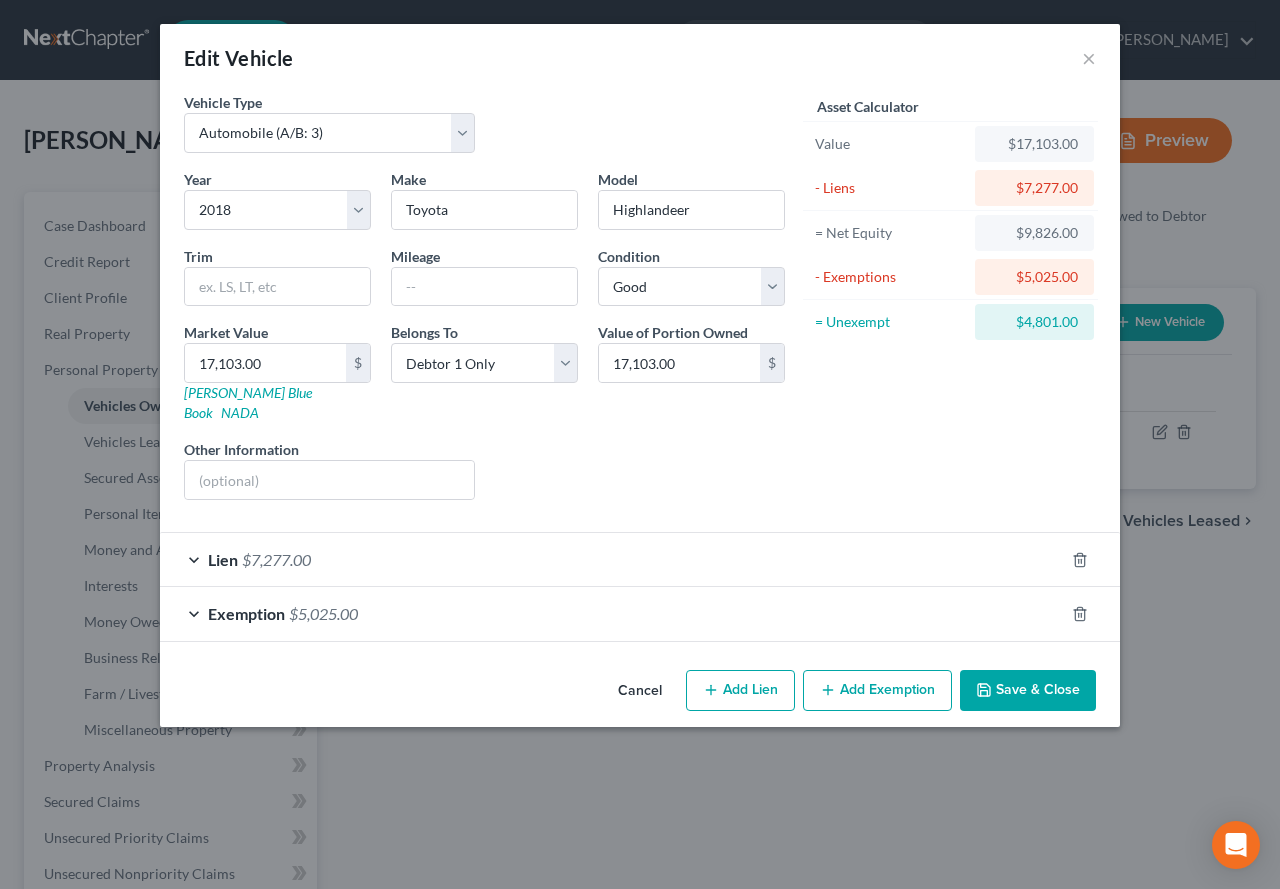 click on "Add Exemption" at bounding box center [877, 691] 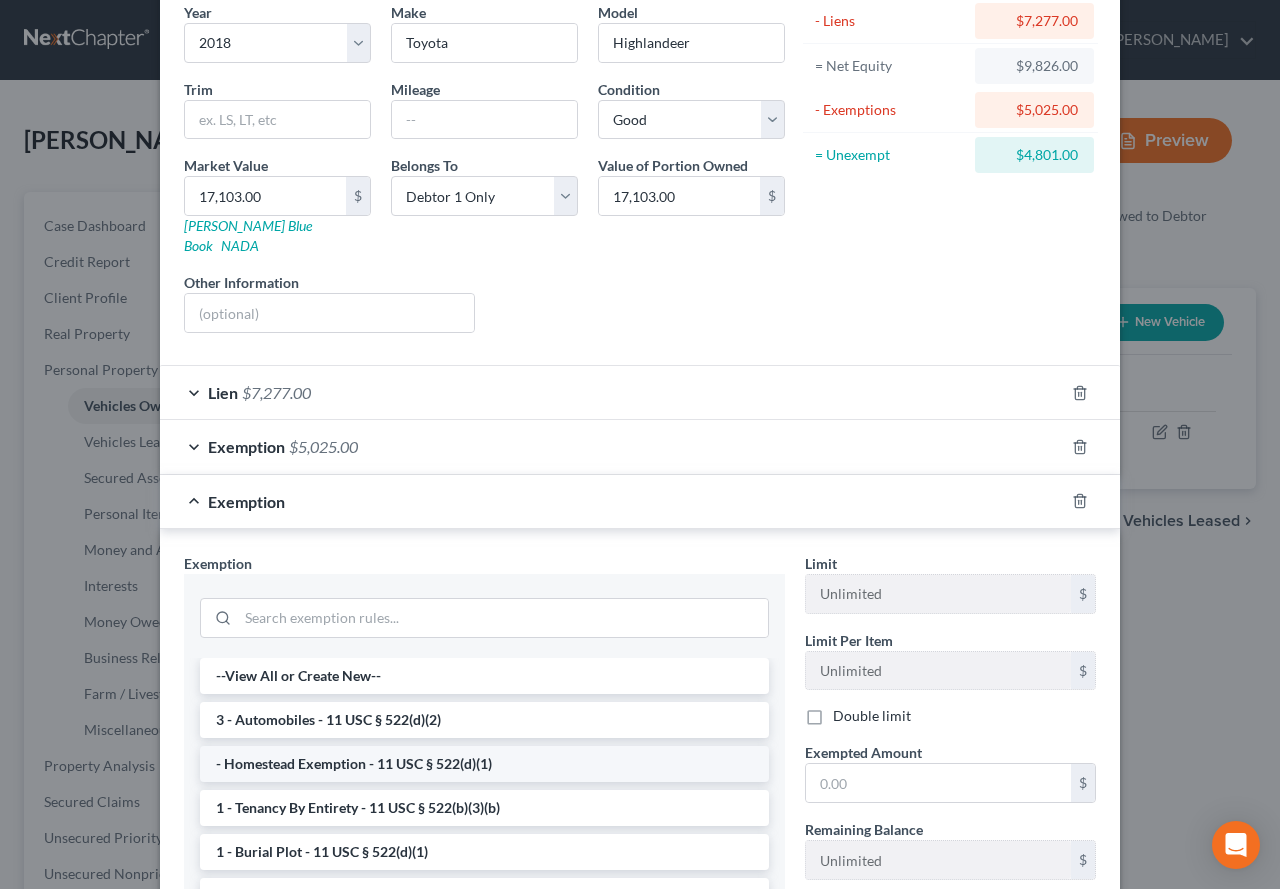 scroll, scrollTop: 200, scrollLeft: 0, axis: vertical 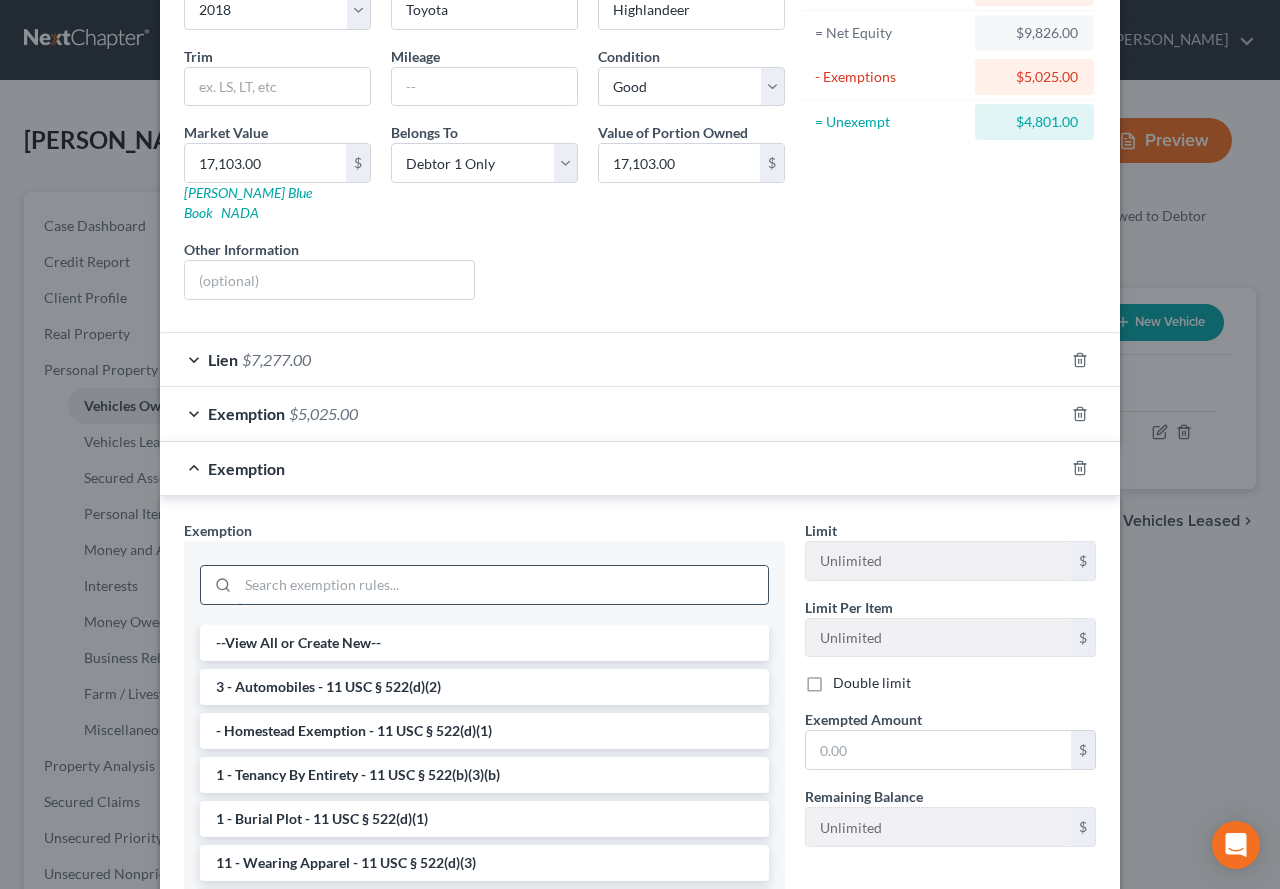 click at bounding box center (503, 585) 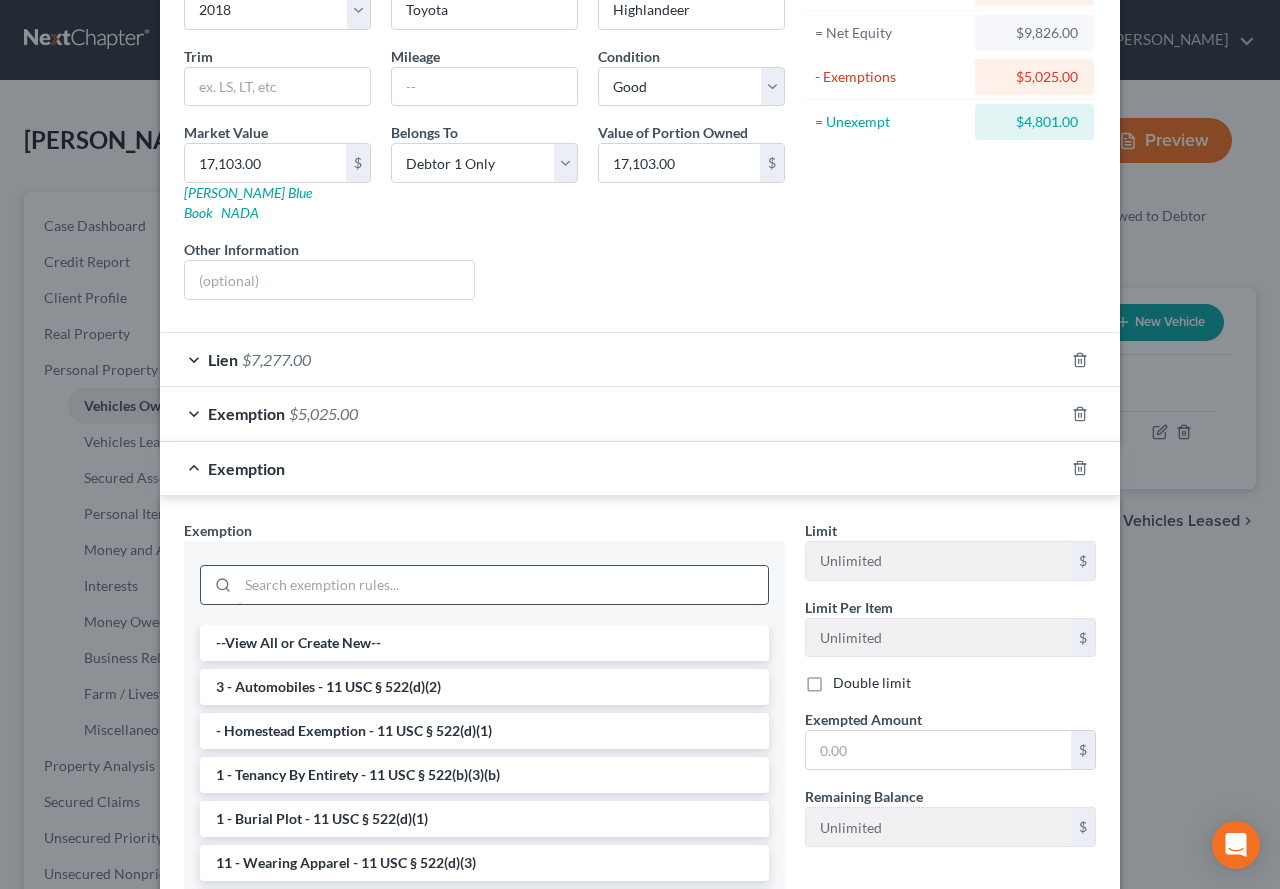 type on "a" 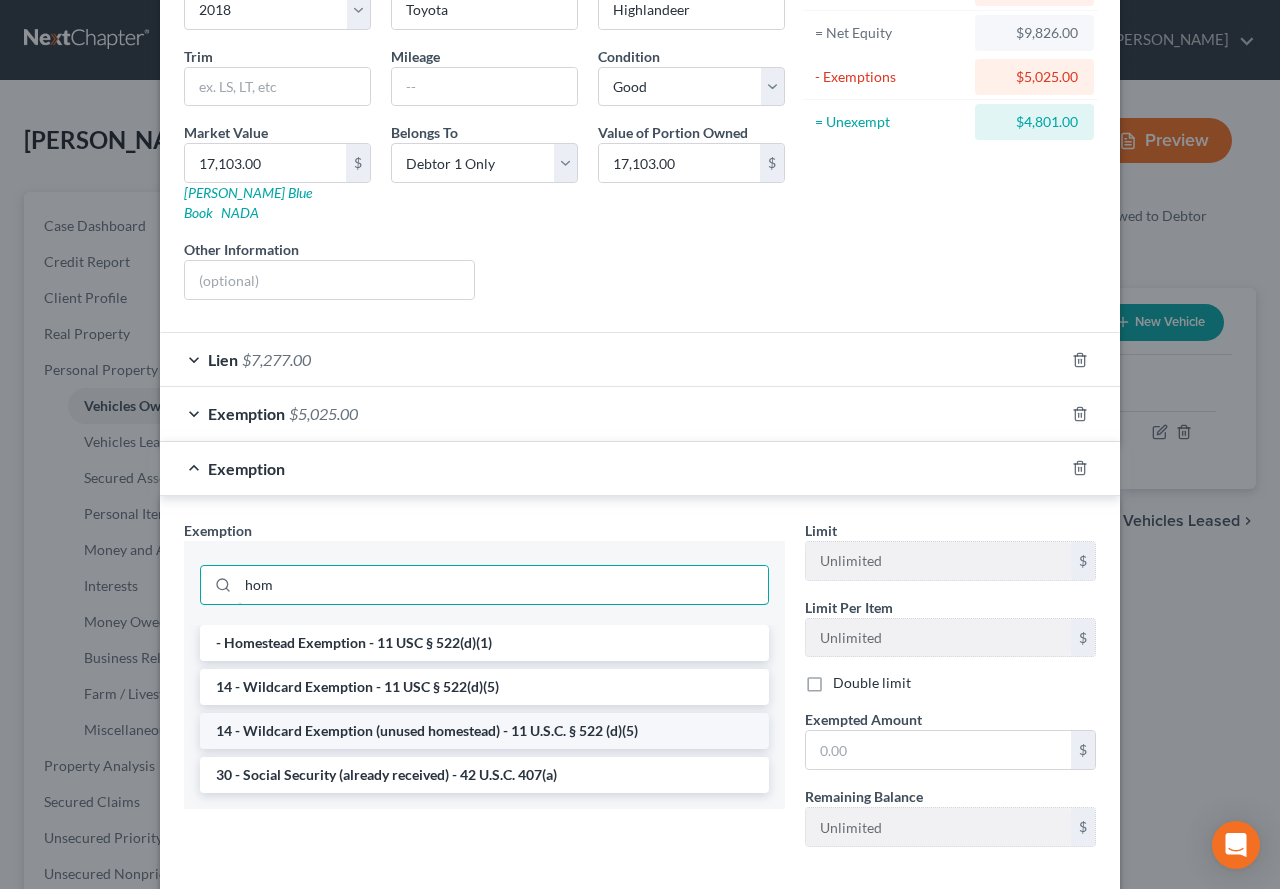 type on "hom" 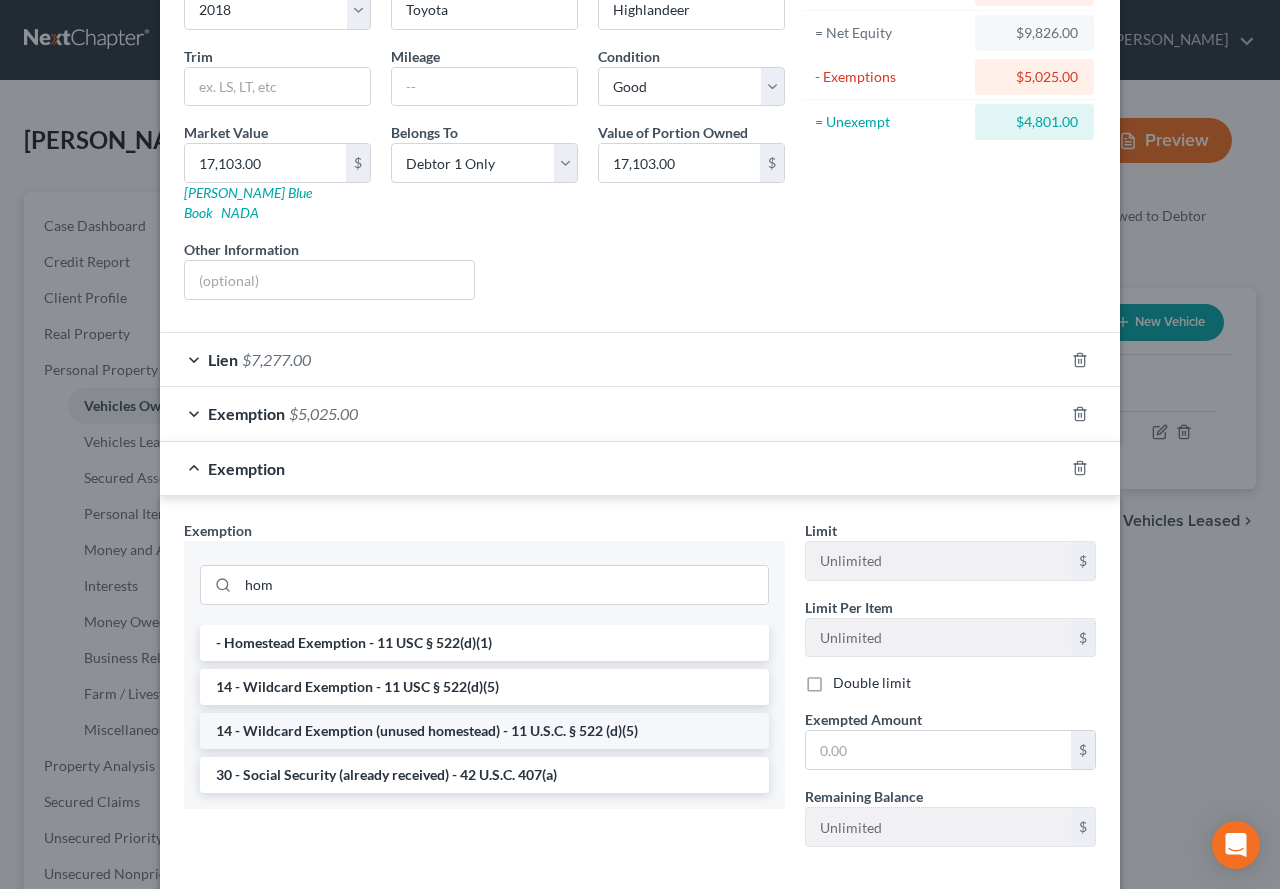 click on "14 - Wildcard Exemption (unused homestead) - 11 U.S.C. § 522 (d)(5)" at bounding box center (484, 731) 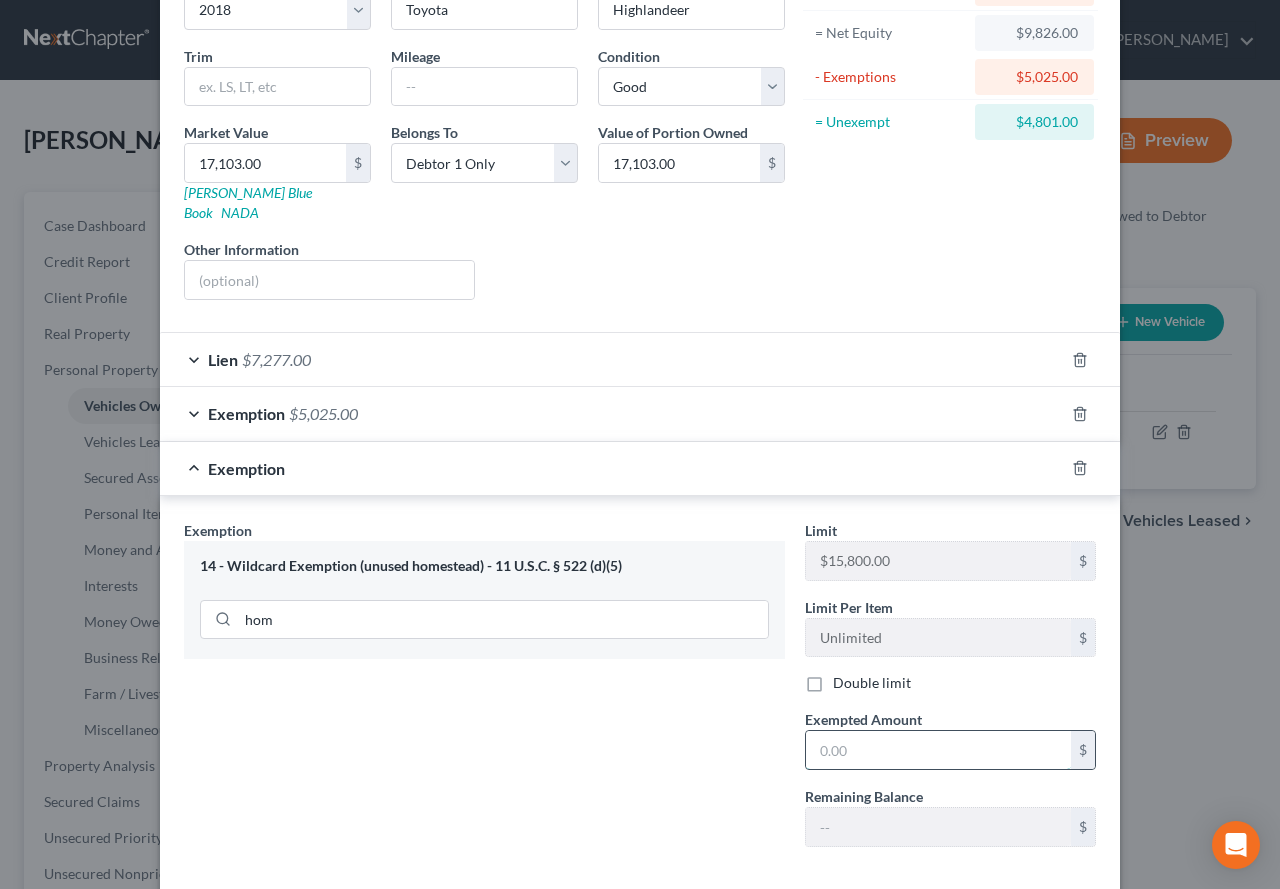 click at bounding box center (938, 750) 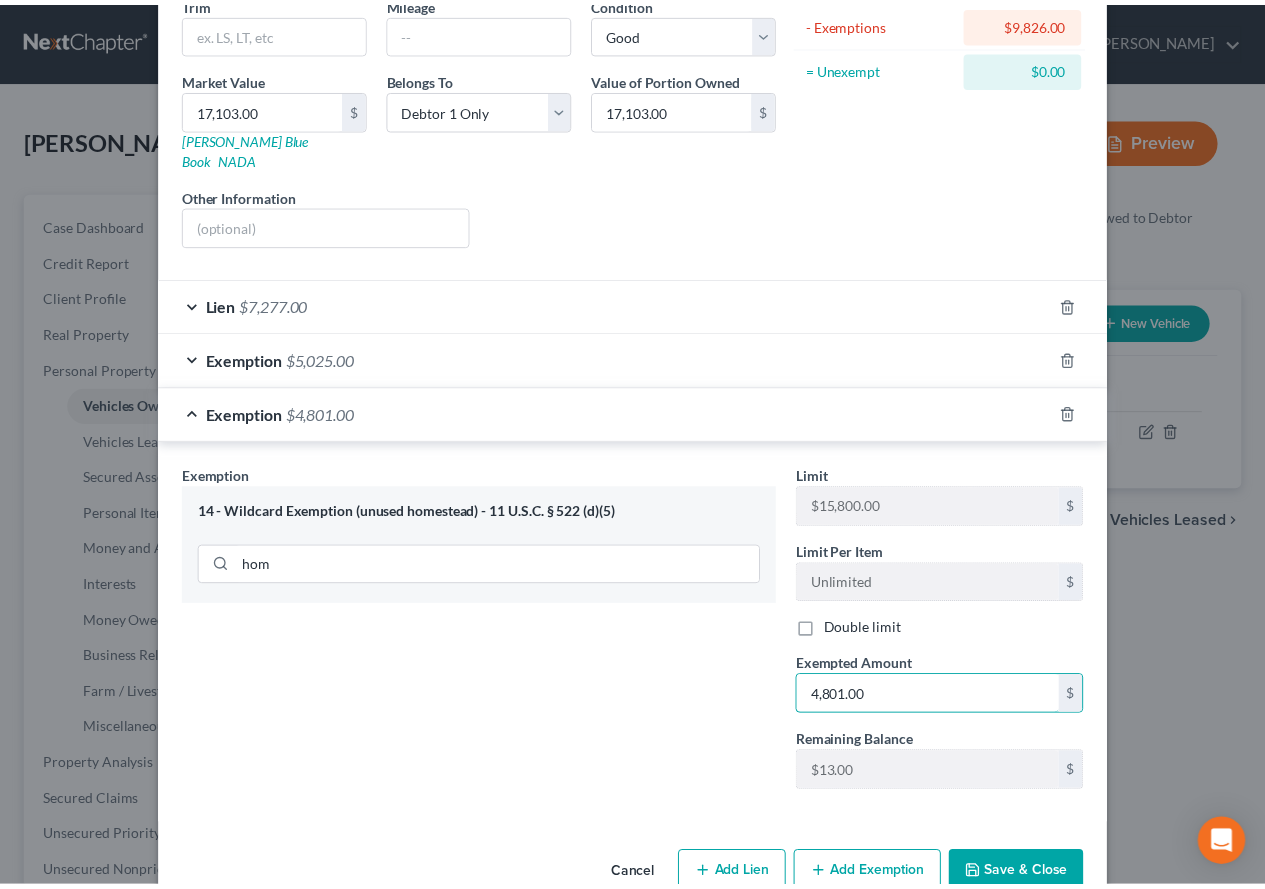scroll, scrollTop: 281, scrollLeft: 0, axis: vertical 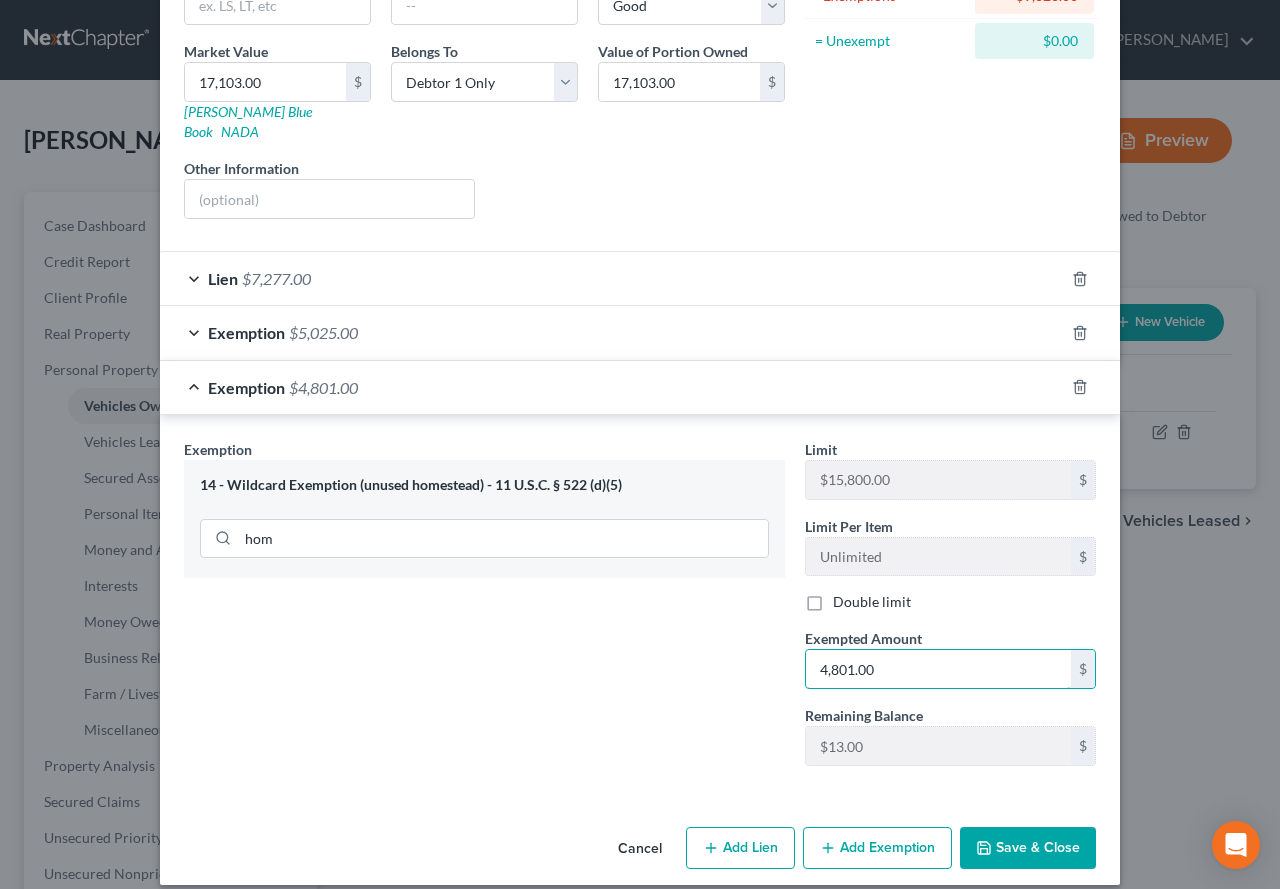 type on "4,801.00" 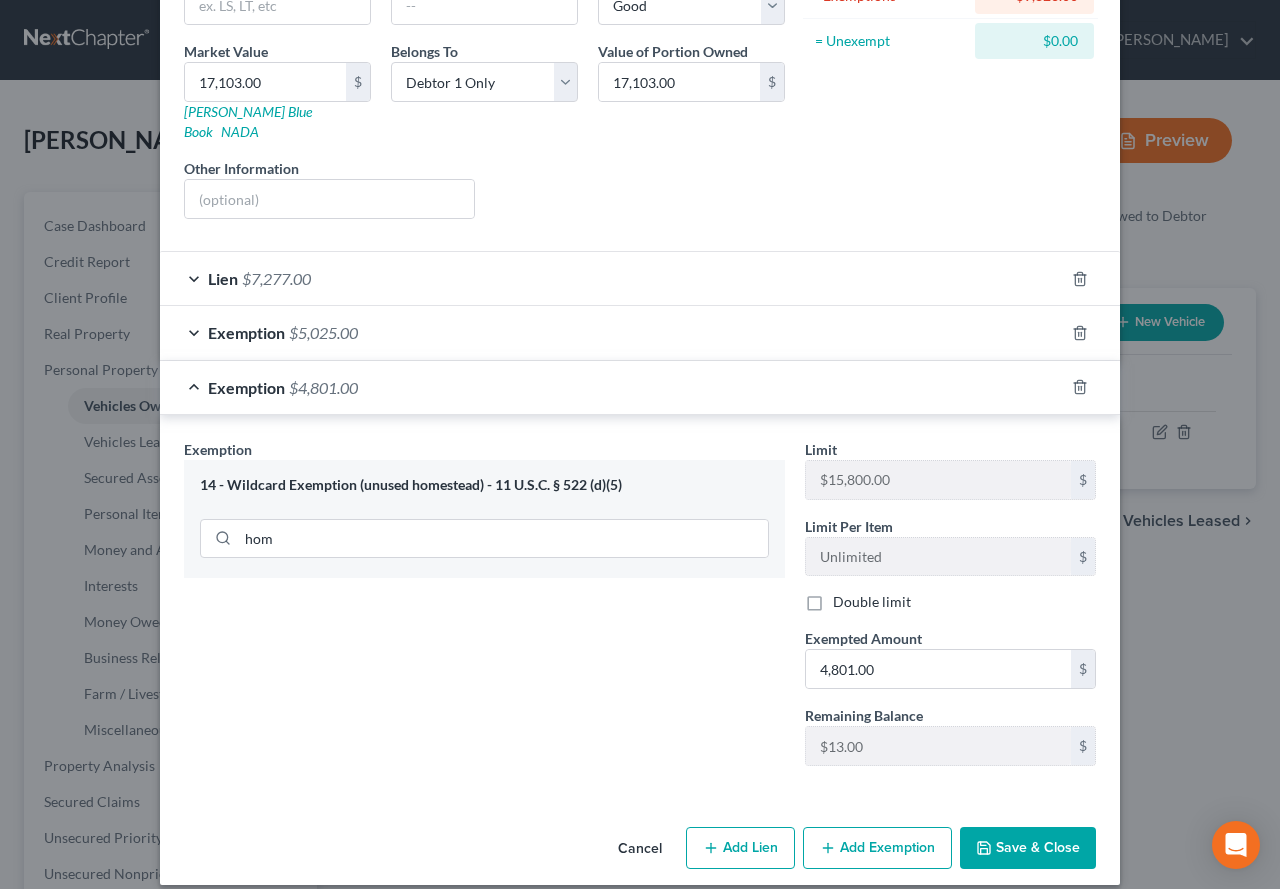 click on "Save & Close" at bounding box center (1028, 848) 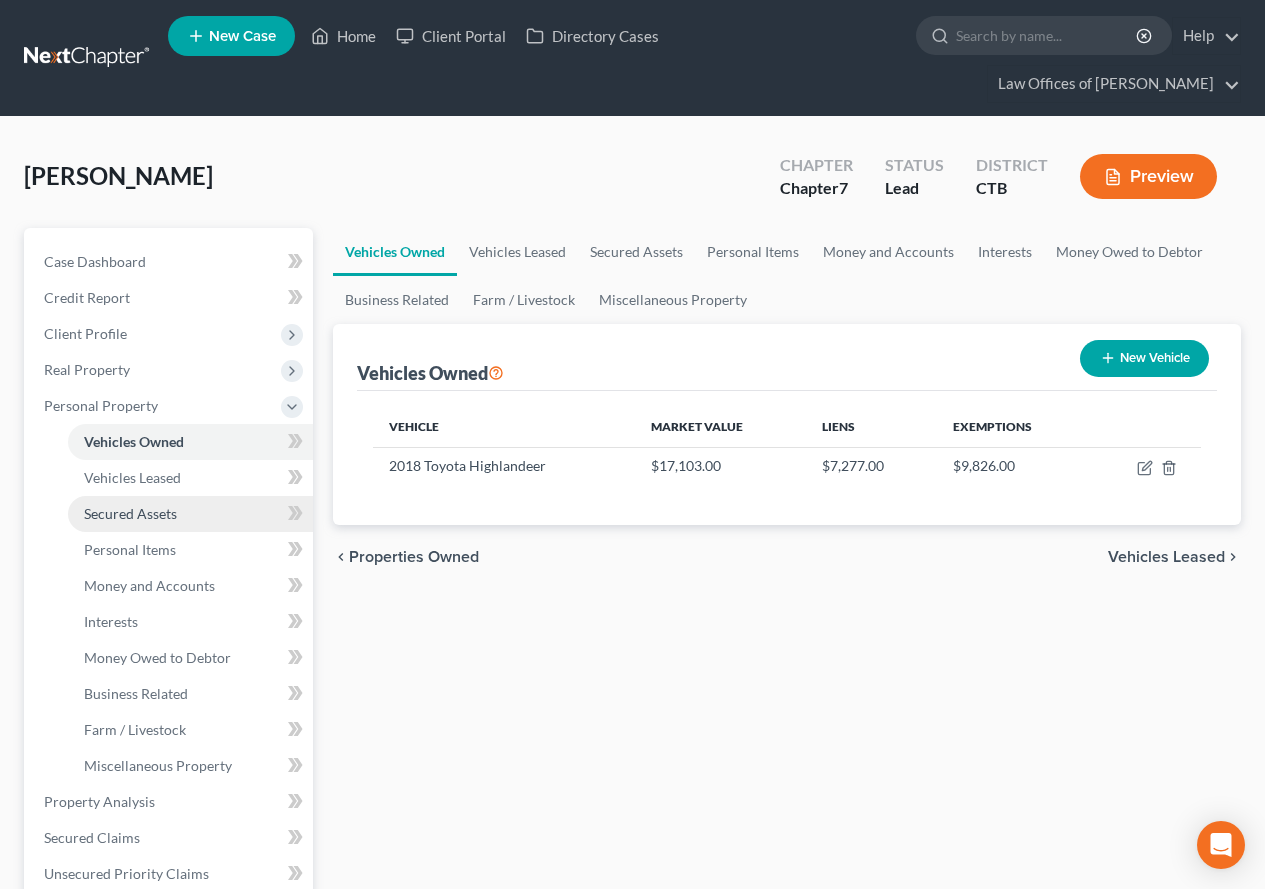 click on "Secured Assets" at bounding box center (130, 513) 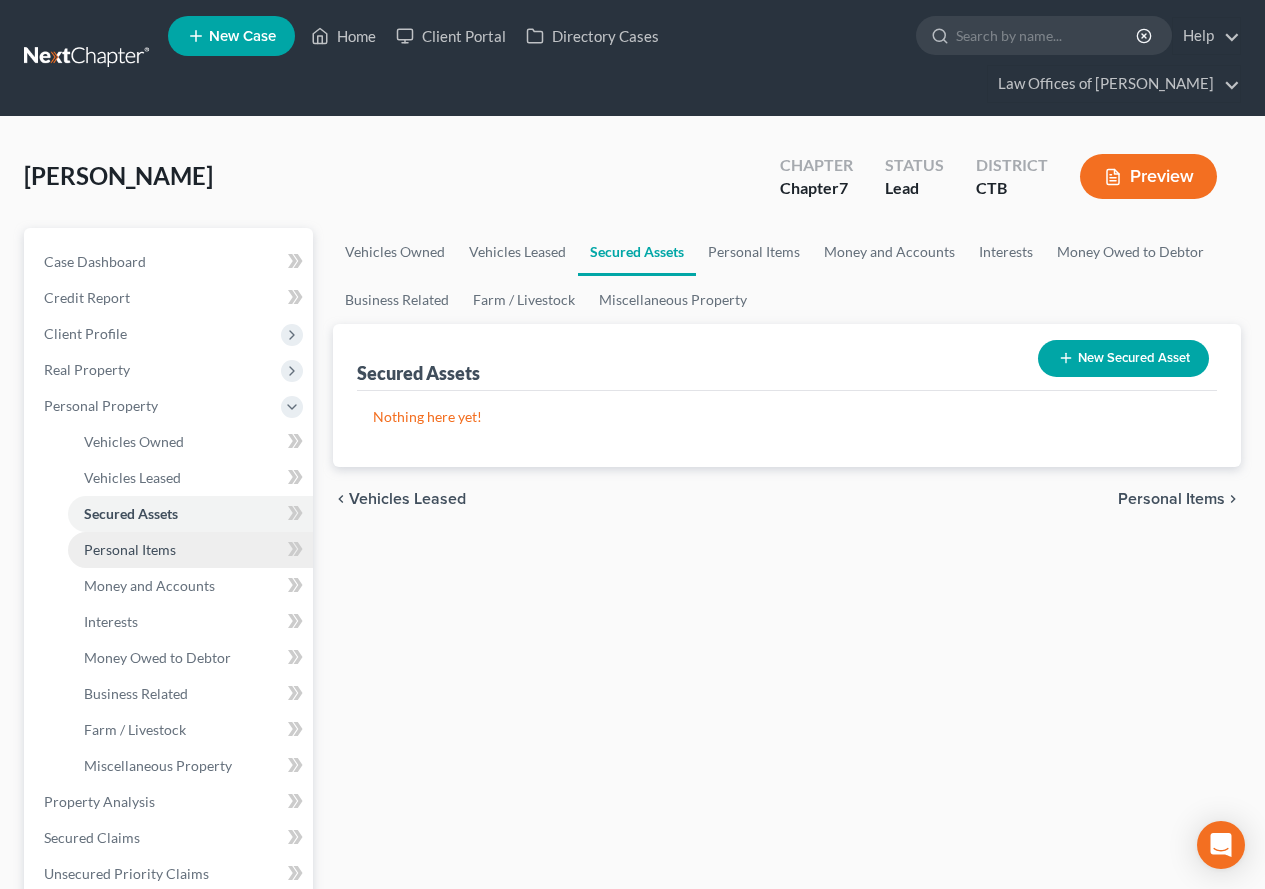click on "Personal Items" at bounding box center [130, 549] 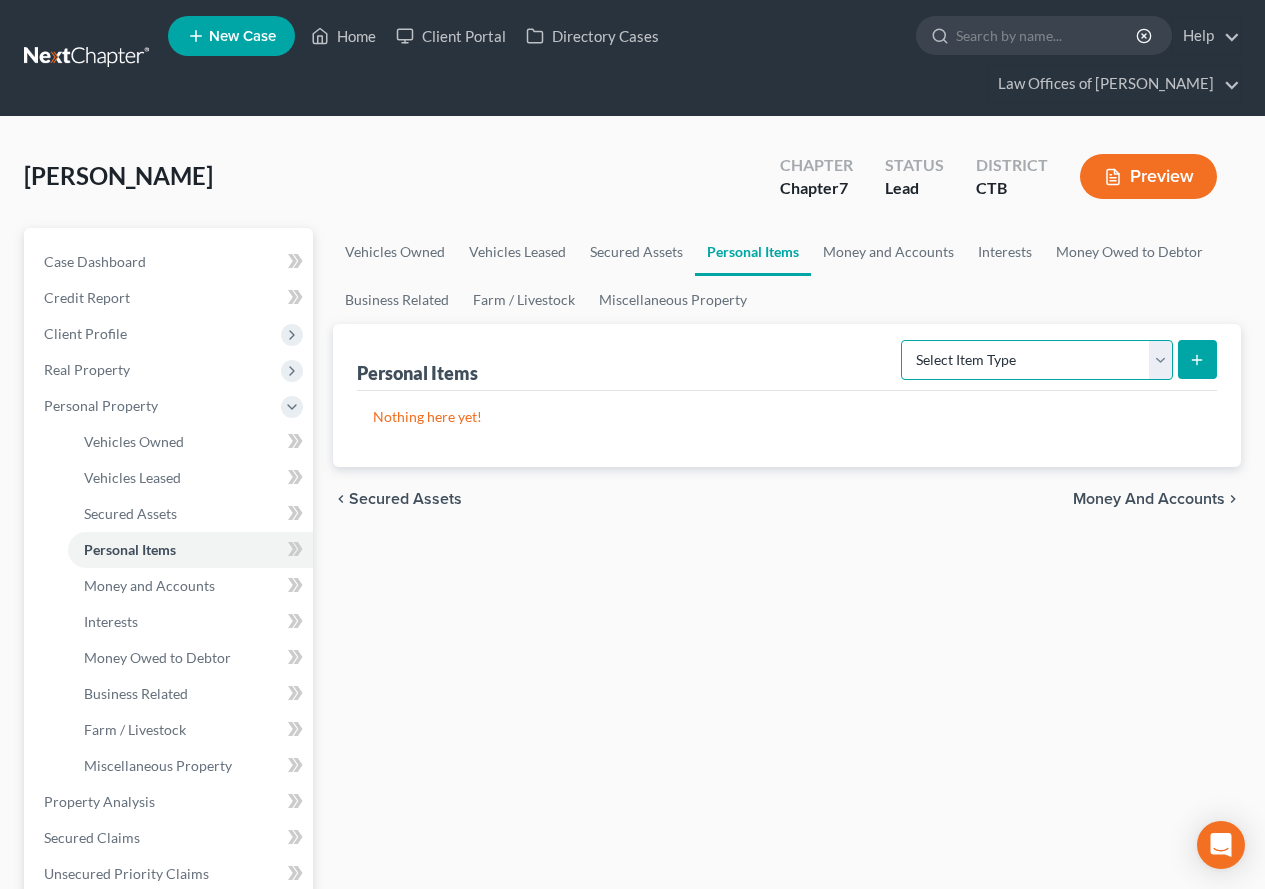 click on "Select Item Type Clothing (A/B: 11) Collectibles Of Value (A/B: 8) Electronics (A/B: 7) Firearms (A/B: 10) Household Goods (A/B: 6) Jewelry (A/B: 12) Other (A/B: 14) Pet(s) (A/B: 13) Sports & Hobby Equipment (A/B: 9)" at bounding box center [1037, 360] 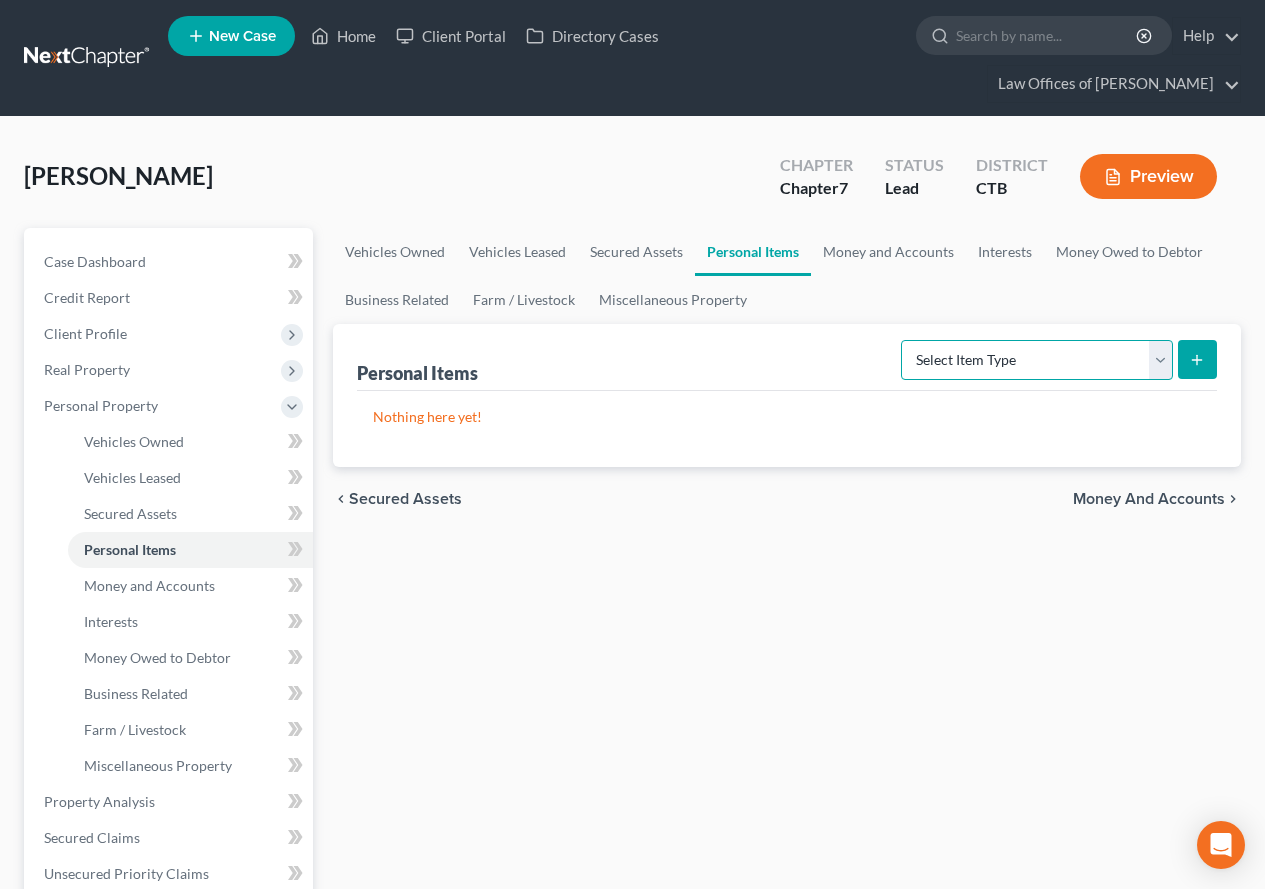 select on "clothing" 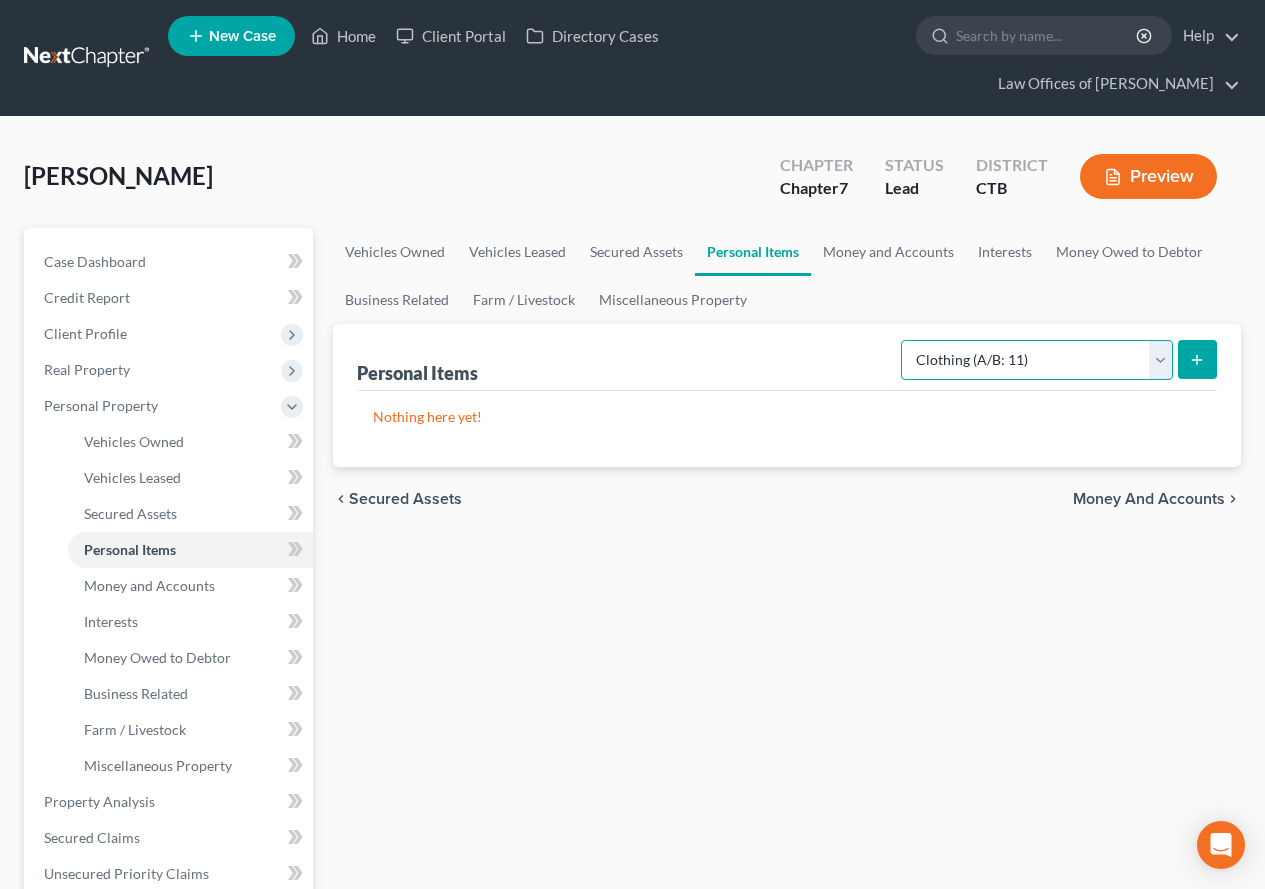 click on "Select Item Type Clothing (A/B: 11) Collectibles Of Value (A/B: 8) Electronics (A/B: 7) Firearms (A/B: 10) Household Goods (A/B: 6) Jewelry (A/B: 12) Other (A/B: 14) Pet(s) (A/B: 13) Sports & Hobby Equipment (A/B: 9)" at bounding box center [1037, 360] 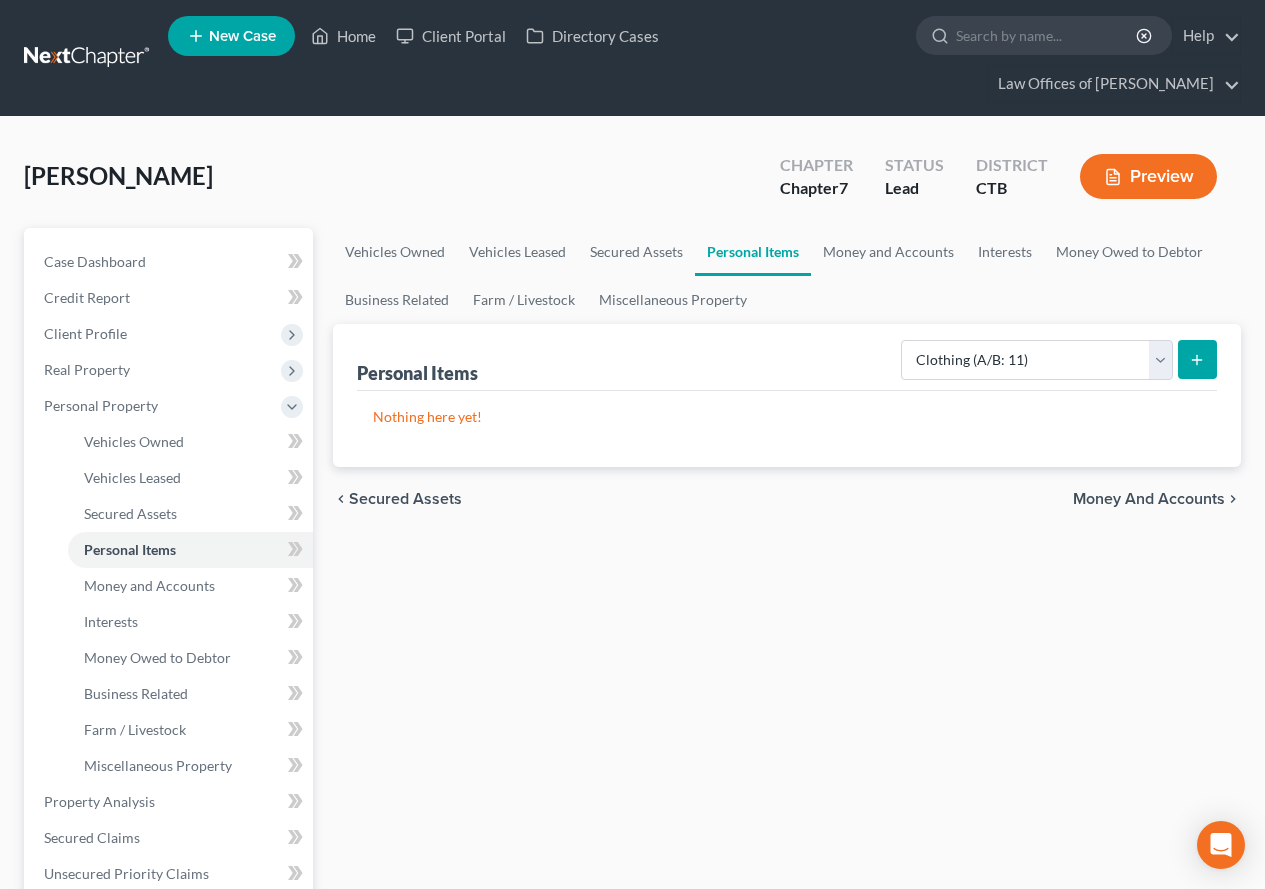 click 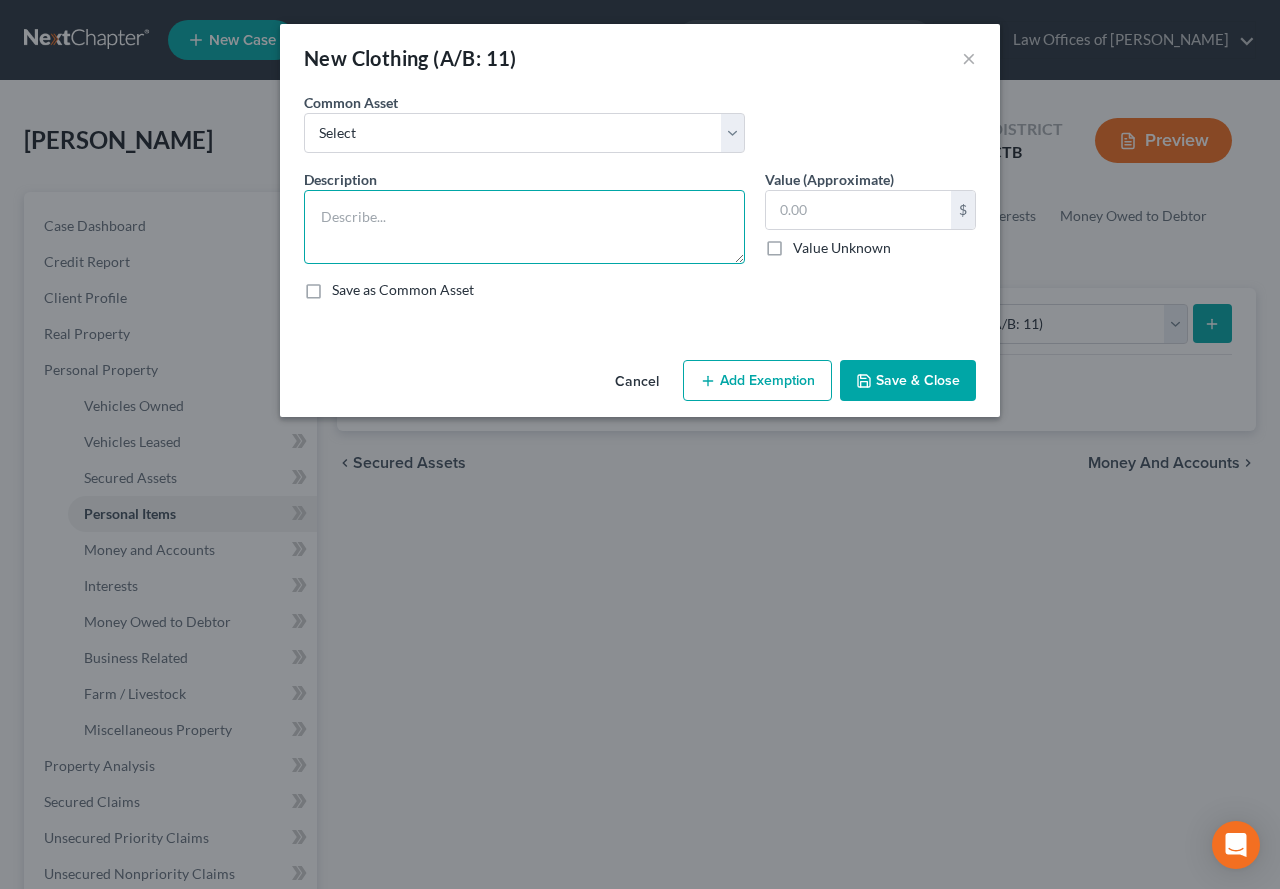 click at bounding box center (524, 227) 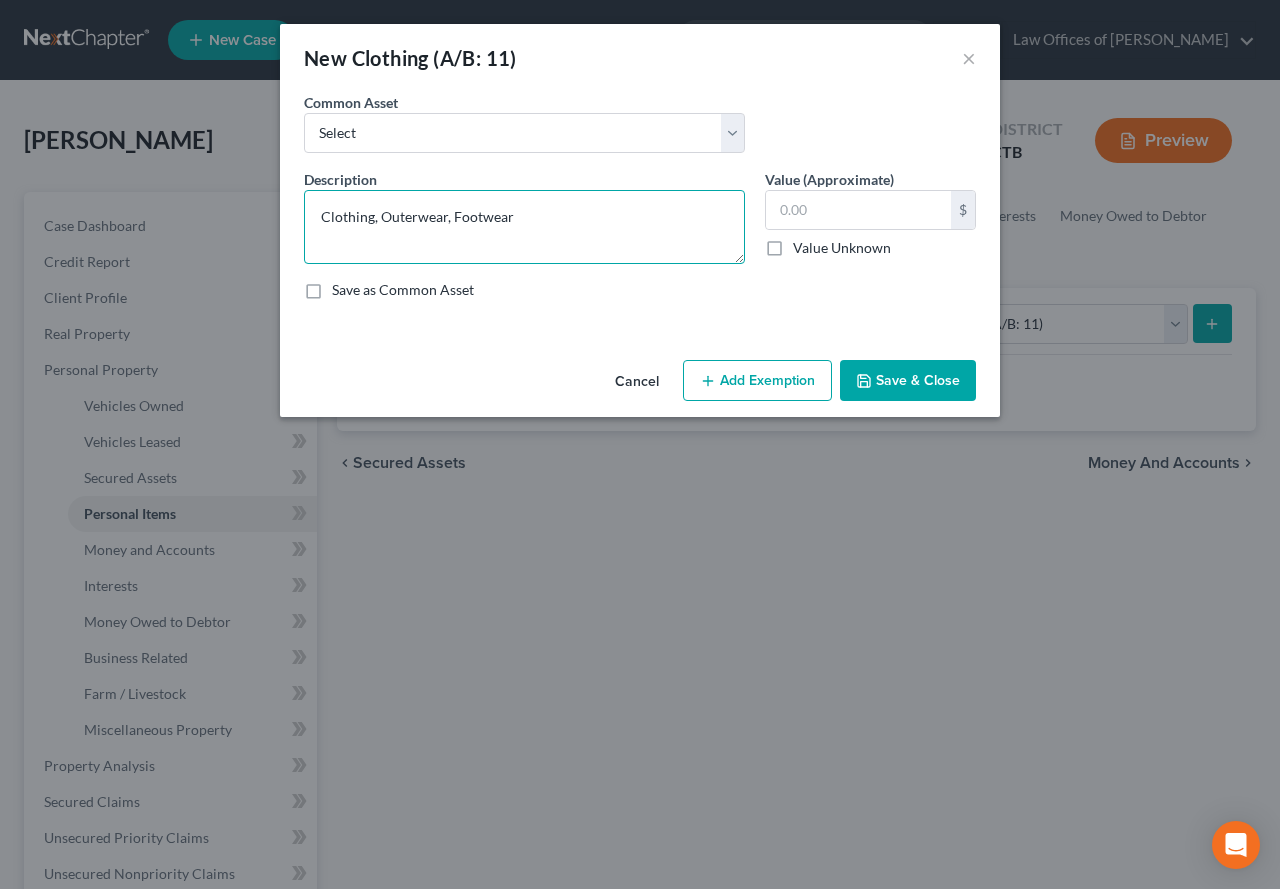 type on "Clothing, Outerwear, Footwear" 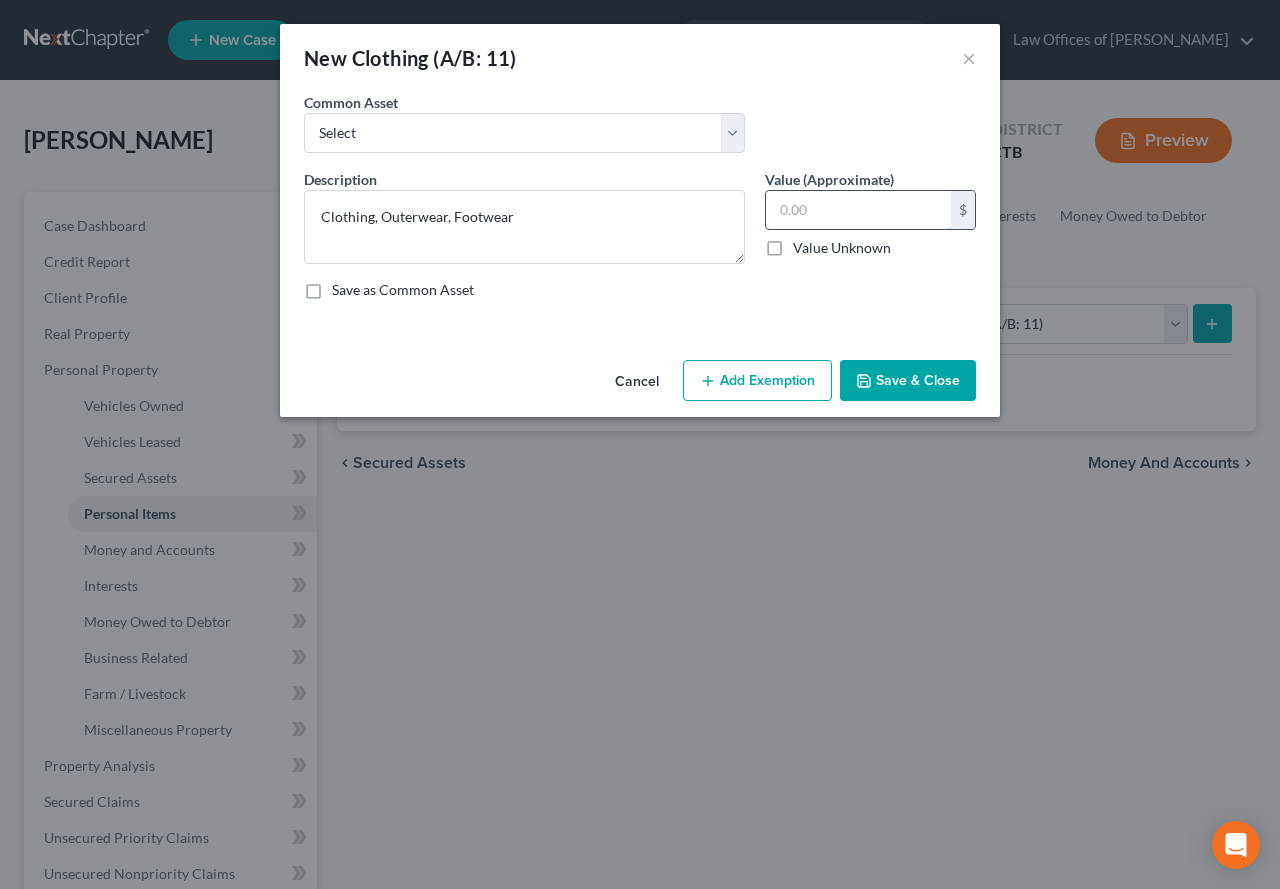 click at bounding box center (858, 210) 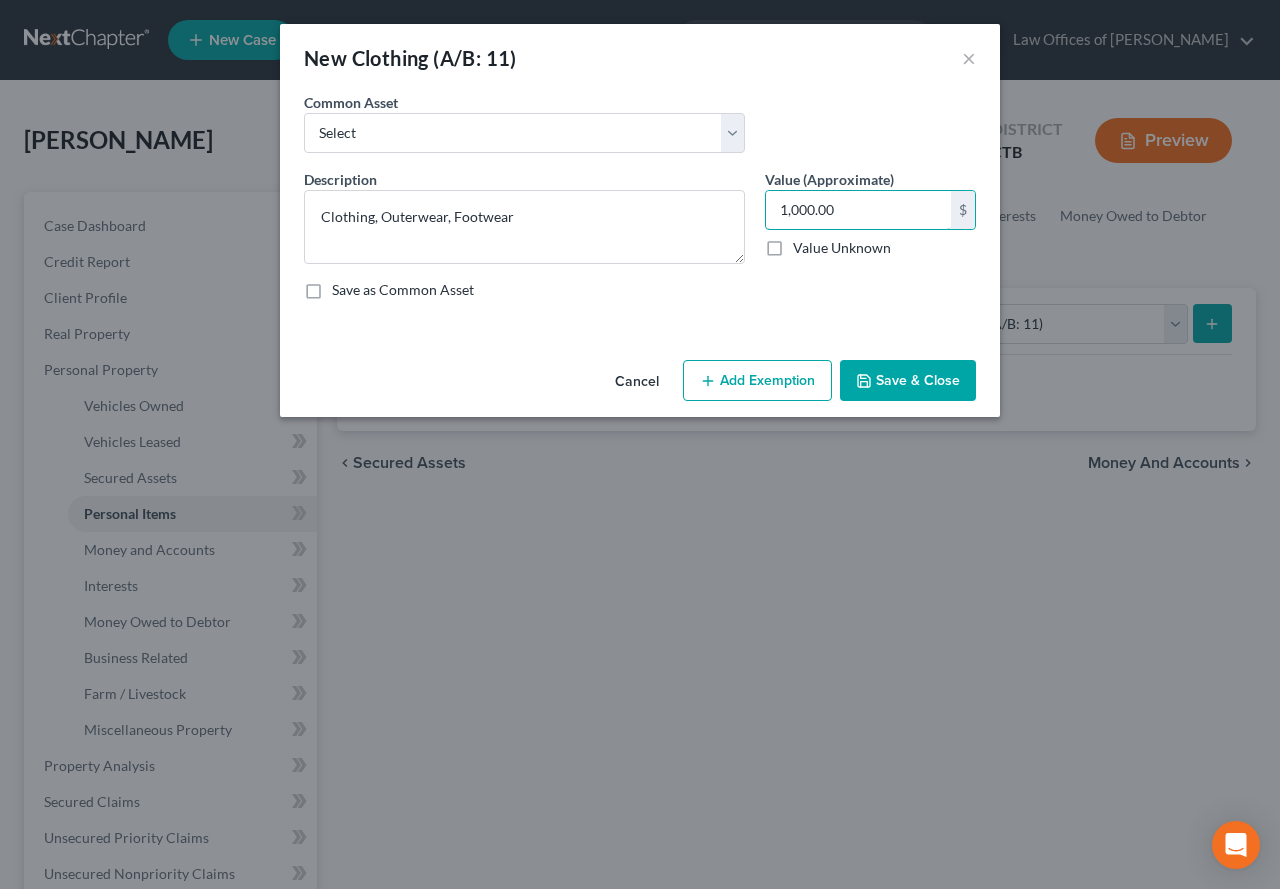 type on "1,000.00" 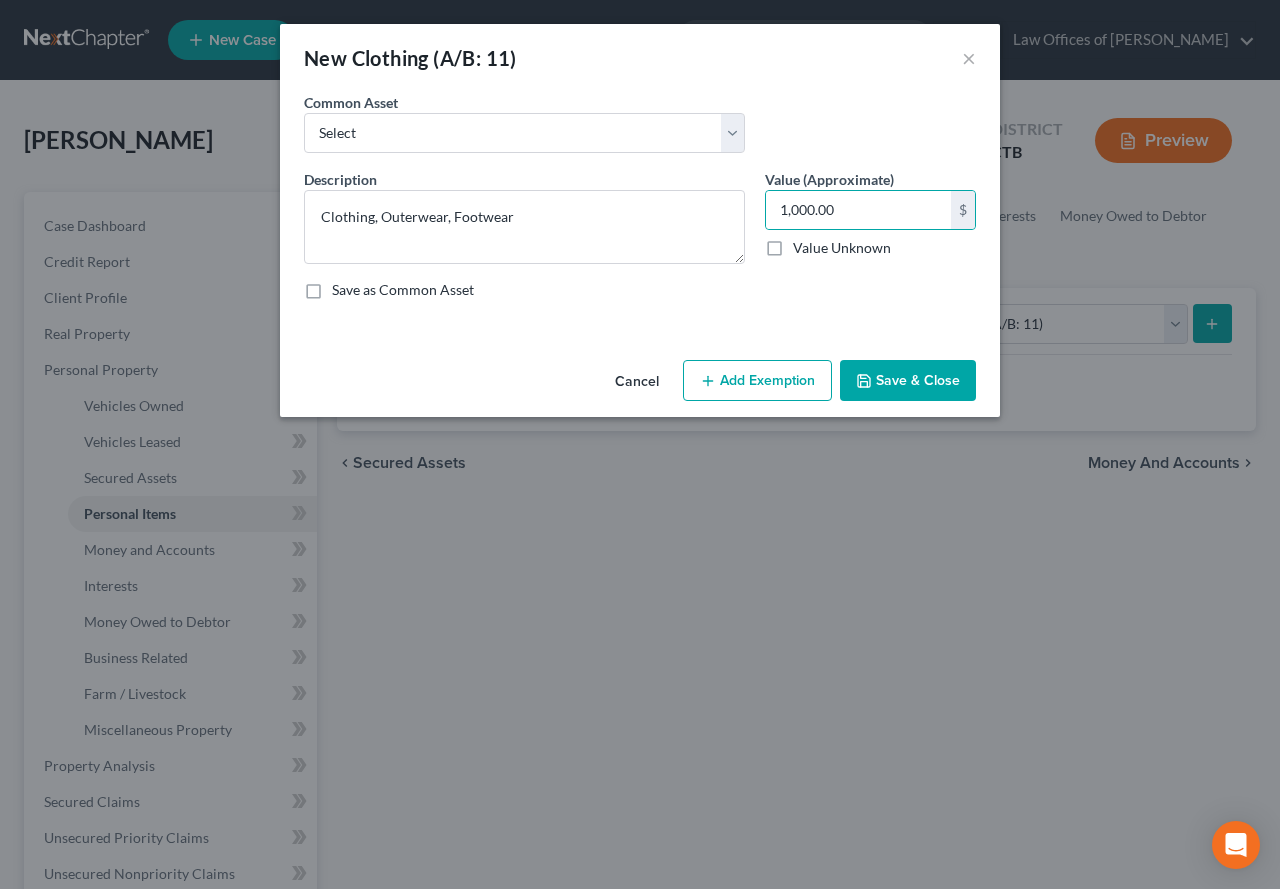 click on "Add Exemption" at bounding box center (757, 381) 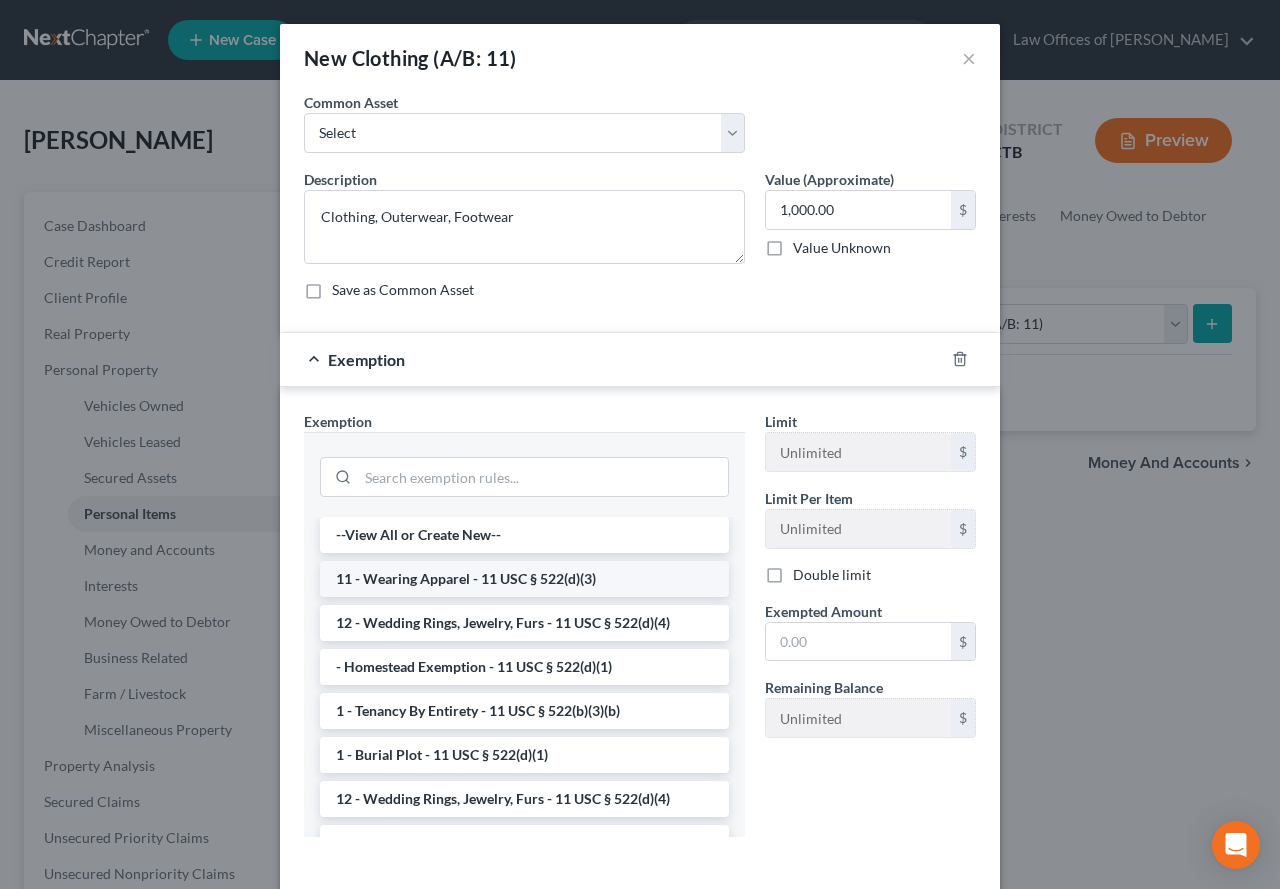 click on "11 - Wearing Apparel - 11 USC § 522(d)(3)" at bounding box center [524, 579] 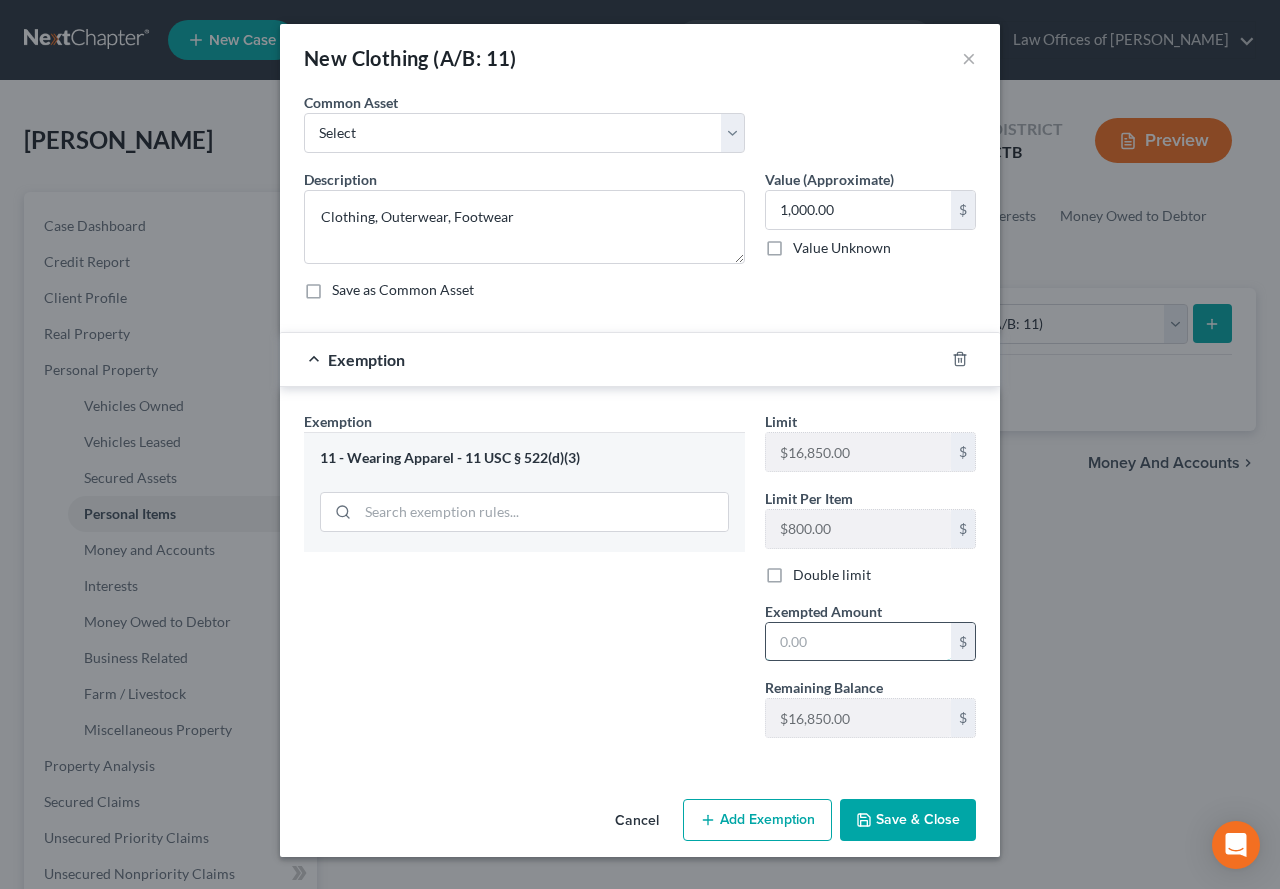 click at bounding box center (858, 642) 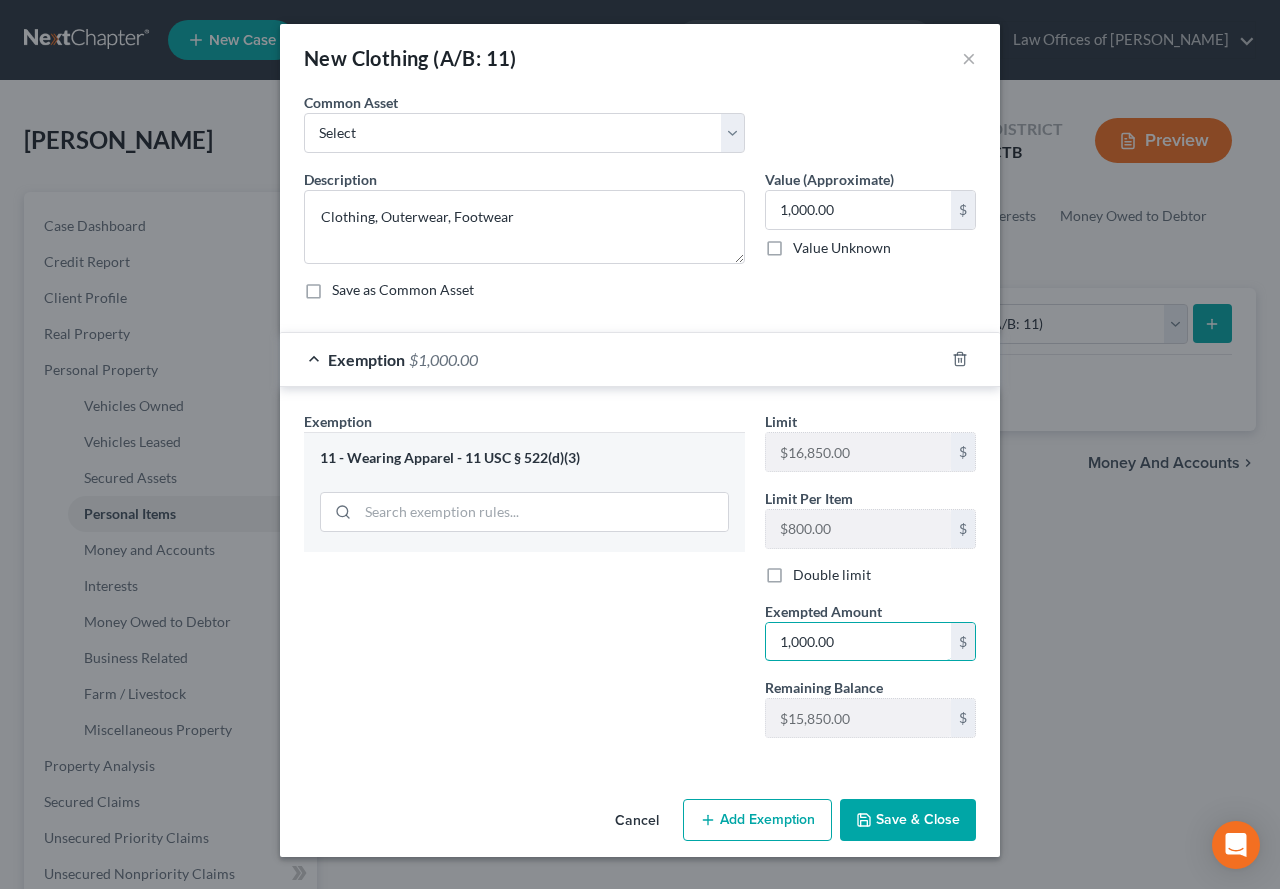 type on "1,000.00" 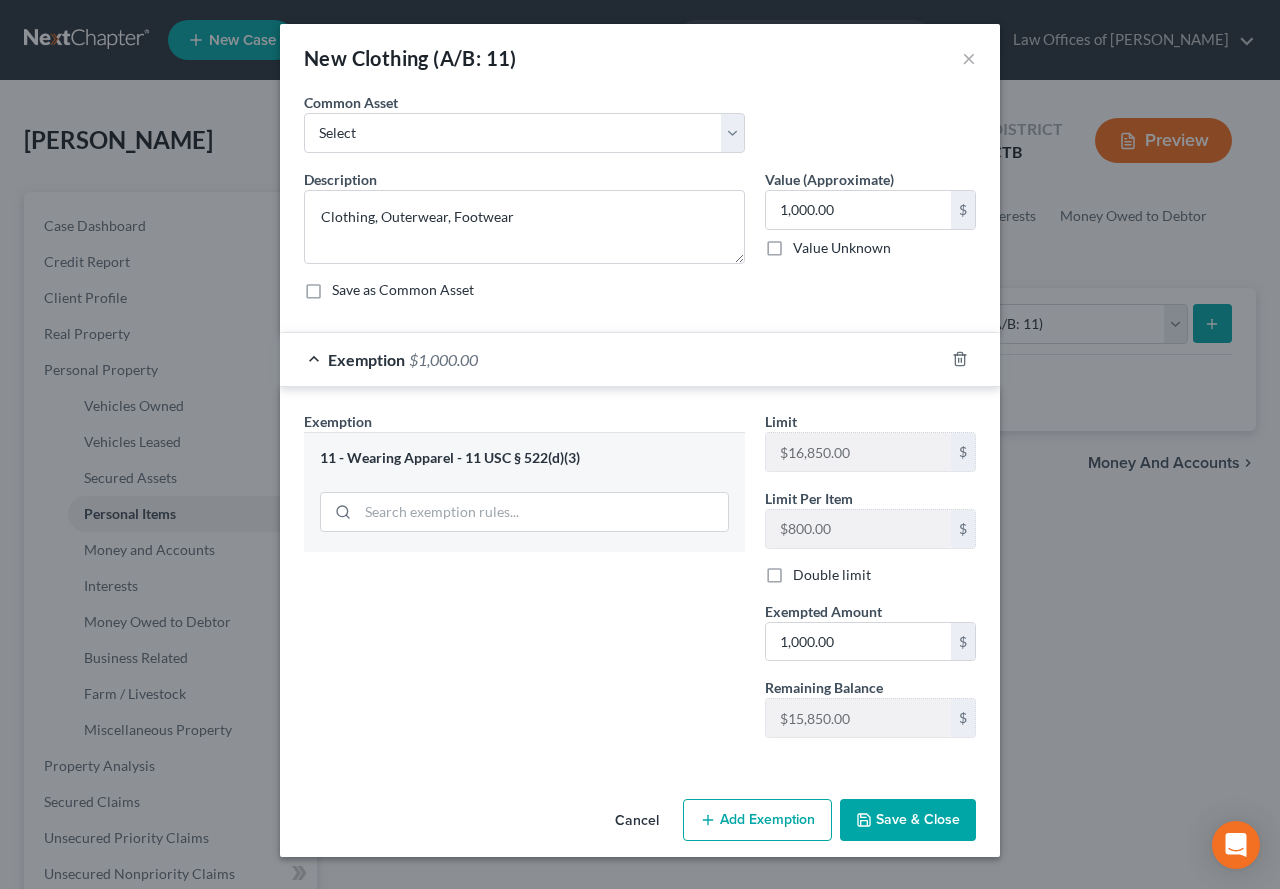 click on "Save & Close" at bounding box center [908, 820] 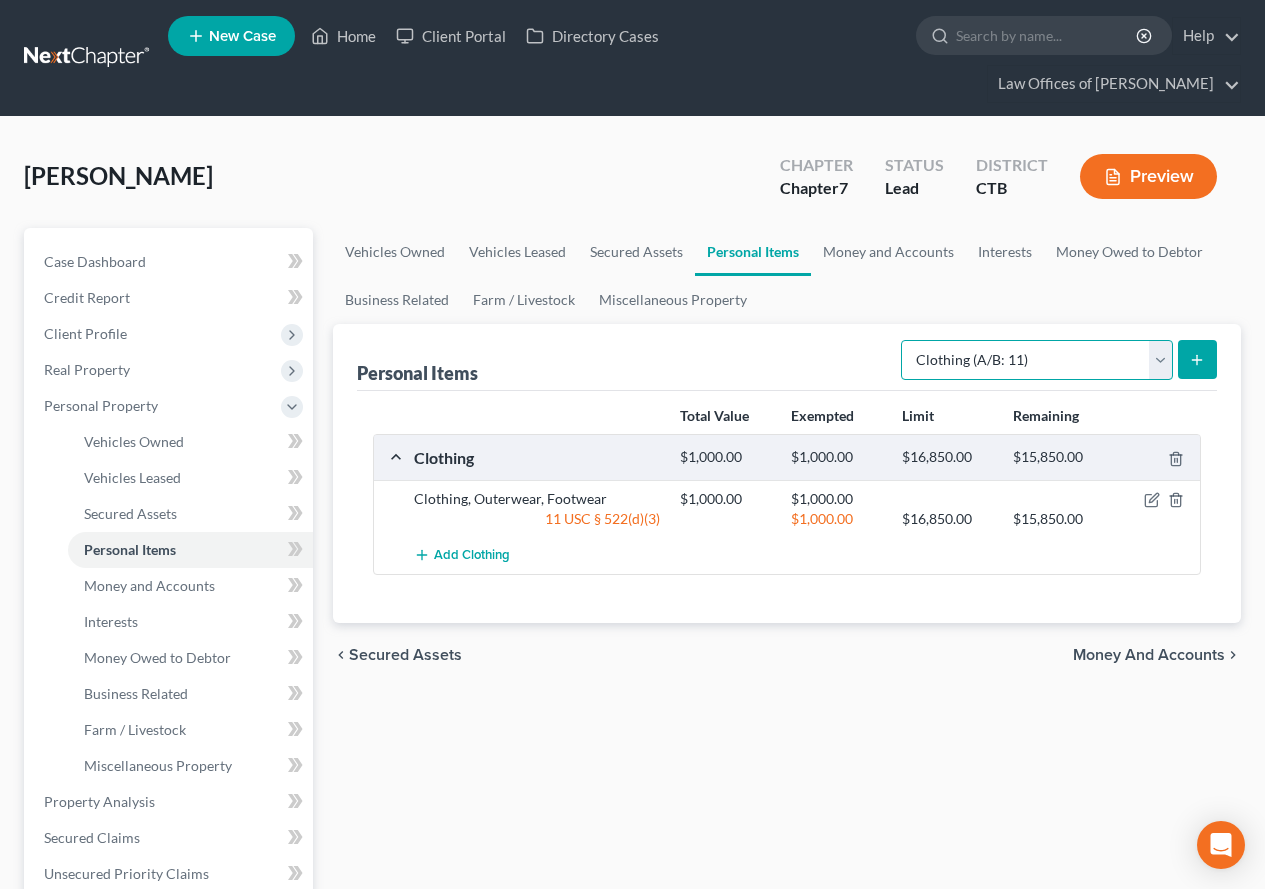 click on "Select Item Type Clothing (A/B: 11) Collectibles Of Value (A/B: 8) Electronics (A/B: 7) Firearms (A/B: 10) Household Goods (A/B: 6) Jewelry (A/B: 12) Other (A/B: 14) Pet(s) (A/B: 13) Sports & Hobby Equipment (A/B: 9)" at bounding box center (1037, 360) 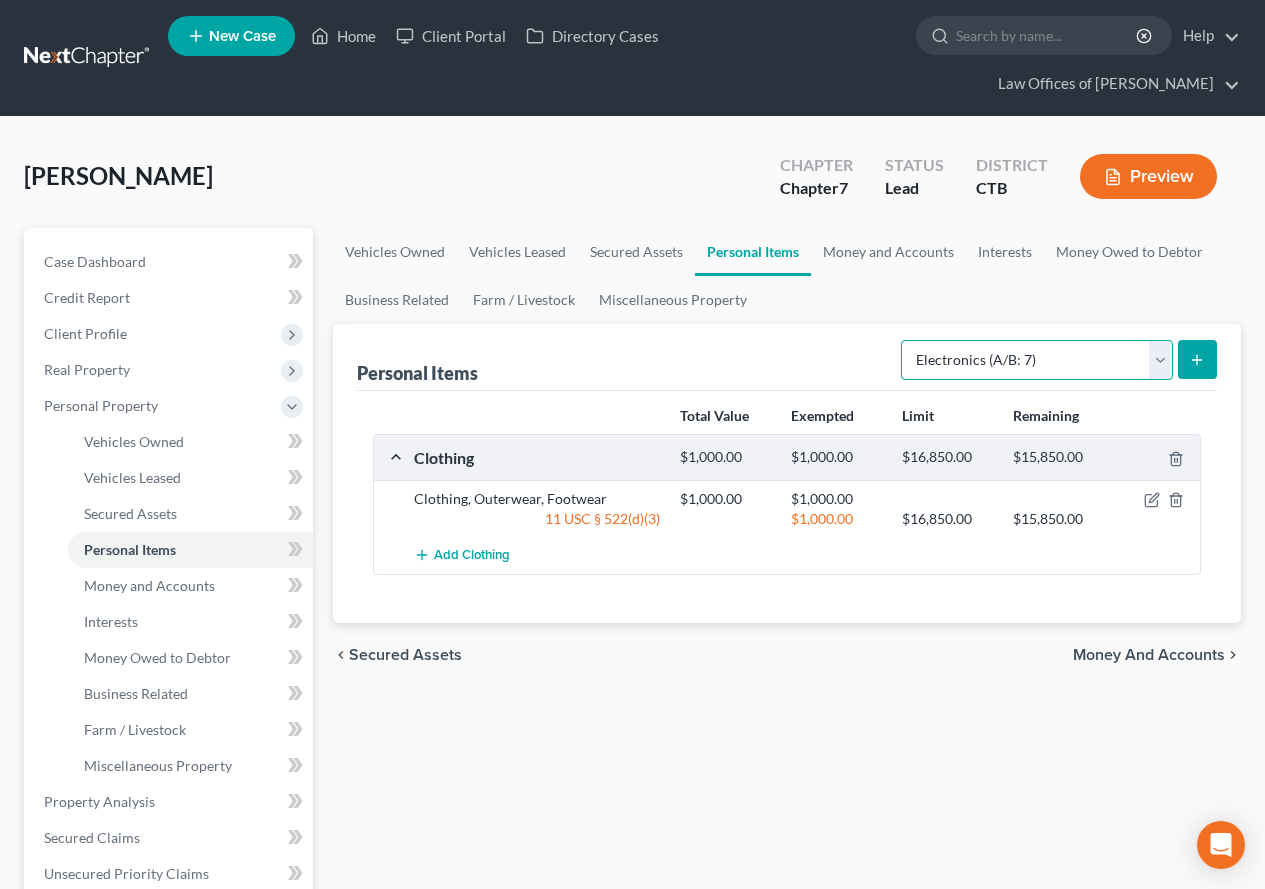 click on "Select Item Type Clothing (A/B: 11) Collectibles Of Value (A/B: 8) Electronics (A/B: 7) Firearms (A/B: 10) Household Goods (A/B: 6) Jewelry (A/B: 12) Other (A/B: 14) Pet(s) (A/B: 13) Sports & Hobby Equipment (A/B: 9)" at bounding box center (1037, 360) 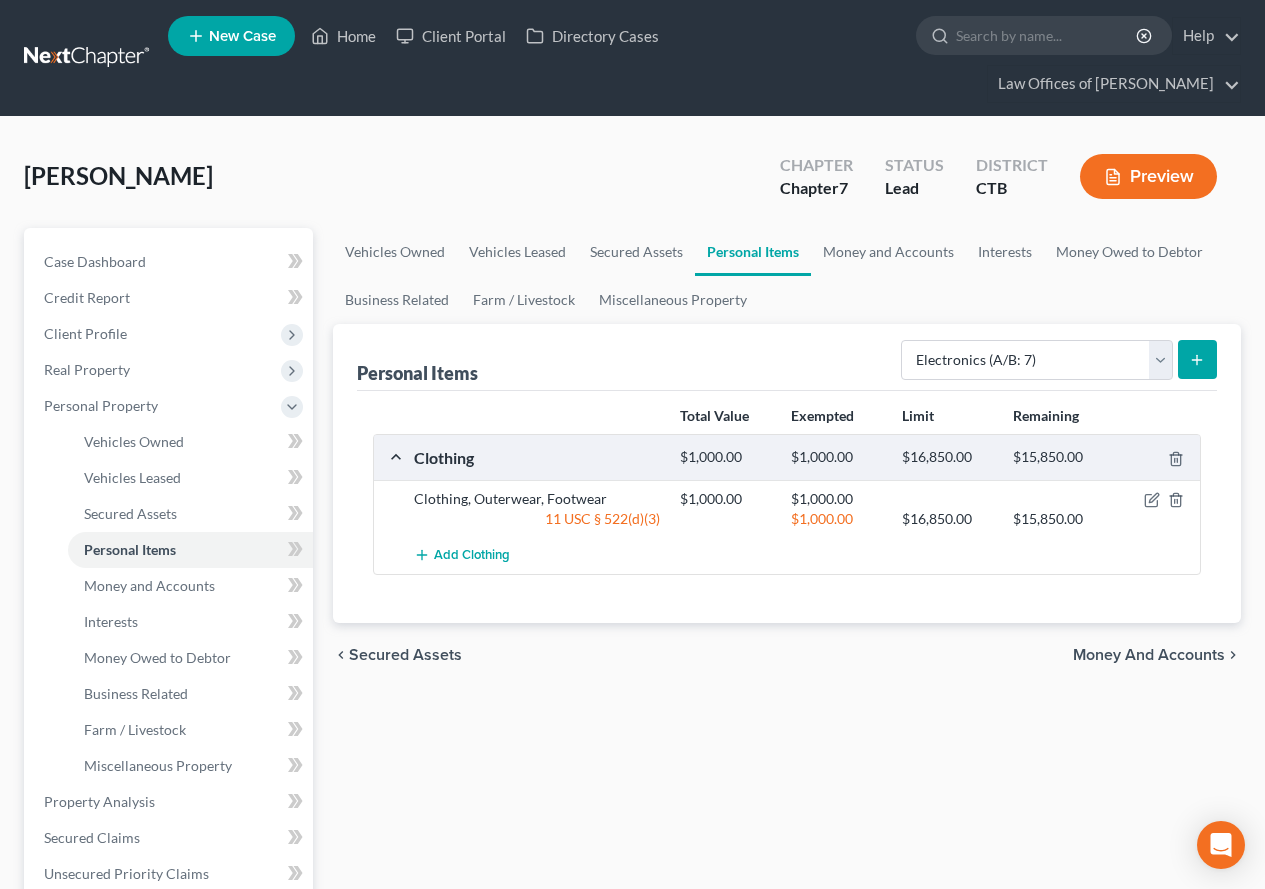 click 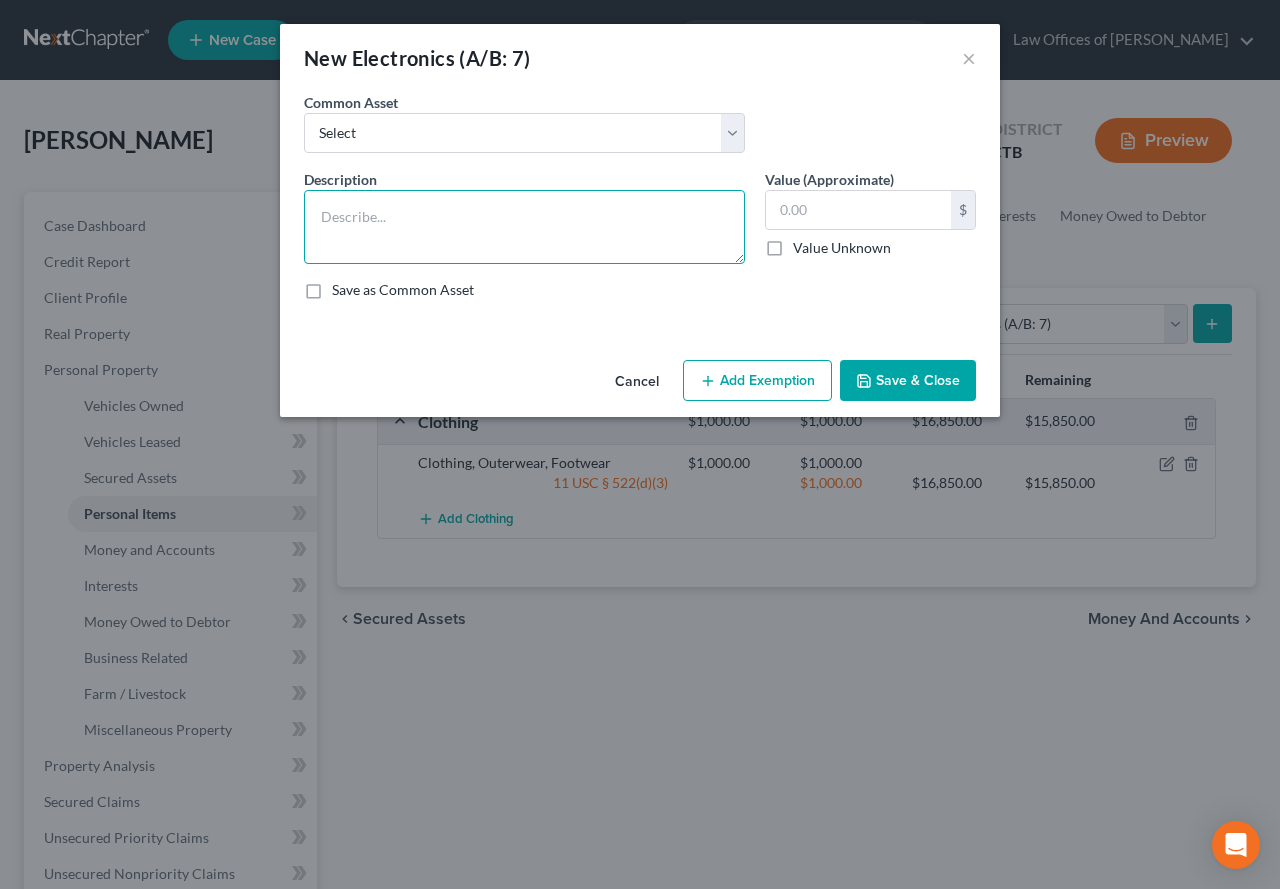 click at bounding box center (524, 227) 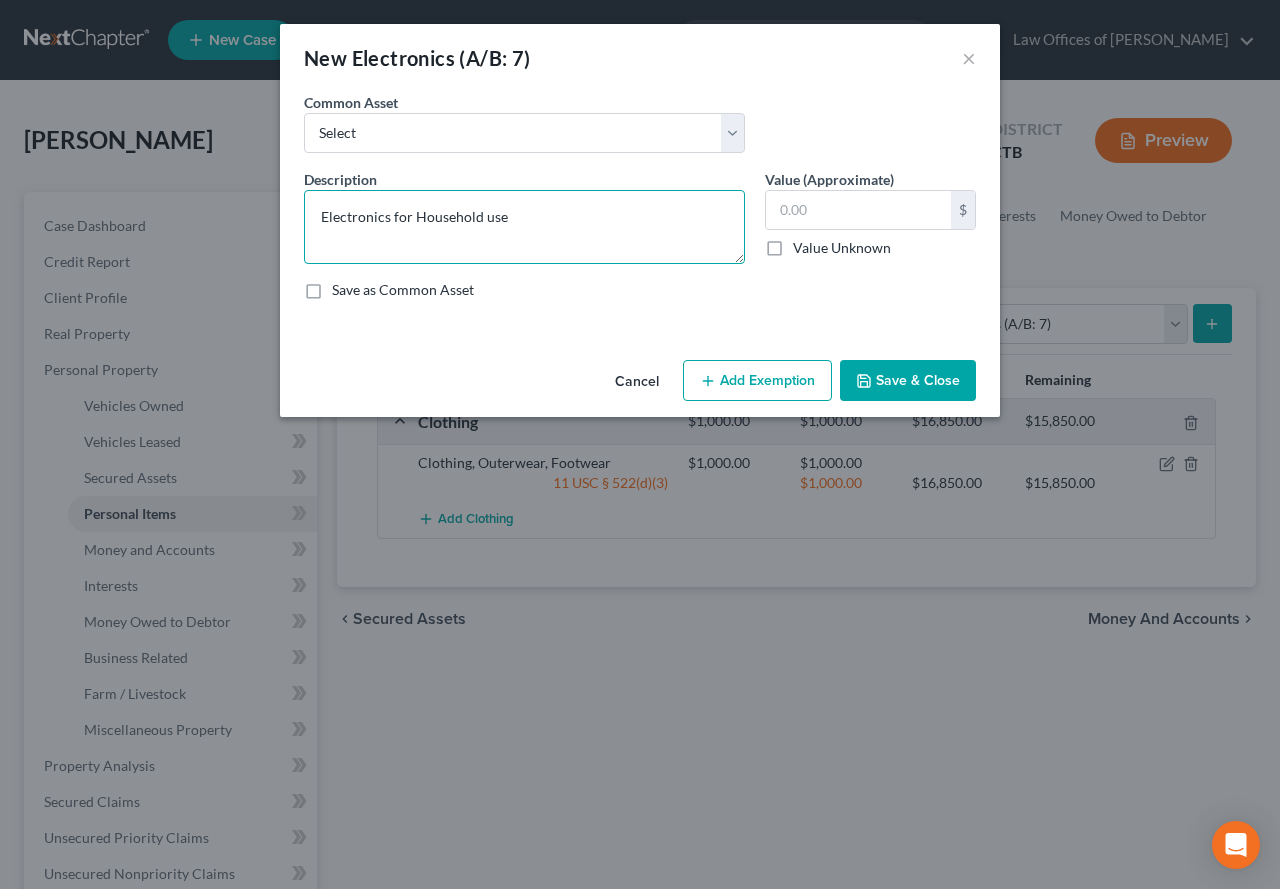 type on "Electronics for Household use" 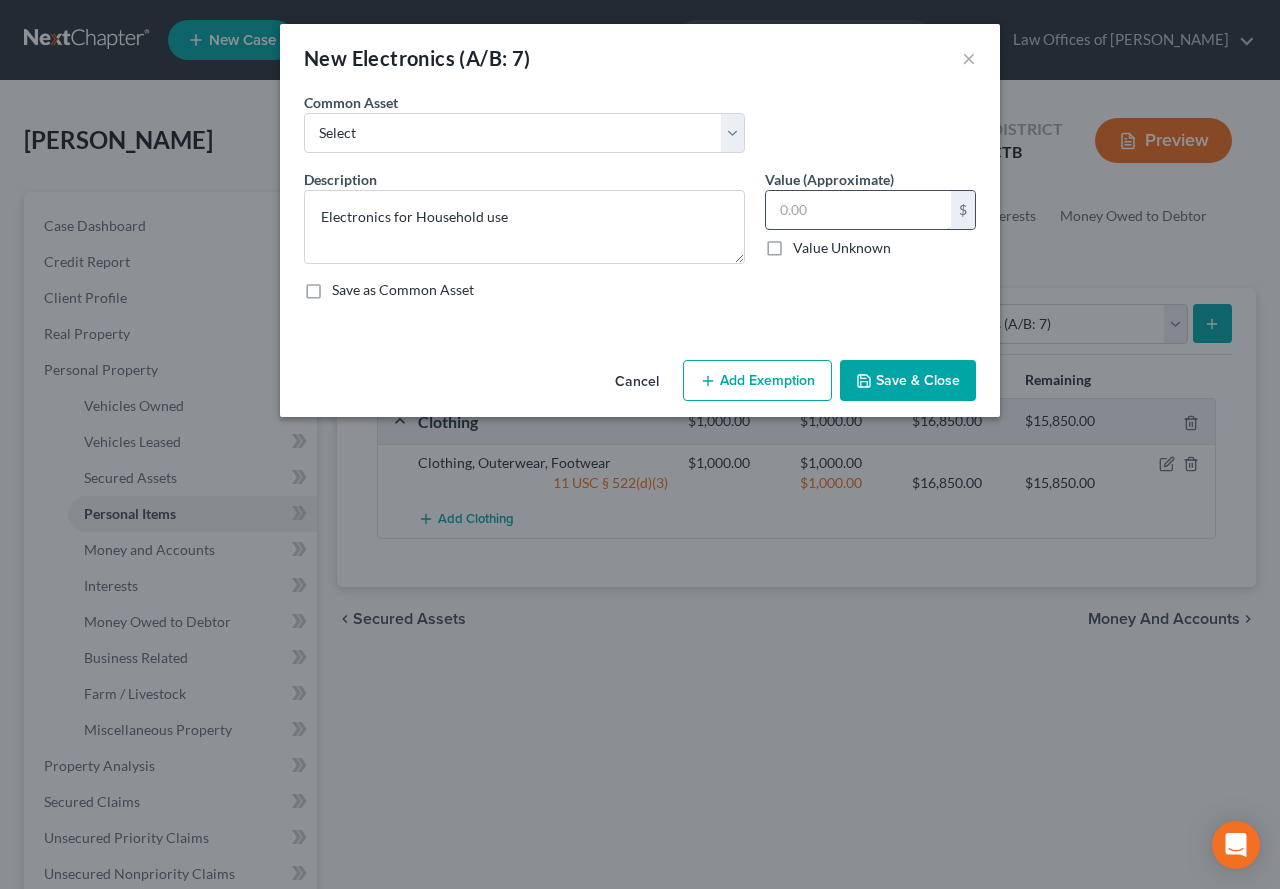 click at bounding box center [858, 210] 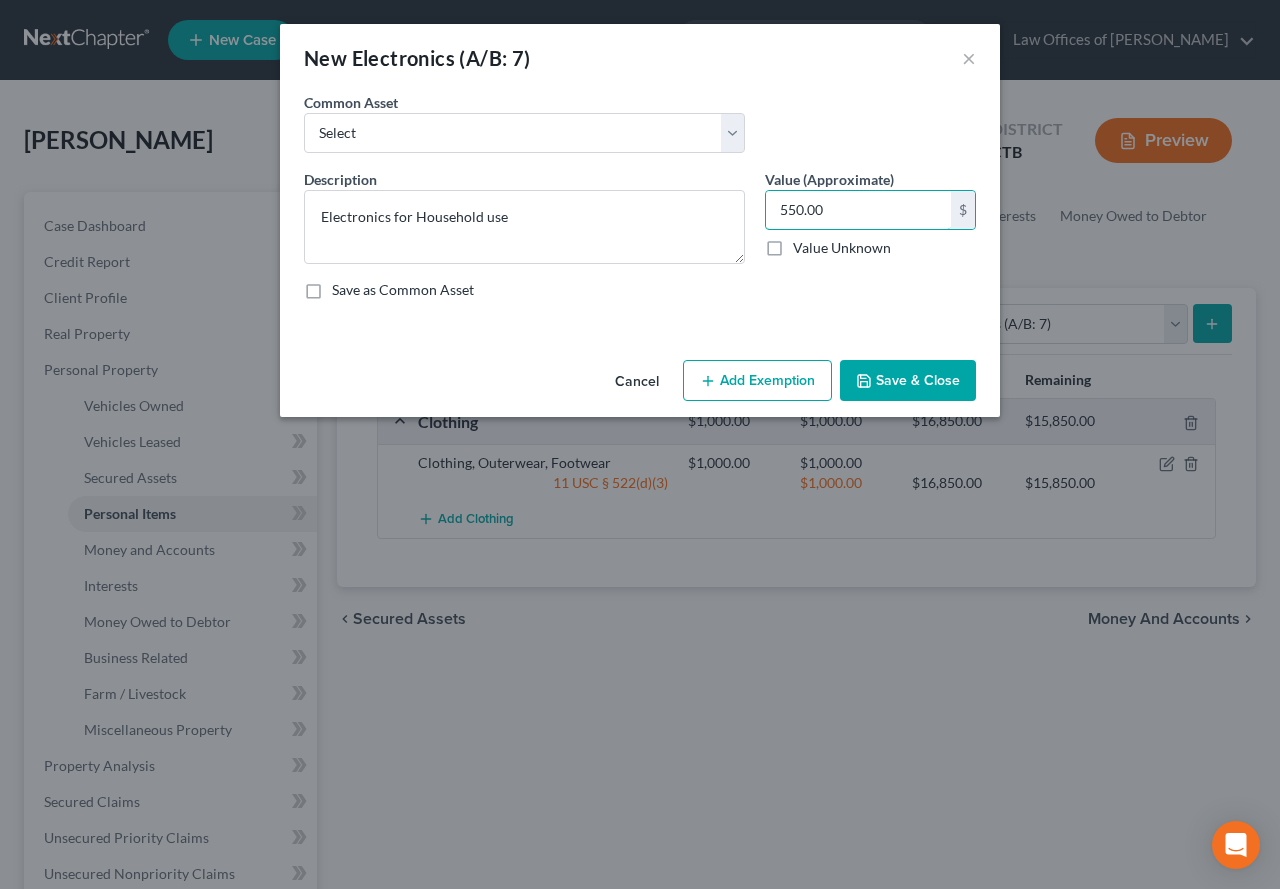 type on "550.00" 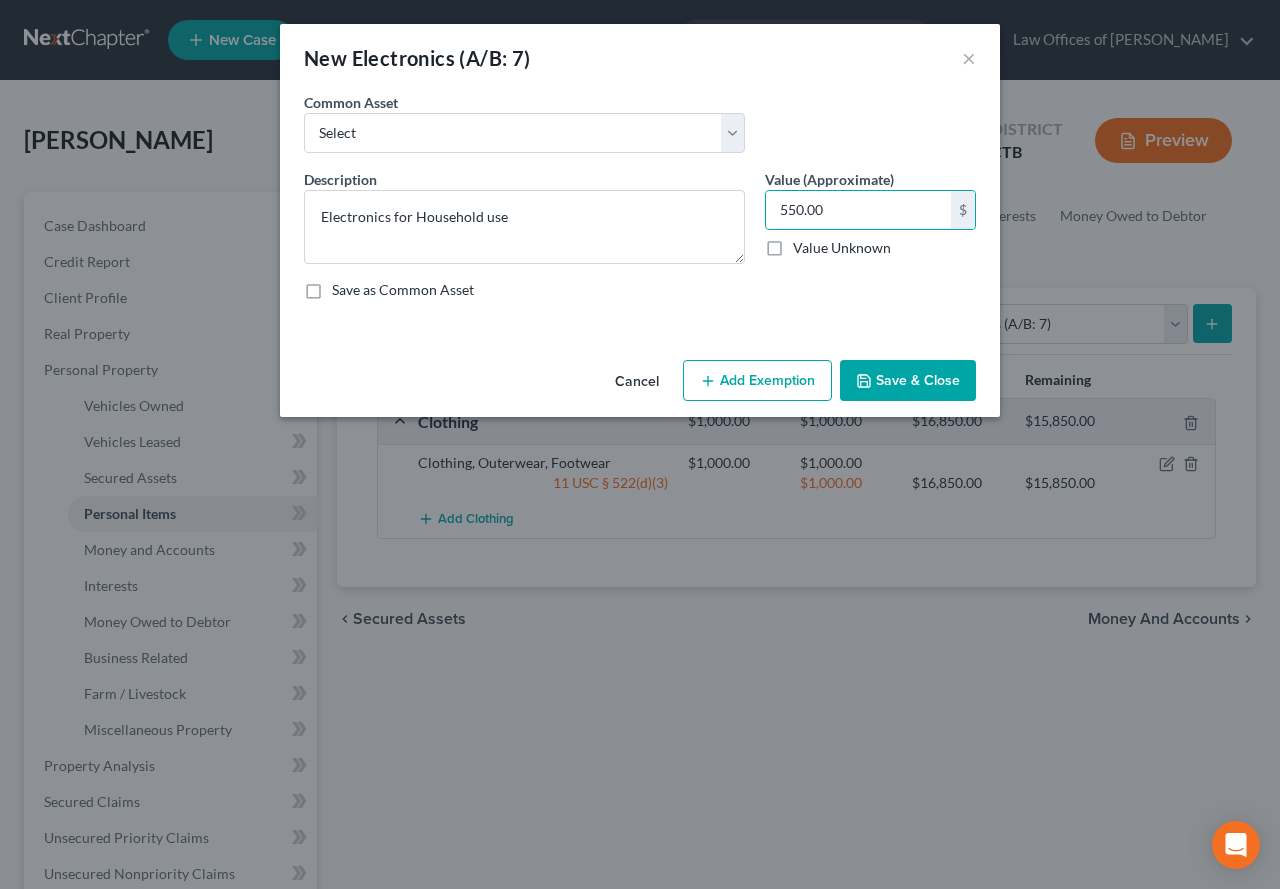 click on "Add Exemption" at bounding box center (757, 381) 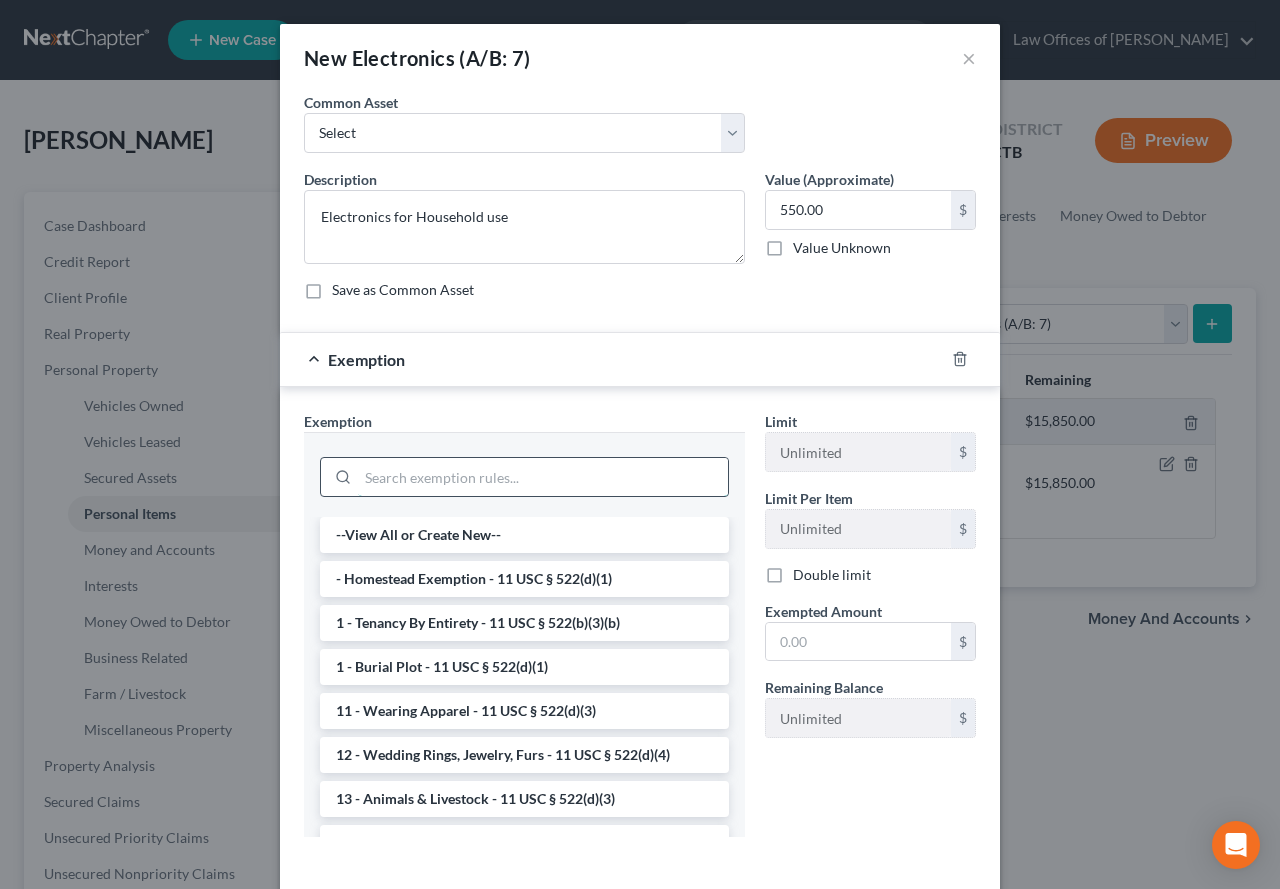 click at bounding box center (543, 477) 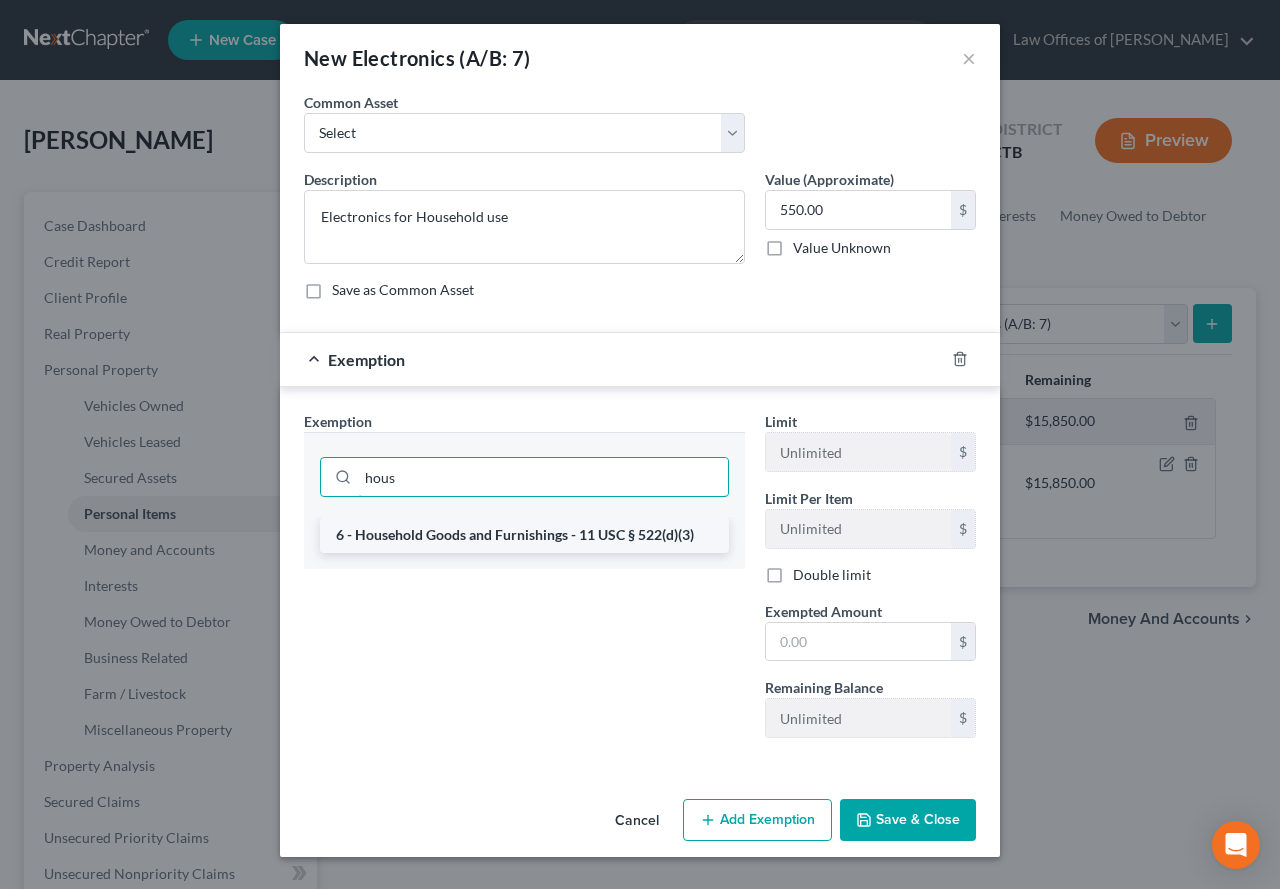 type on "hous" 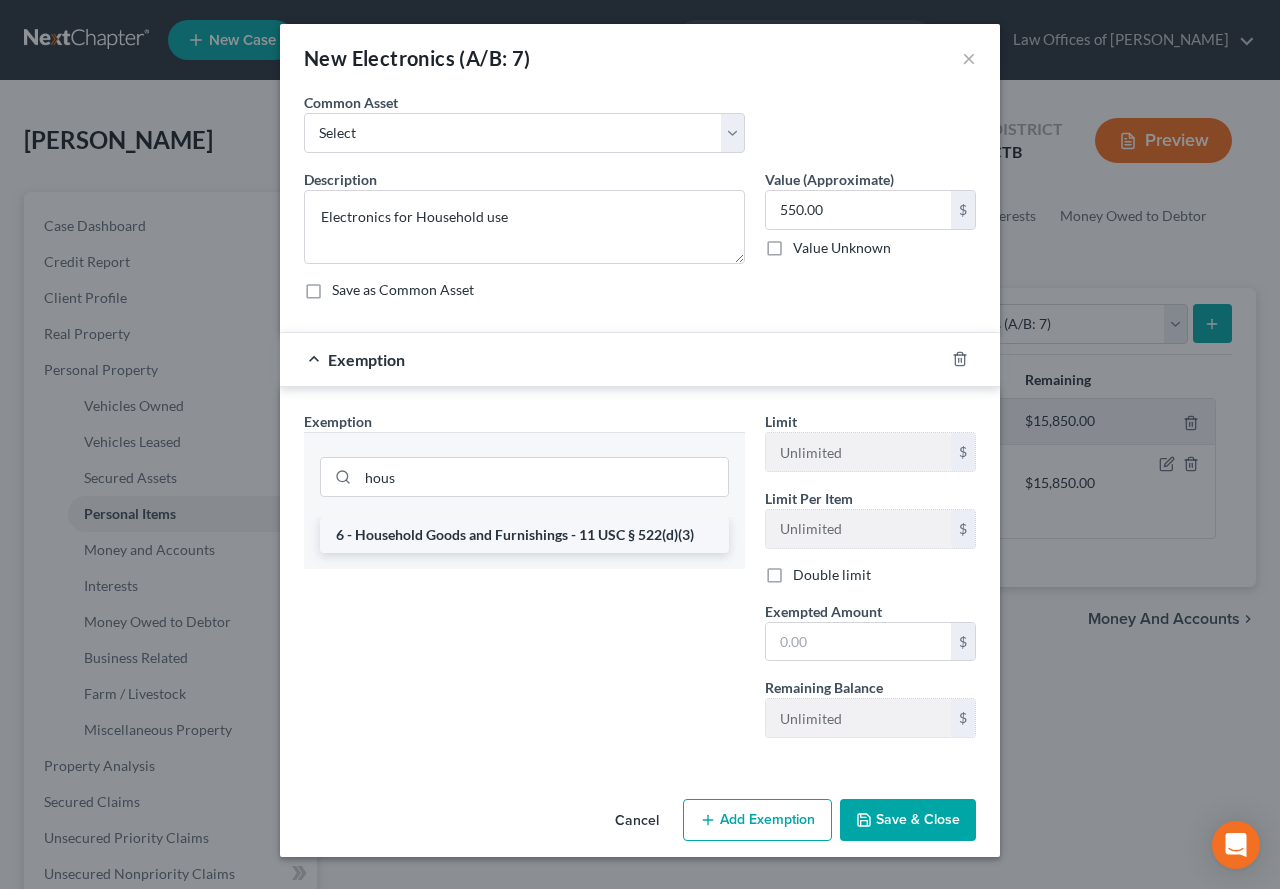 click on "6 - Household Goods and Furnishings - 11 USC § 522(d)(3)" at bounding box center [524, 535] 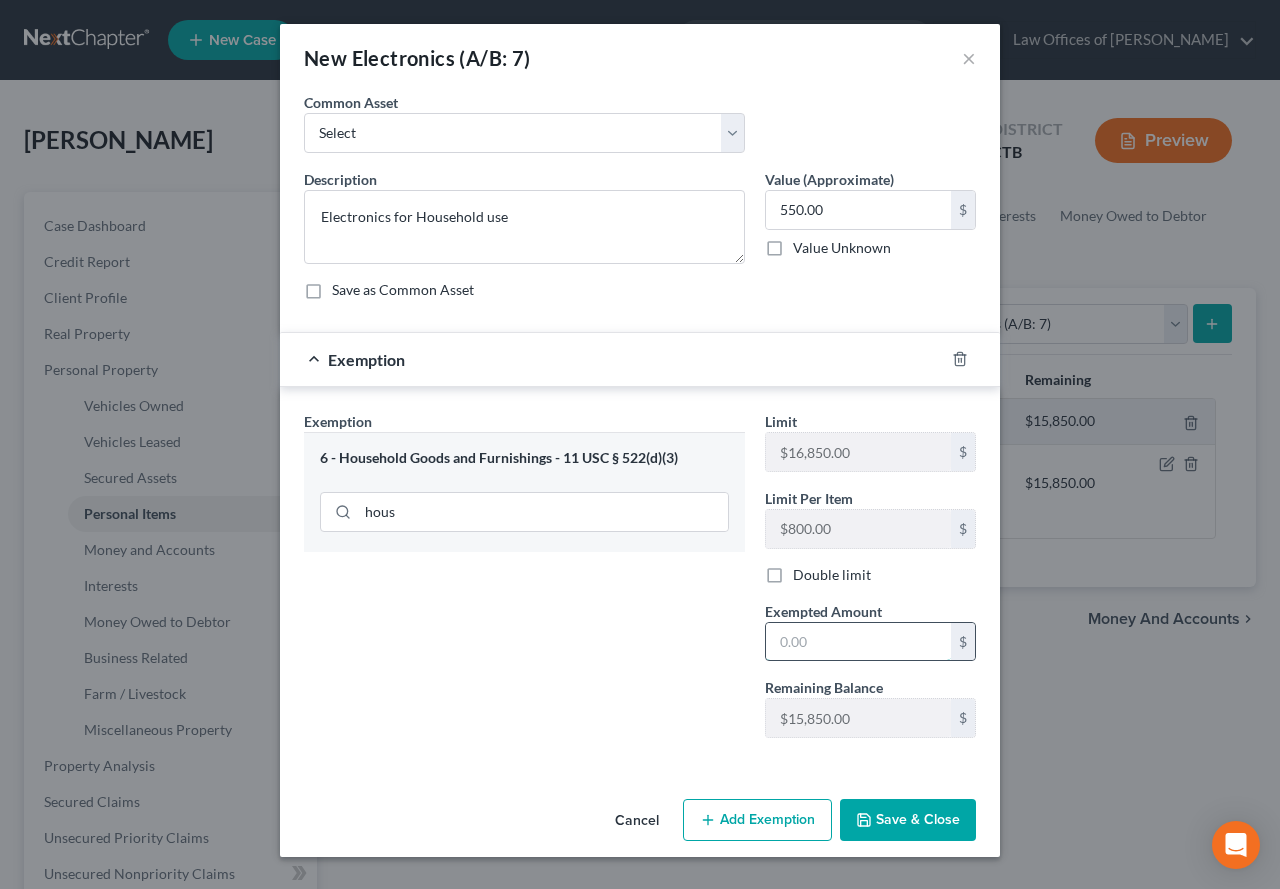 click at bounding box center [858, 642] 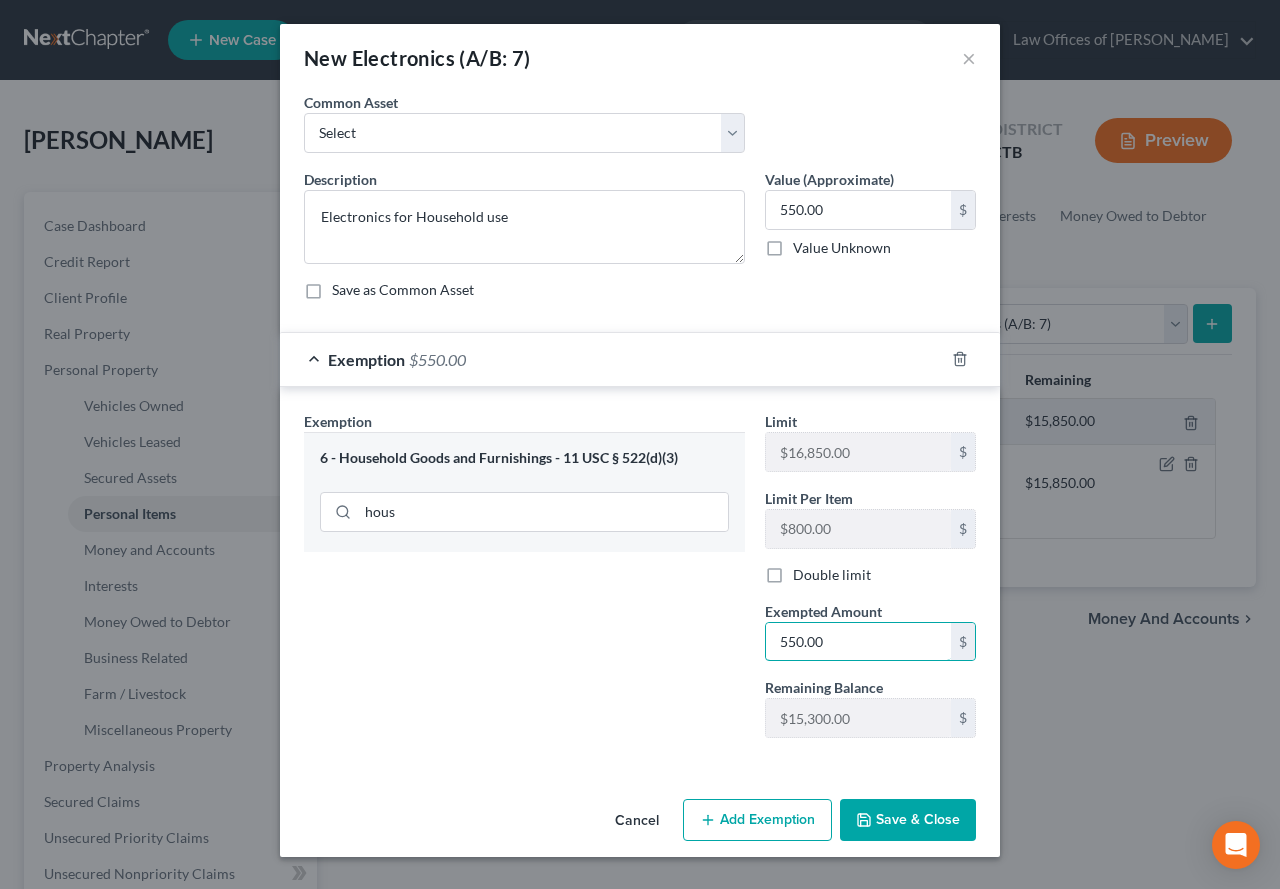 type on "550.00" 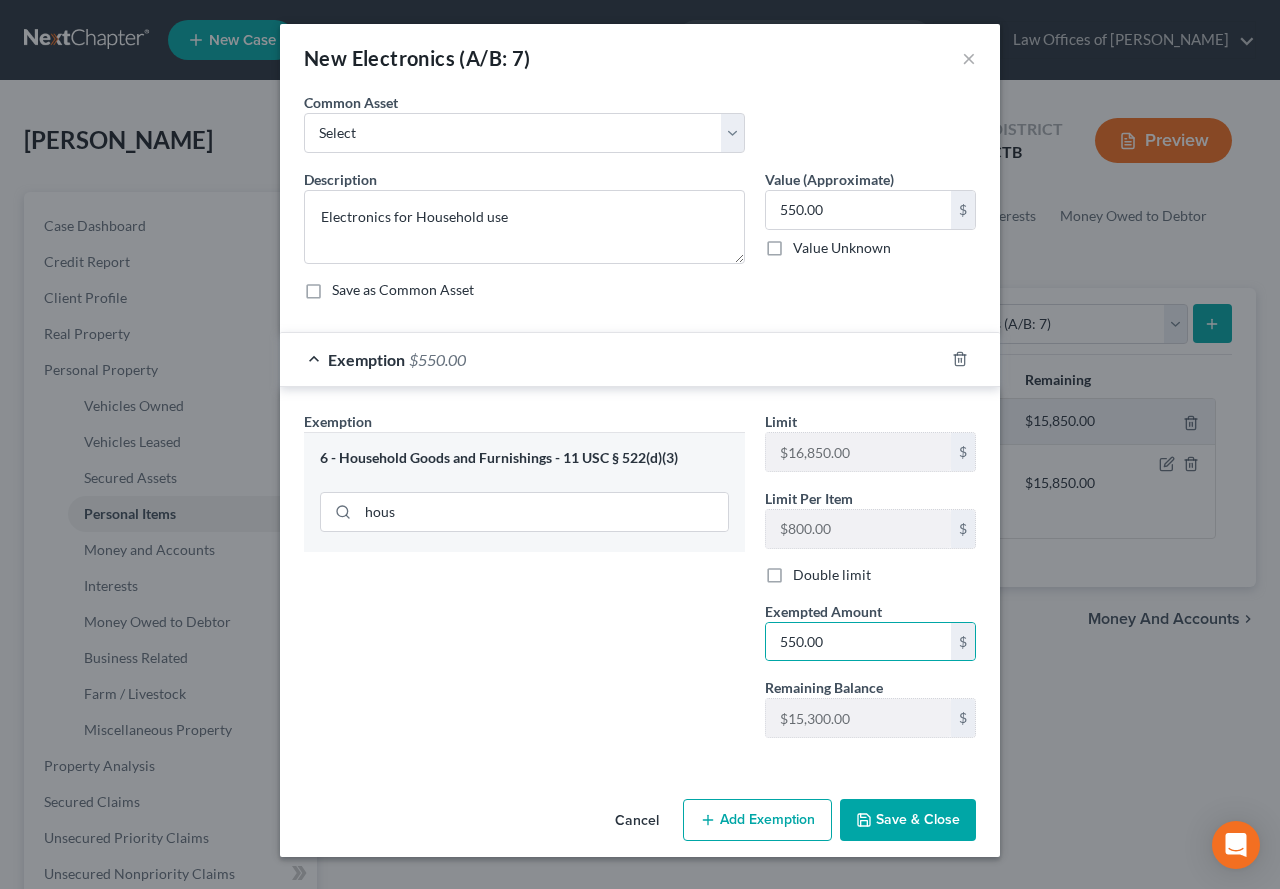 click on "Save & Close" at bounding box center (908, 820) 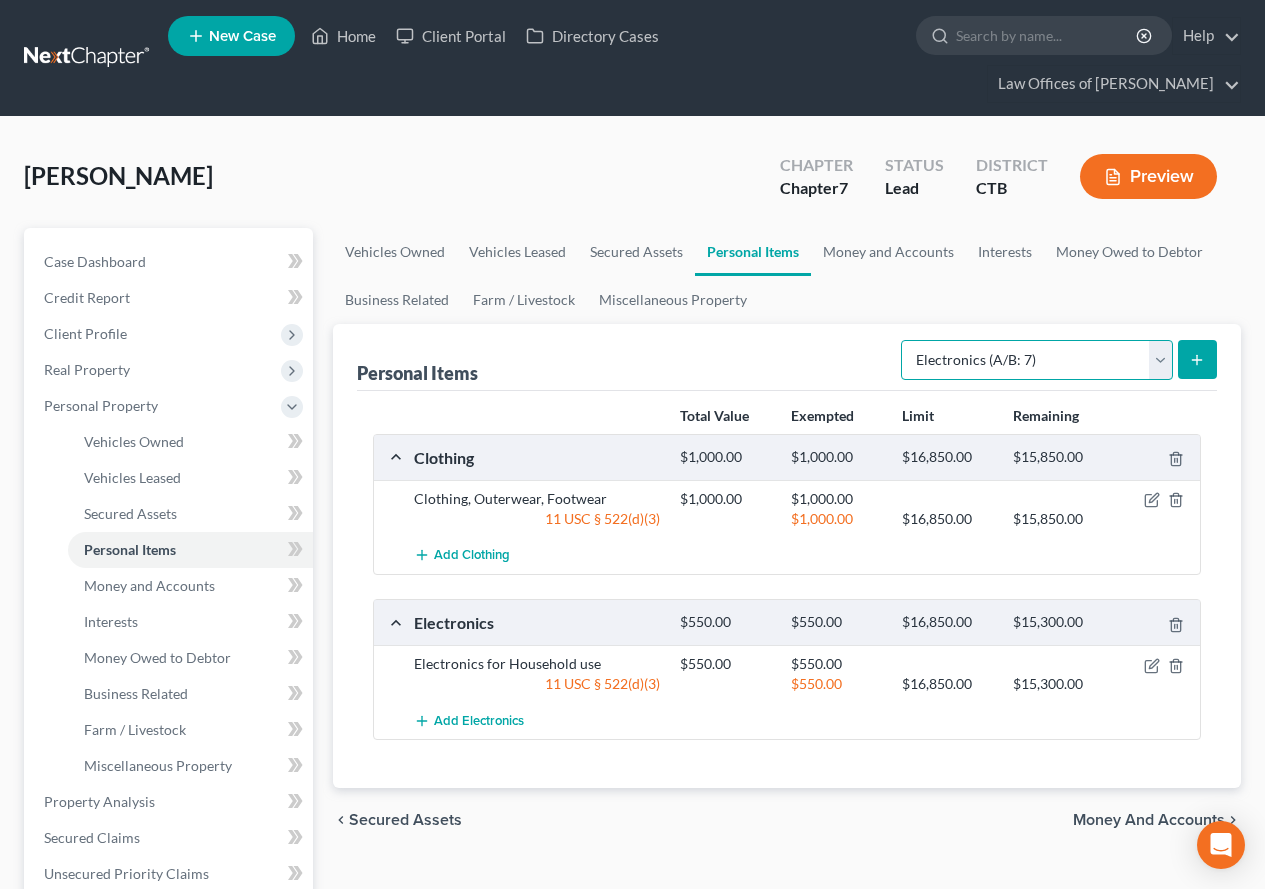 click on "Select Item Type Clothing (A/B: 11) Collectibles Of Value (A/B: 8) Electronics (A/B: 7) Firearms (A/B: 10) Household Goods (A/B: 6) Jewelry (A/B: 12) Other (A/B: 14) Pet(s) (A/B: 13) Sports & Hobby Equipment (A/B: 9)" at bounding box center [1037, 360] 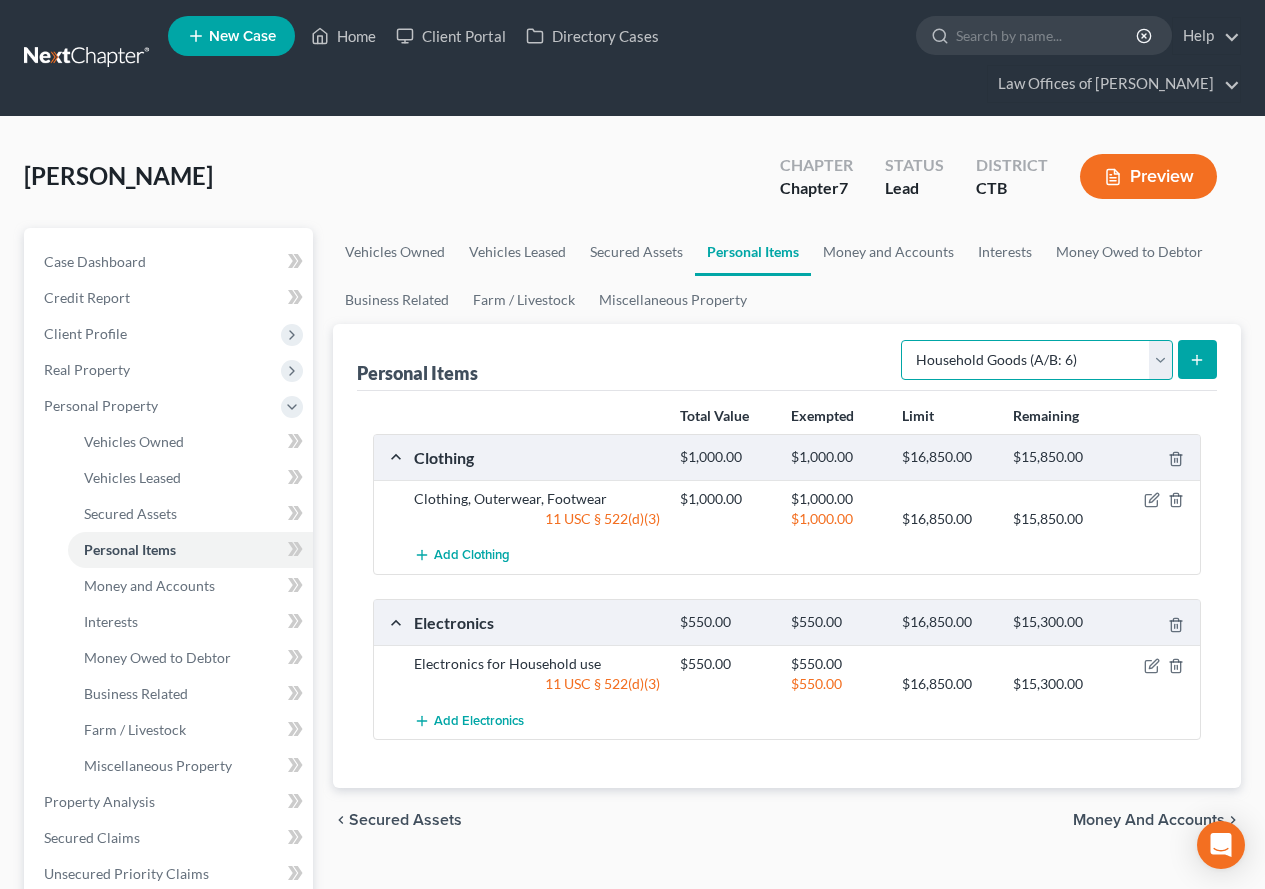 click on "Select Item Type Clothing (A/B: 11) Collectibles Of Value (A/B: 8) Electronics (A/B: 7) Firearms (A/B: 10) Household Goods (A/B: 6) Jewelry (A/B: 12) Other (A/B: 14) Pet(s) (A/B: 13) Sports & Hobby Equipment (A/B: 9)" at bounding box center [1037, 360] 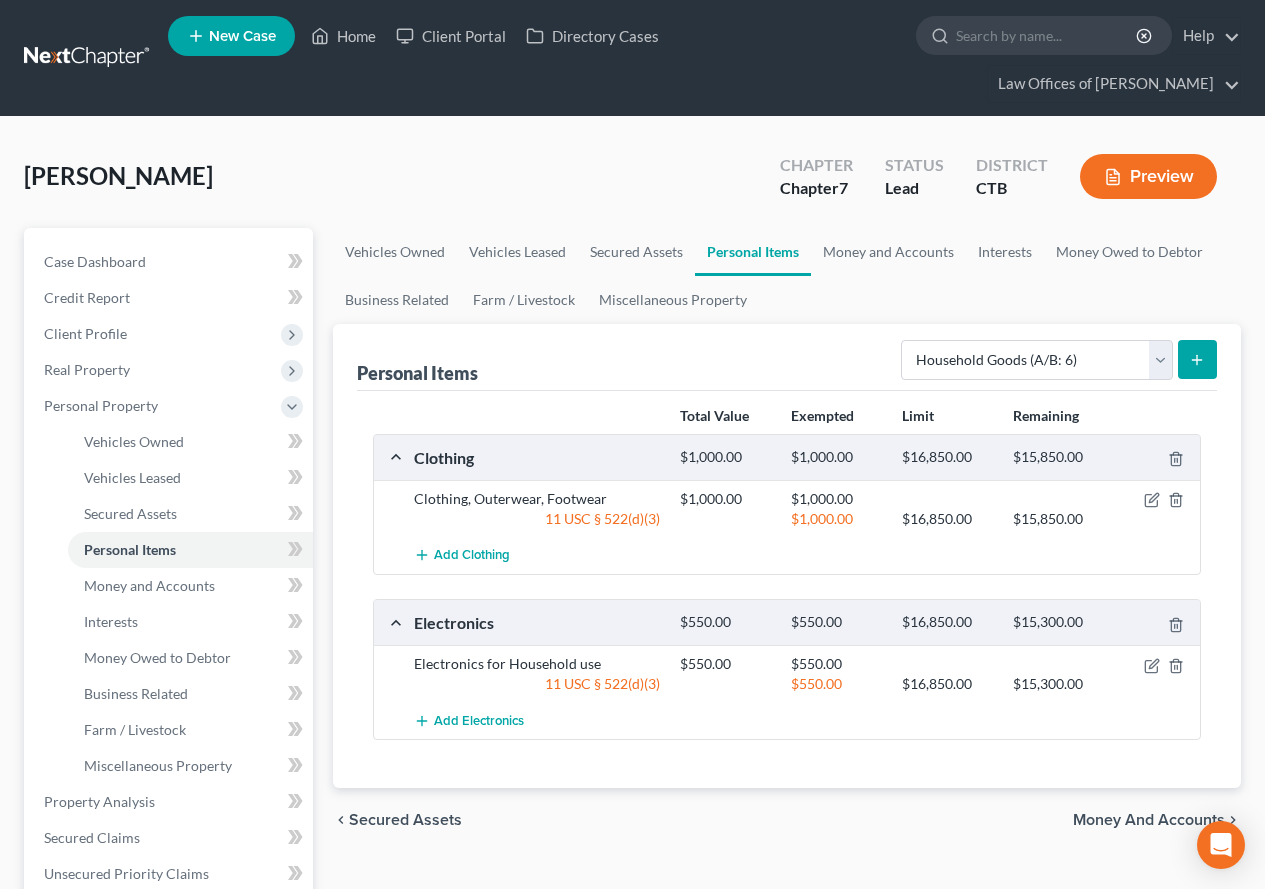 click 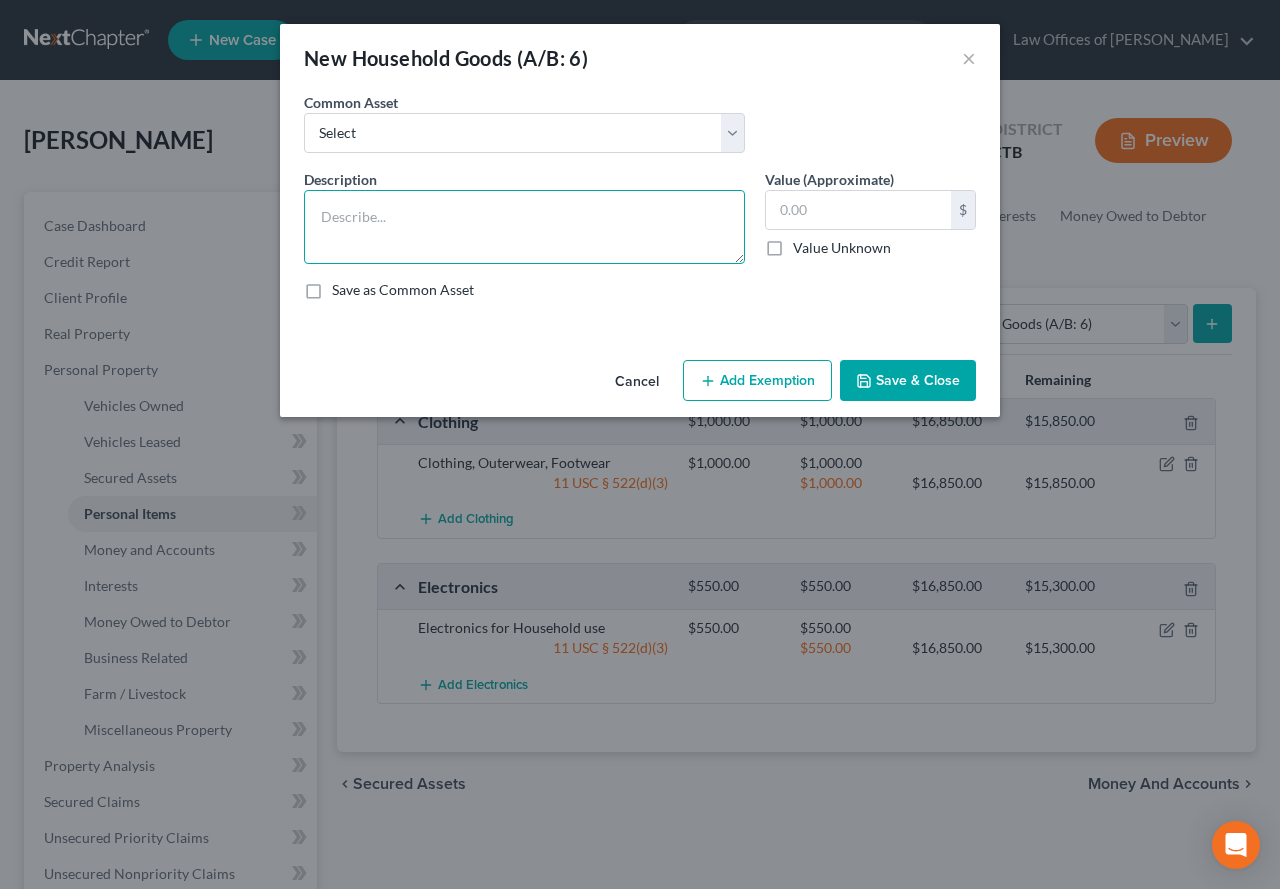 click at bounding box center (524, 227) 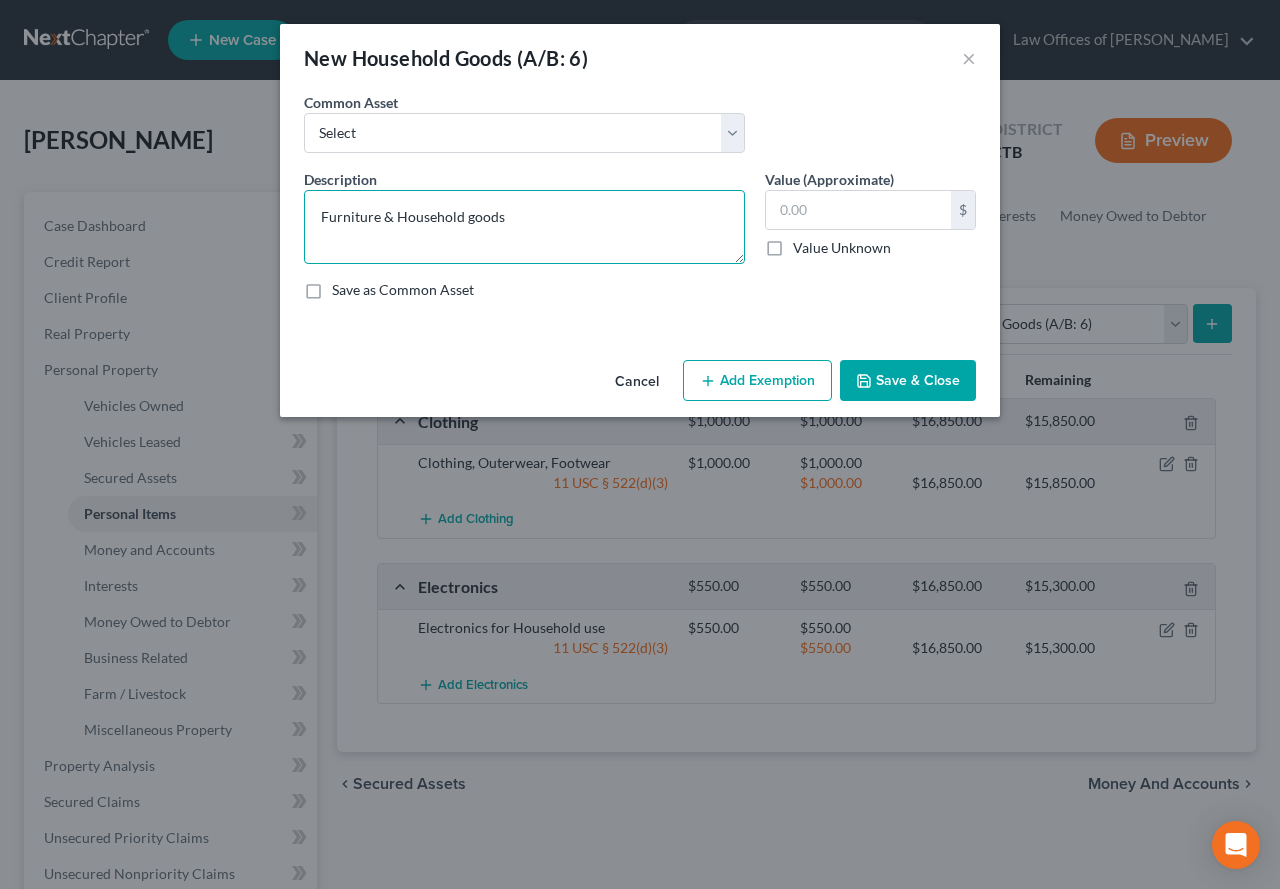 type on "Furniture & Household goods" 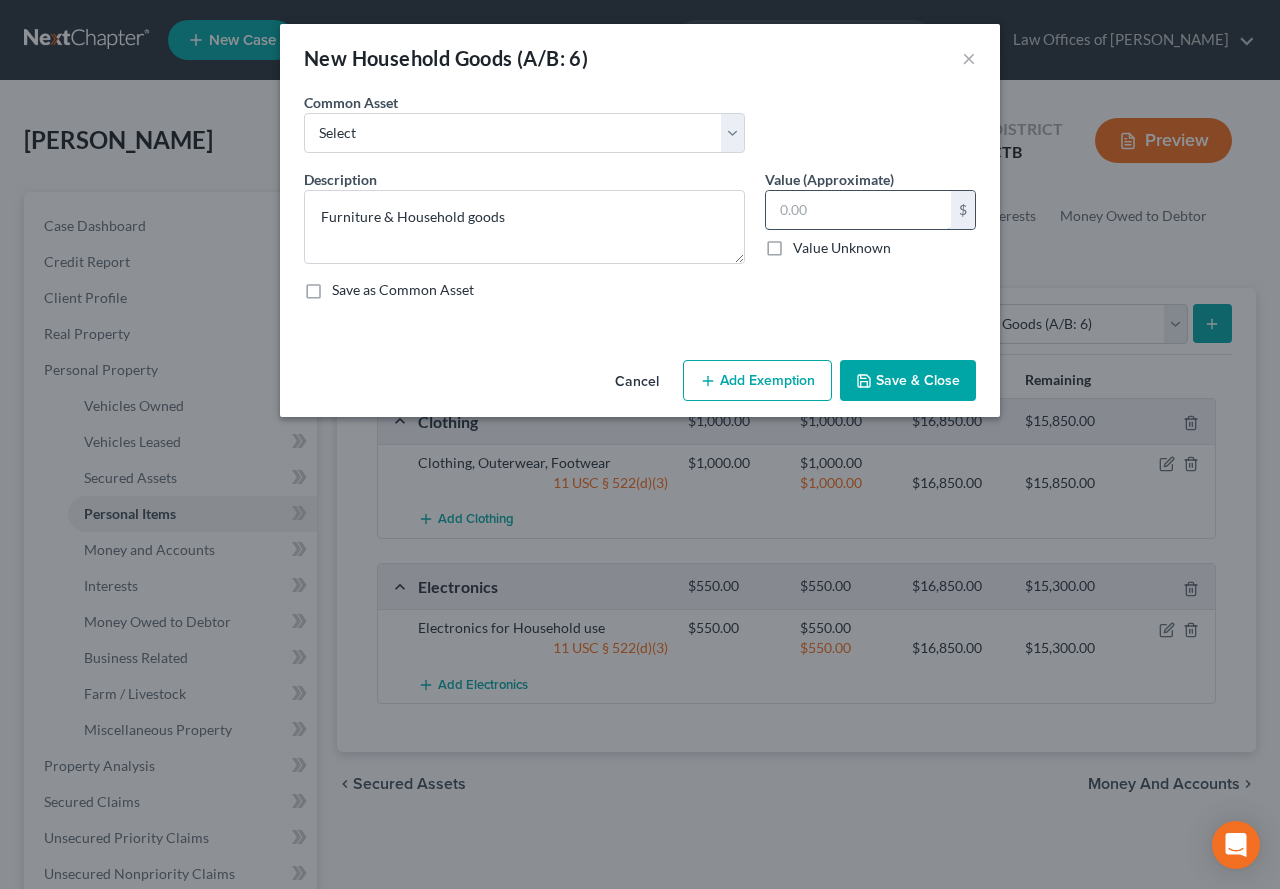 click at bounding box center [858, 210] 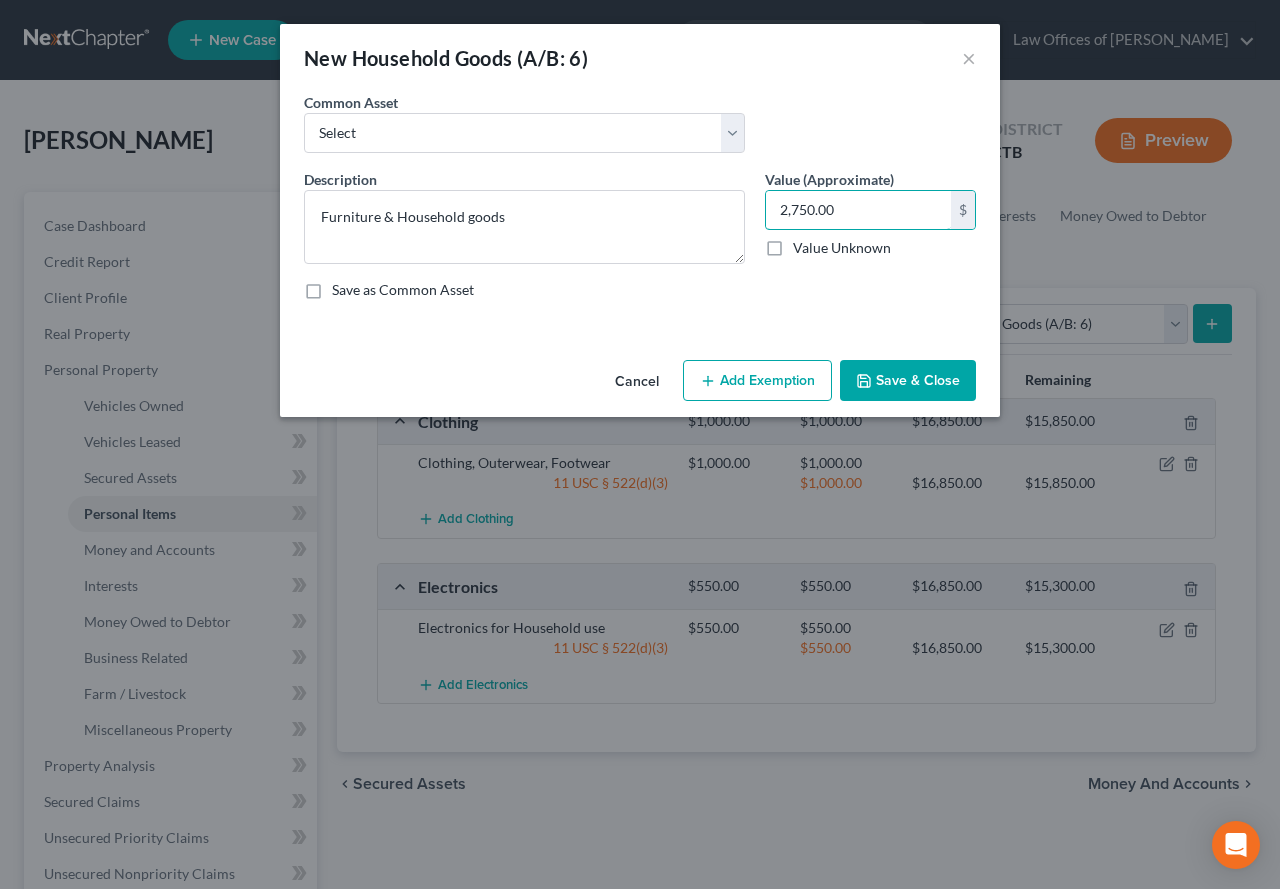 type on "2,750.00" 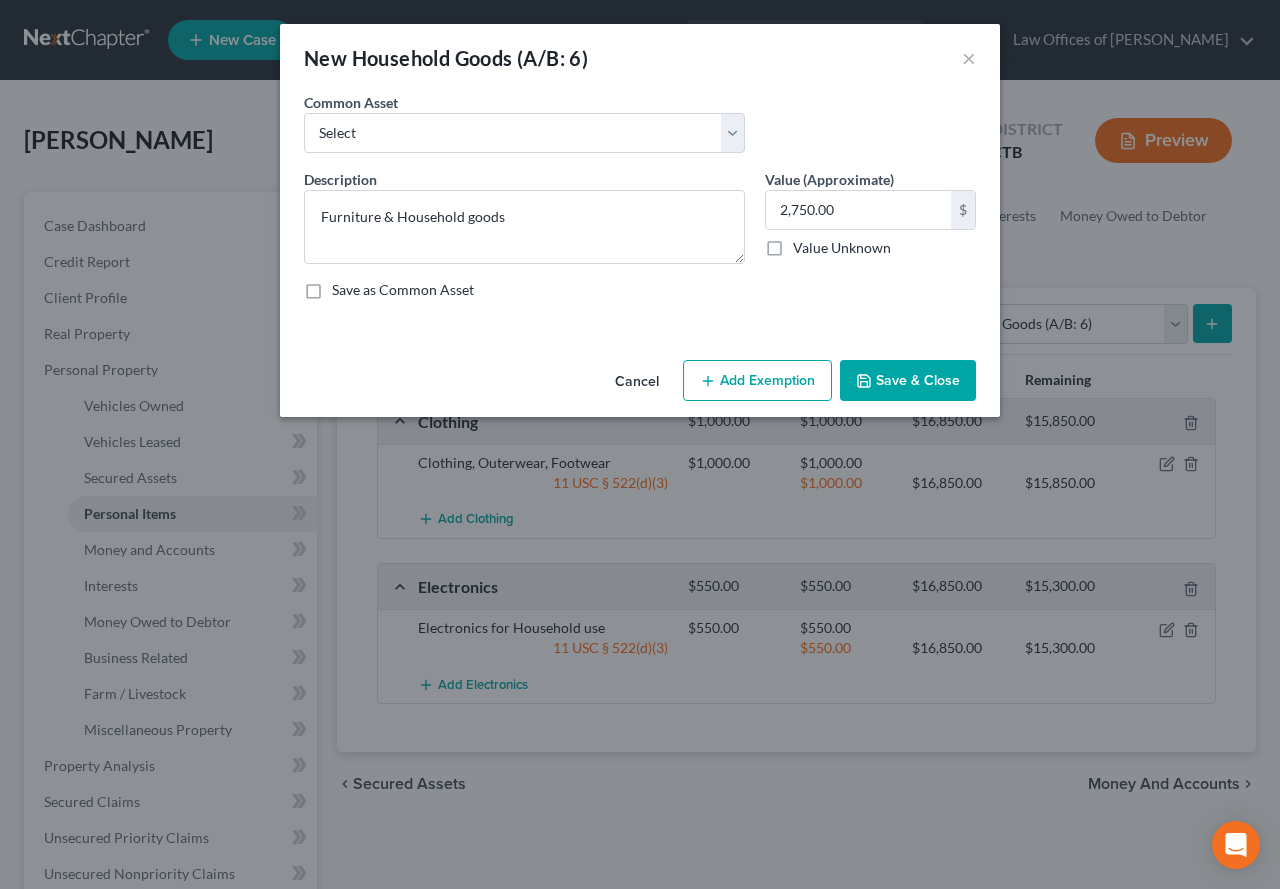 click on "Add Exemption" at bounding box center (757, 381) 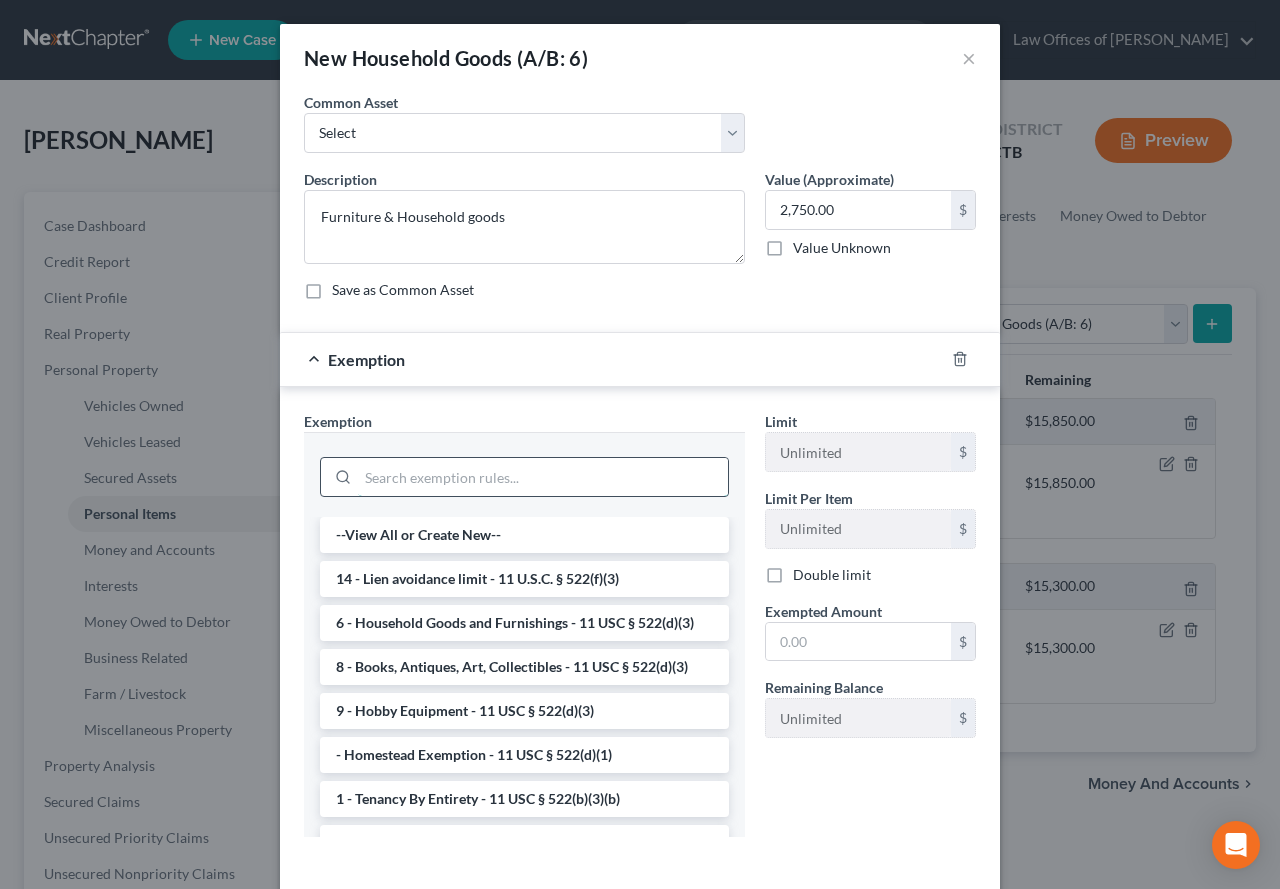 click at bounding box center (543, 477) 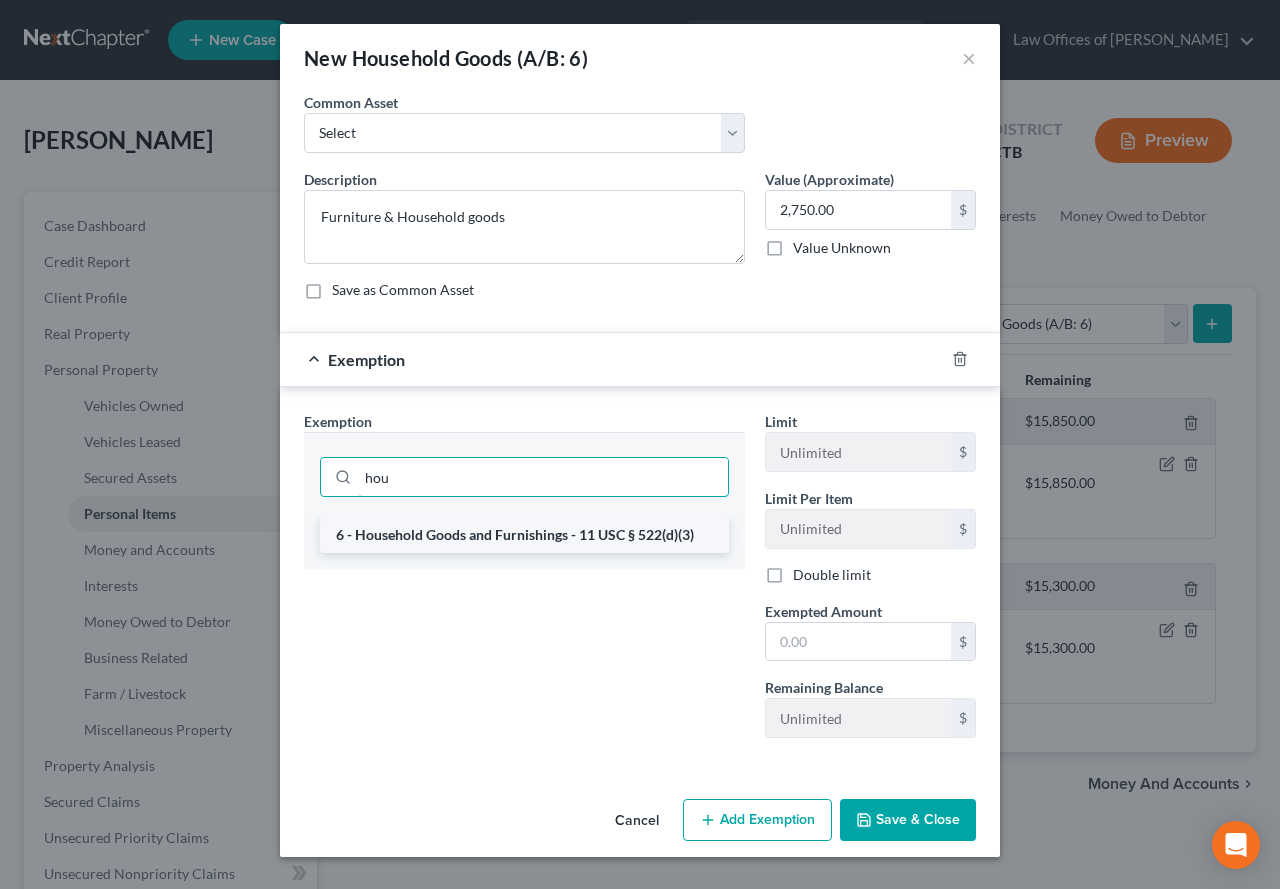 type on "hou" 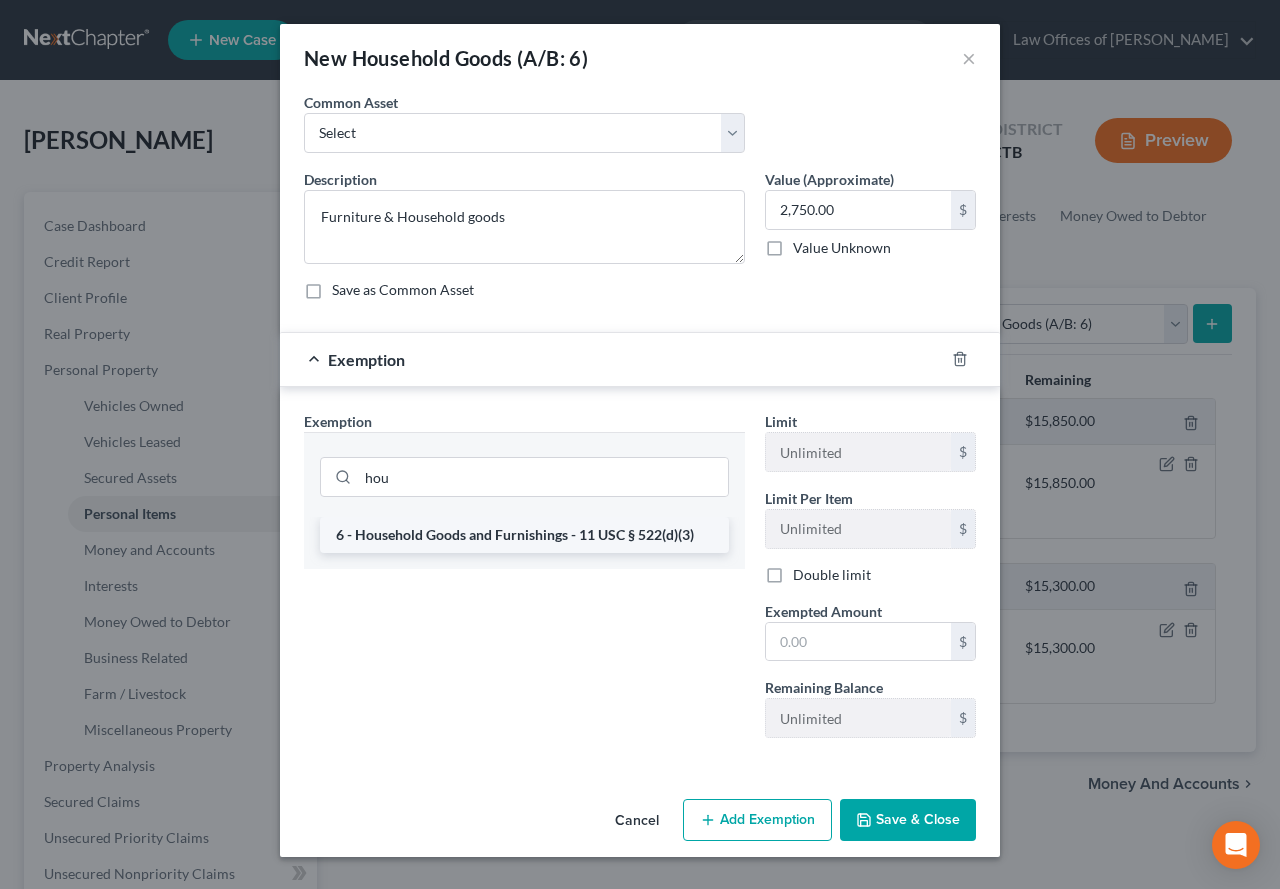 click on "6 - Household Goods and Furnishings - 11 USC § 522(d)(3)" at bounding box center (524, 535) 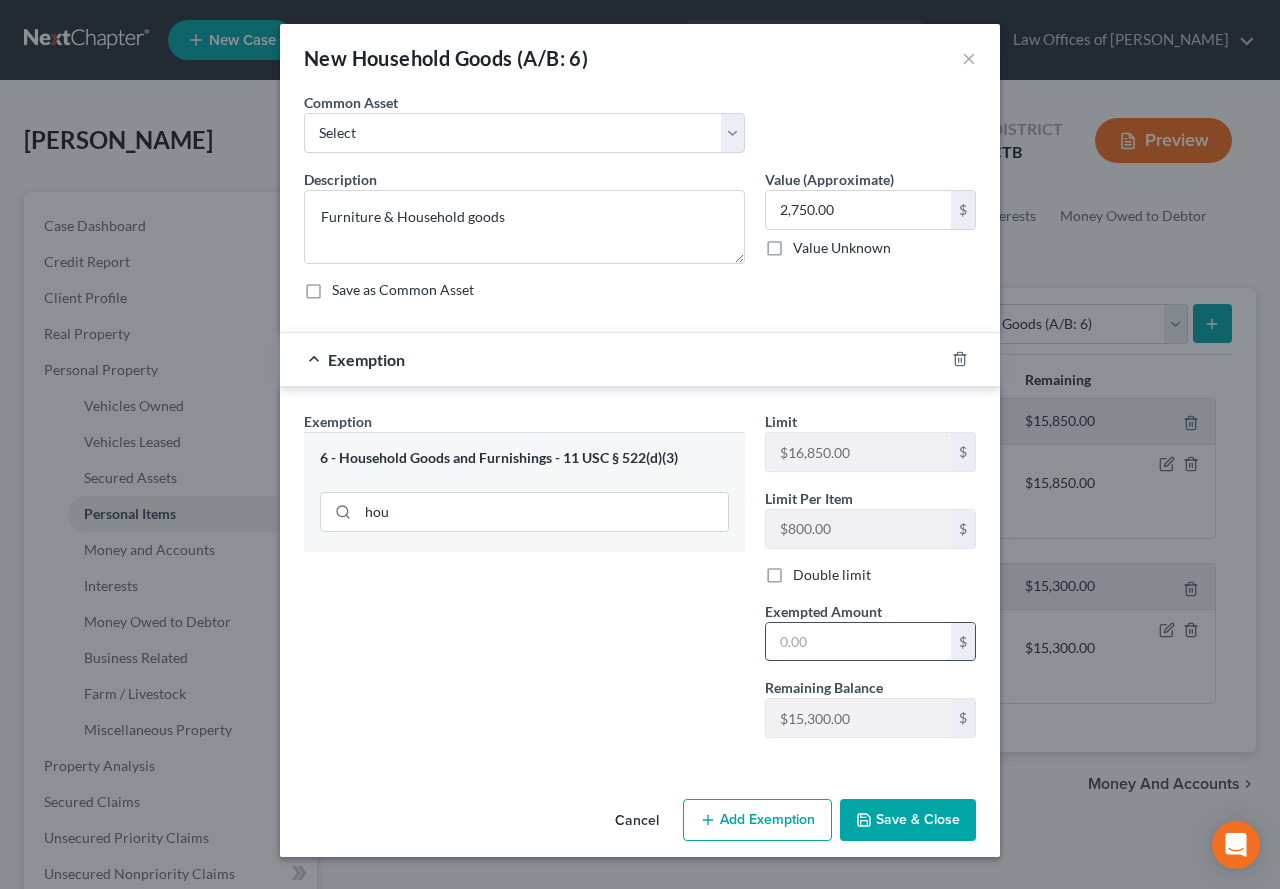 click at bounding box center [858, 642] 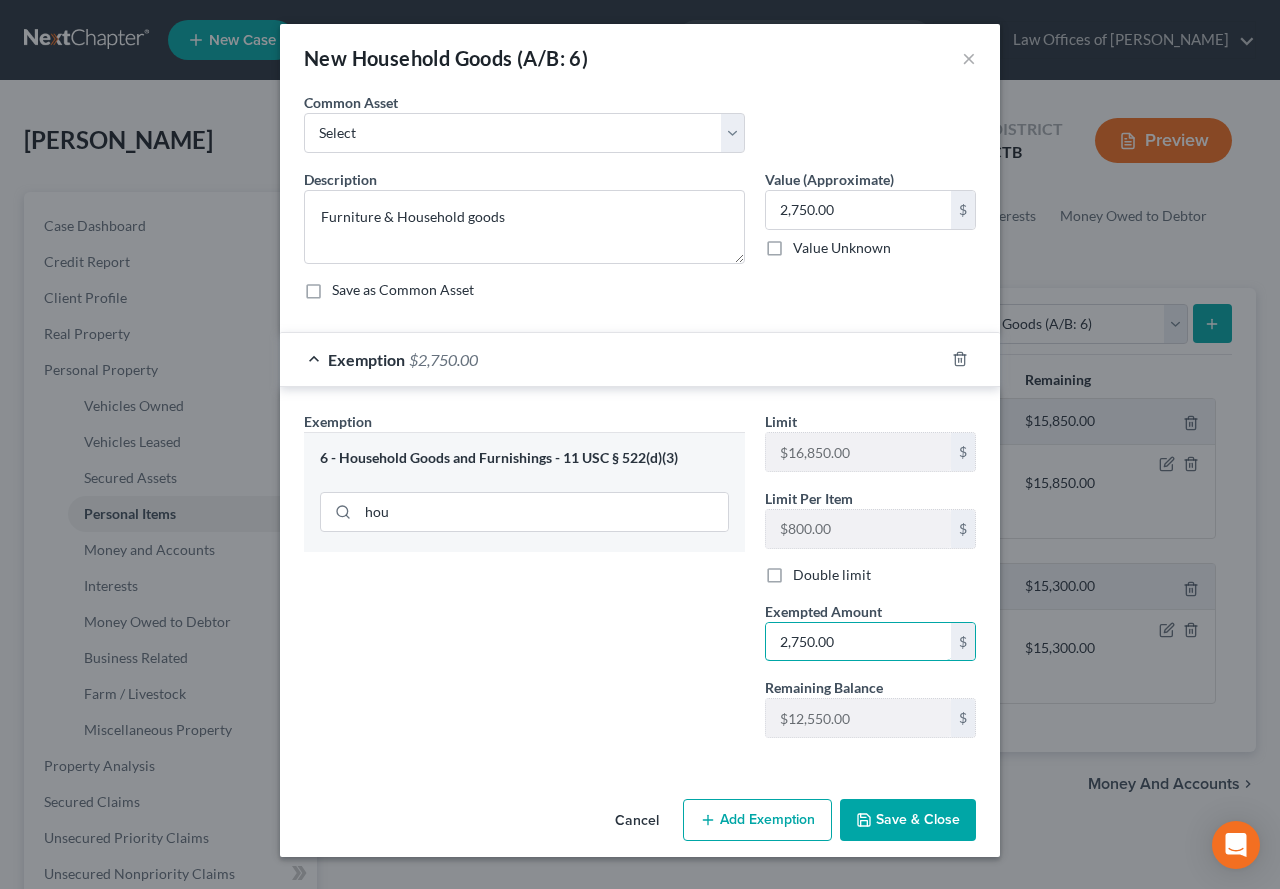type on "2,750.00" 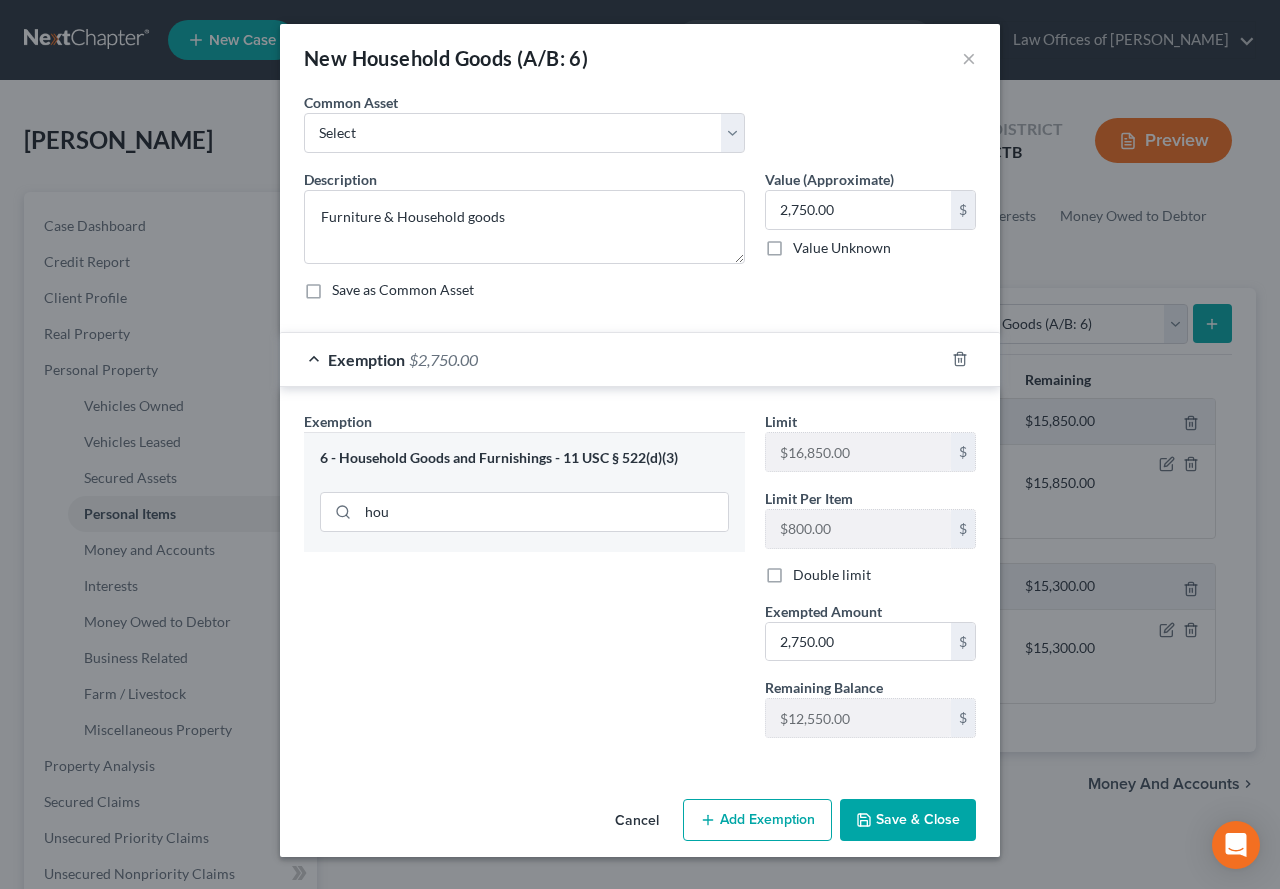 click on "Save & Close" at bounding box center [908, 820] 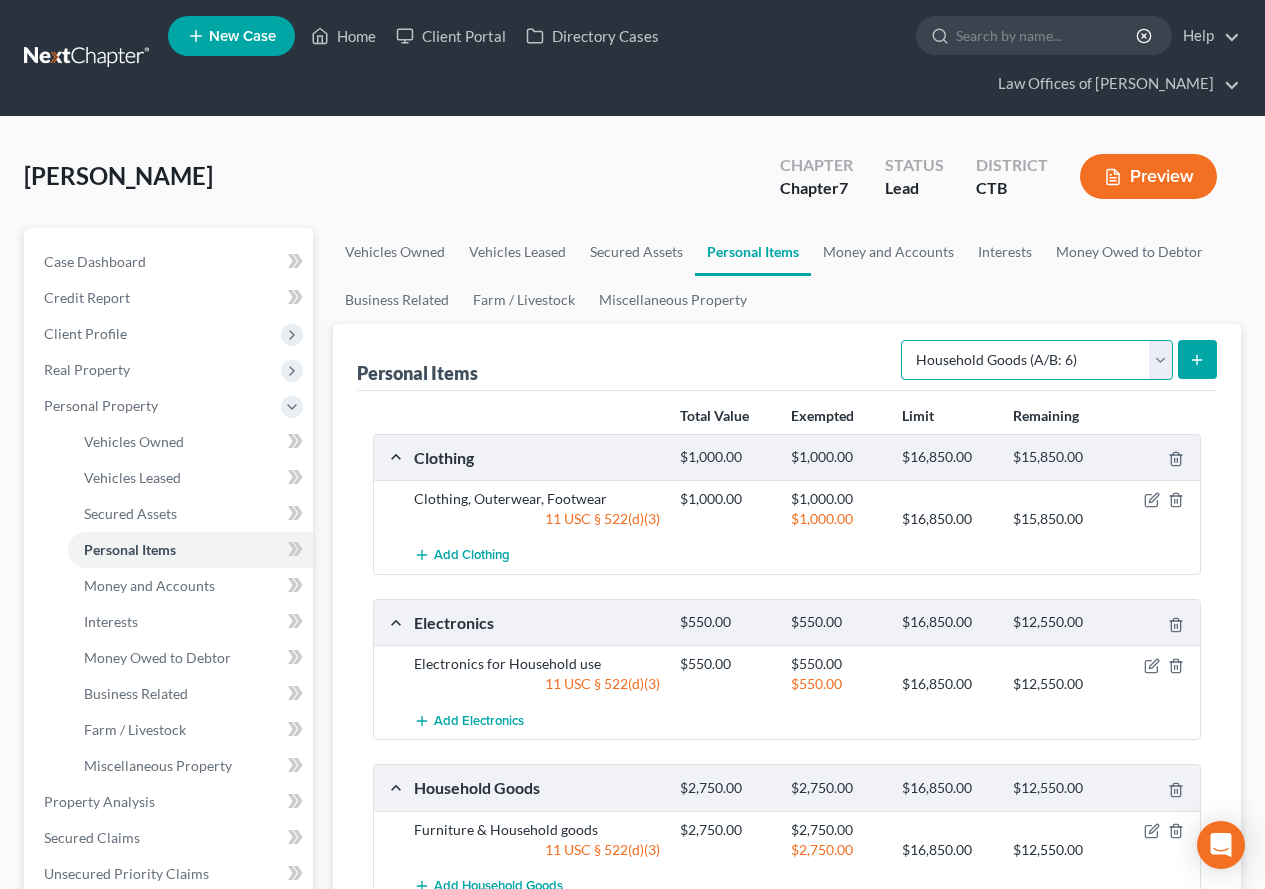 click on "Select Item Type Clothing (A/B: 11) Collectibles Of Value (A/B: 8) Electronics (A/B: 7) Firearms (A/B: 10) Household Goods (A/B: 6) Jewelry (A/B: 12) Other (A/B: 14) Pet(s) (A/B: 13) Sports & Hobby Equipment (A/B: 9)" at bounding box center [1037, 360] 